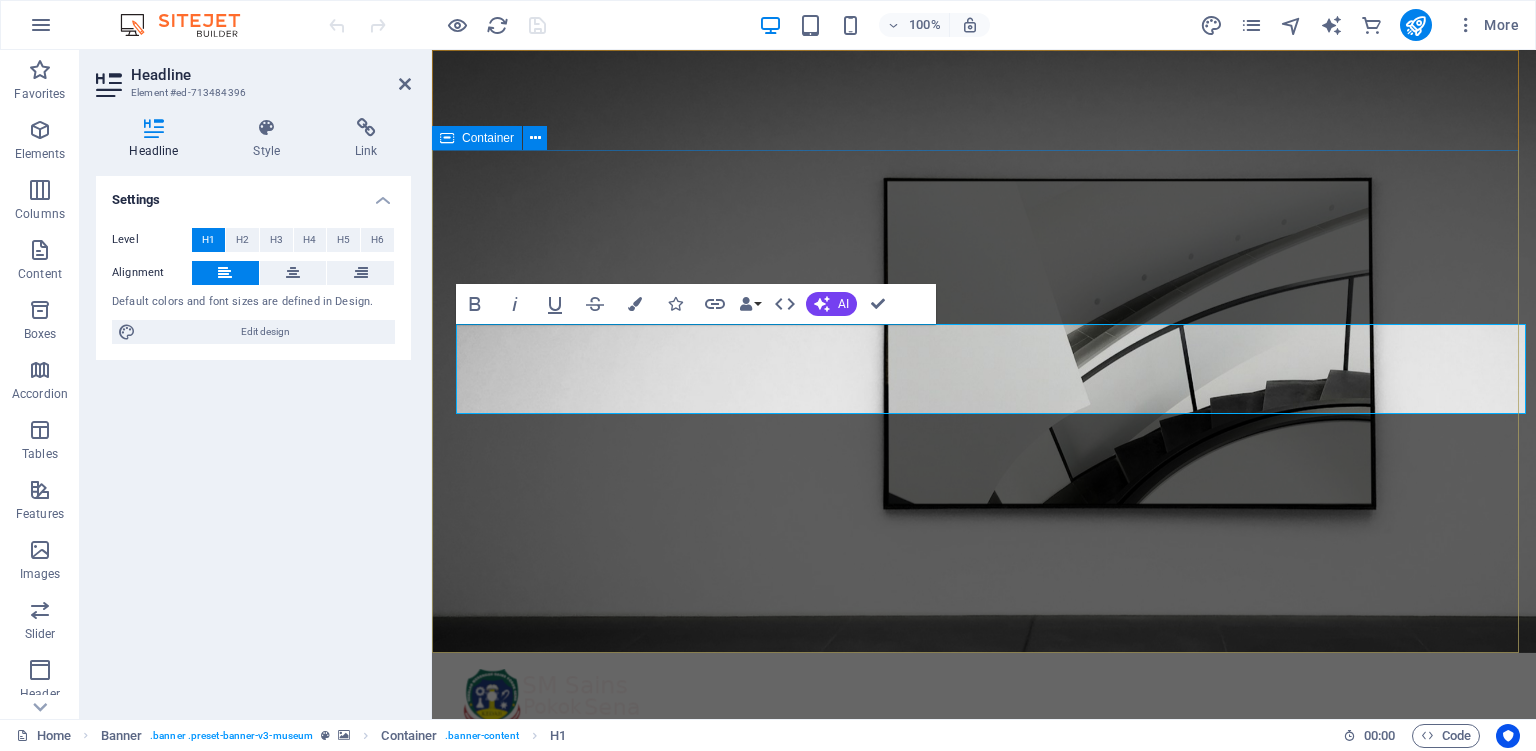 scroll, scrollTop: 0, scrollLeft: 0, axis: both 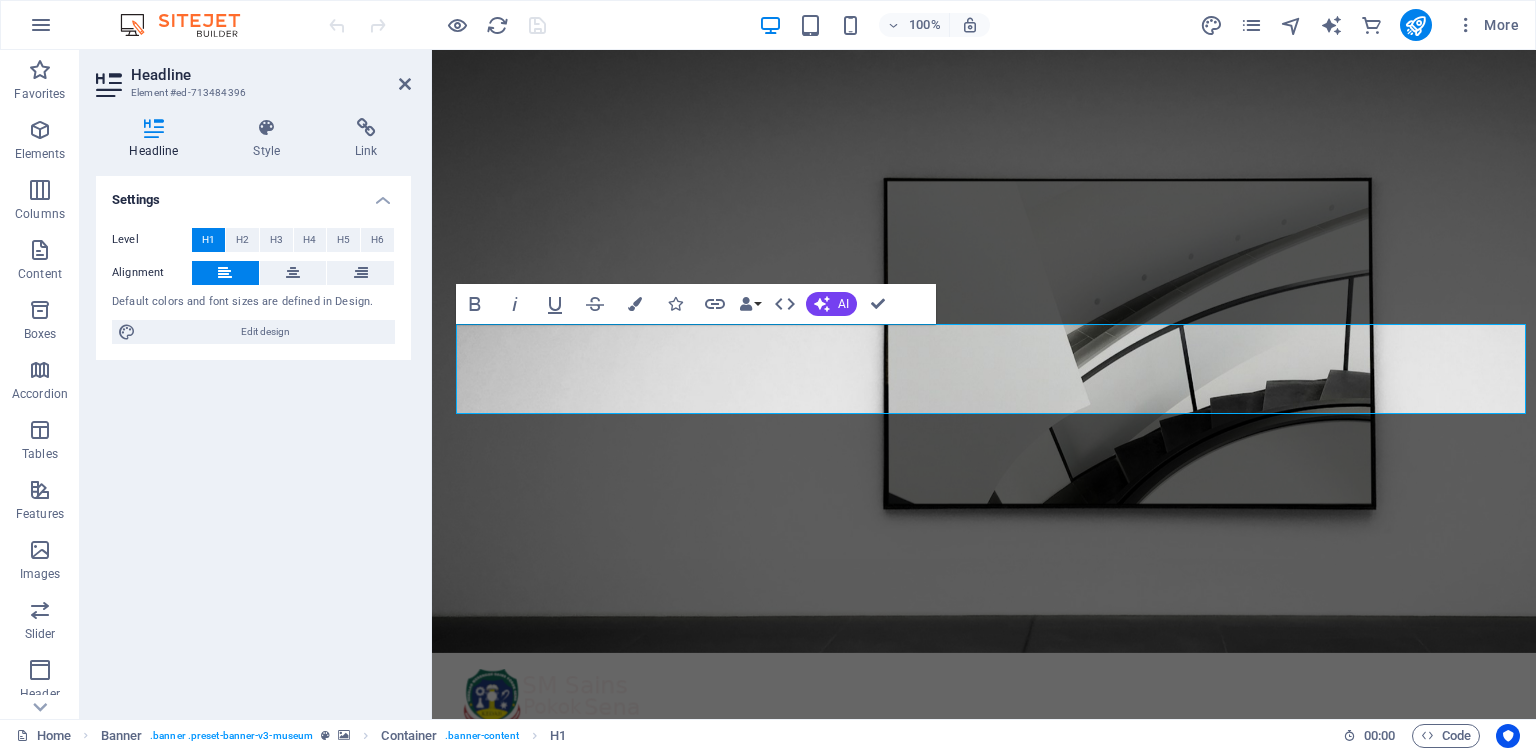 click on "Headline Element #ed-713484396 Headline Style Link Settings Level H1 H2 H3 H4 H5 H6 Alignment Default colors and font sizes are defined in Design. Edit design Banner Element Layout How this element expands within the layout (Flexbox). Size 50 Default auto px % 1/1 1/2 1/3 1/4 1/5 1/6 1/7 1/8 1/9 1/10 Grow Shrink Order Container layout Visible Visible Opacity 100 % Overflow Spacing Margin Default auto px % rem vw vh Custom Custom auto px % rem vw vh auto px % rem vw vh auto px % rem vw vh auto px % rem vw vh Padding Default px rem % vh vw Custom Custom px rem % vh vw px rem % vh vw px rem % vh vw px rem % vh vw Border Style              - Width 1 auto px rem % vh vw Custom Custom 1 auto px rem % vh vw 1 auto px rem % vh vw 1 auto px rem % vh vw 1 auto px rem % vh vw  - Color Round corners Default px rem % vh vw Custom Custom px rem % vh vw px rem % vh vw px rem % vh vw px rem % vh vw Shadow Default None Outside Inside Color X offset 0 px rem vh vw Y offset 0 px rem vh vw Blur 0 px rem % vh vw Spread" at bounding box center [256, 384] 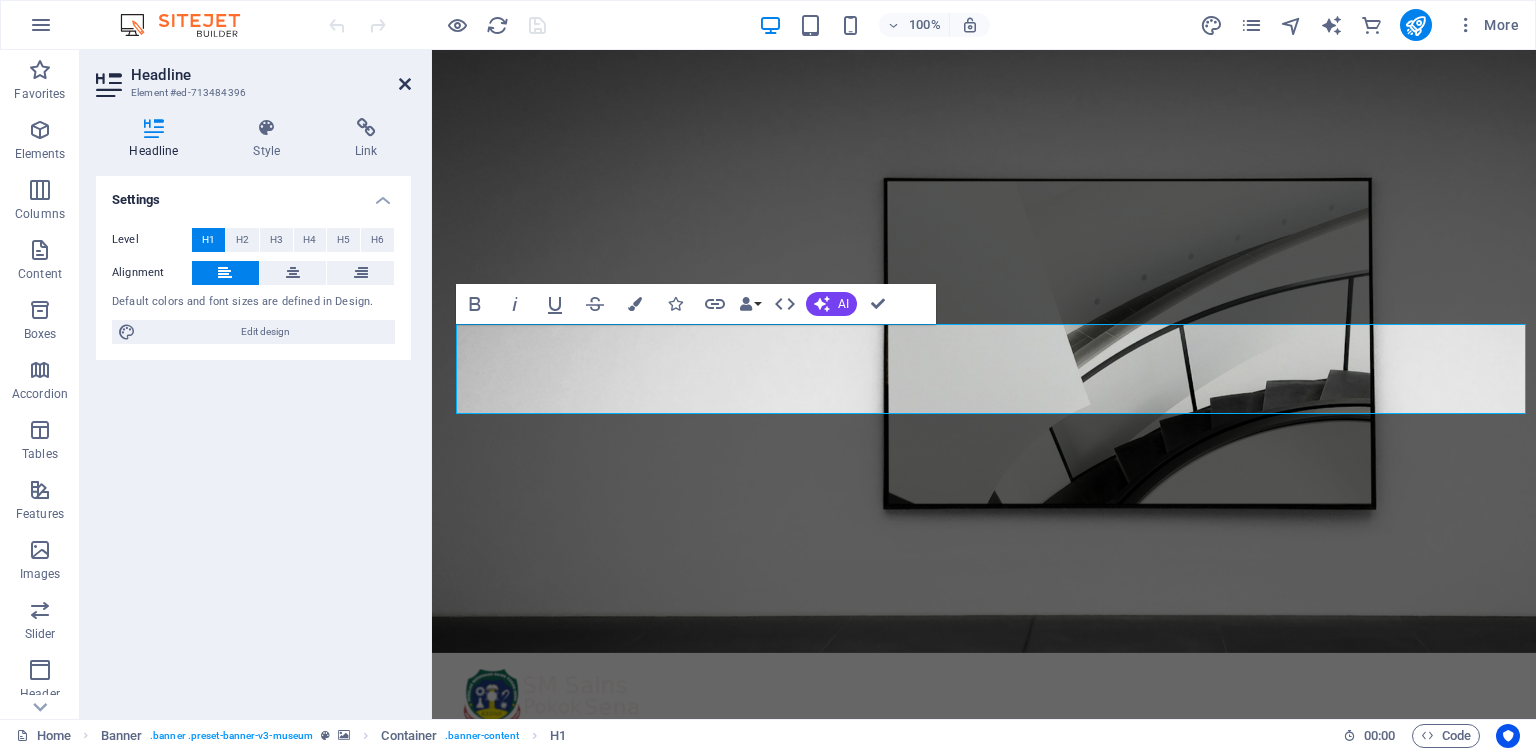 click at bounding box center [405, 84] 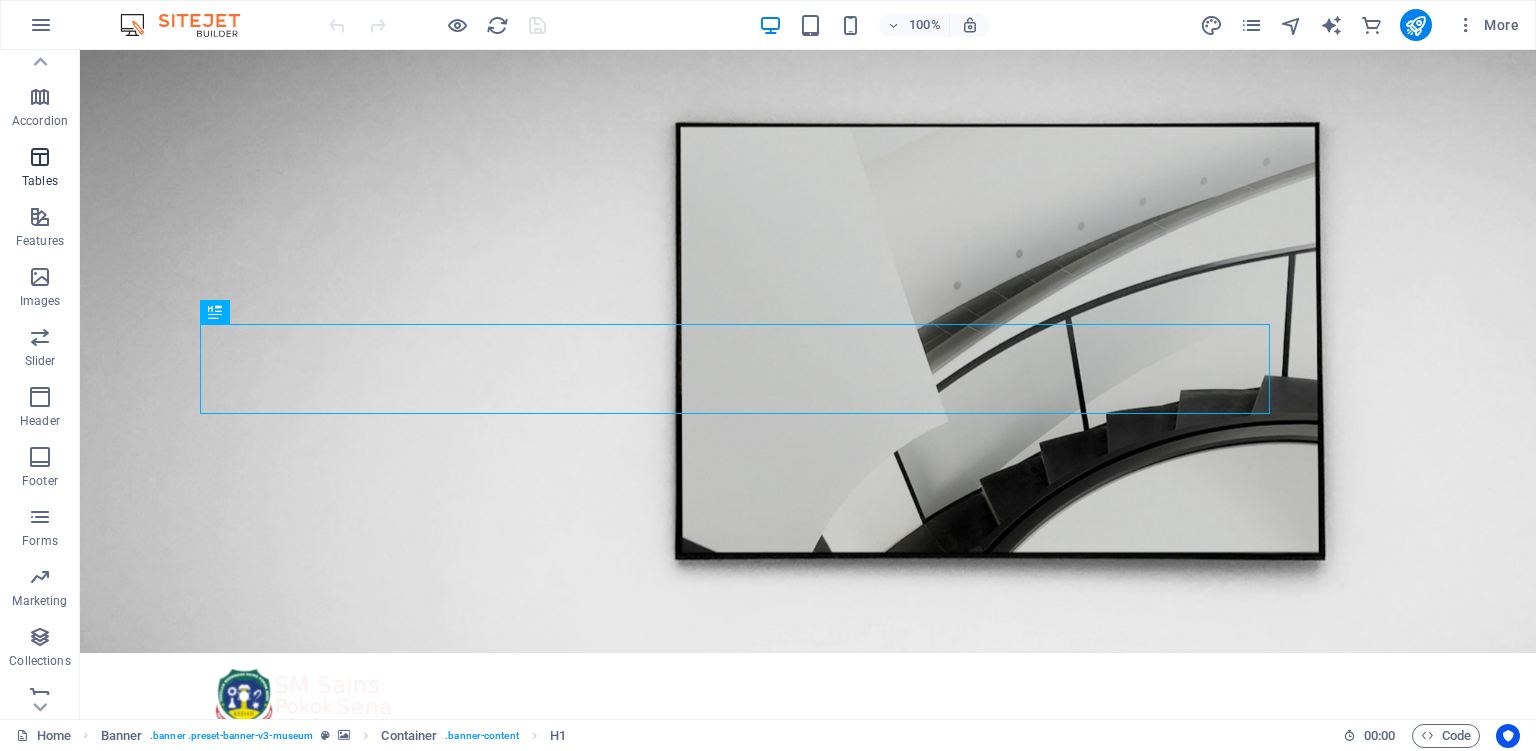 scroll, scrollTop: 291, scrollLeft: 0, axis: vertical 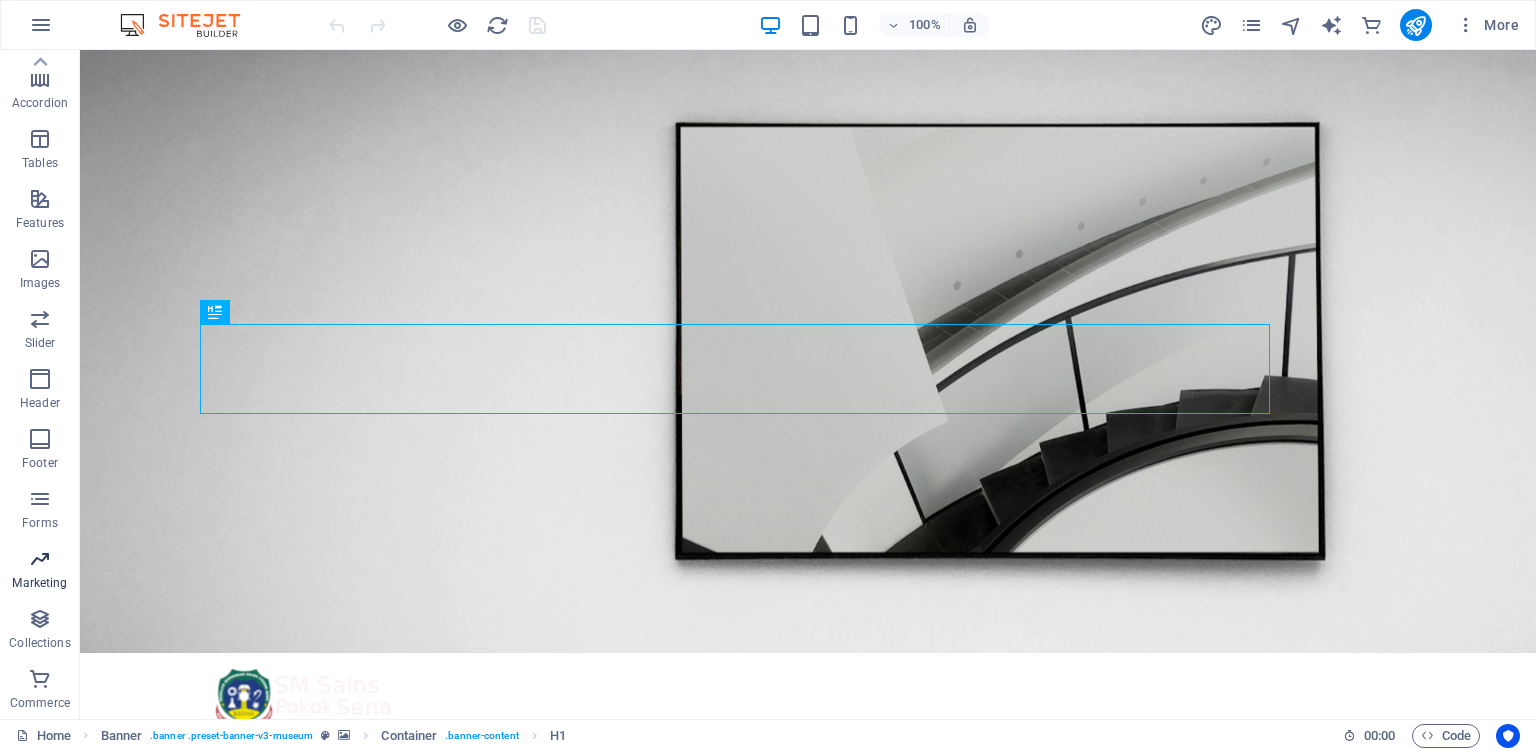 click at bounding box center (40, 559) 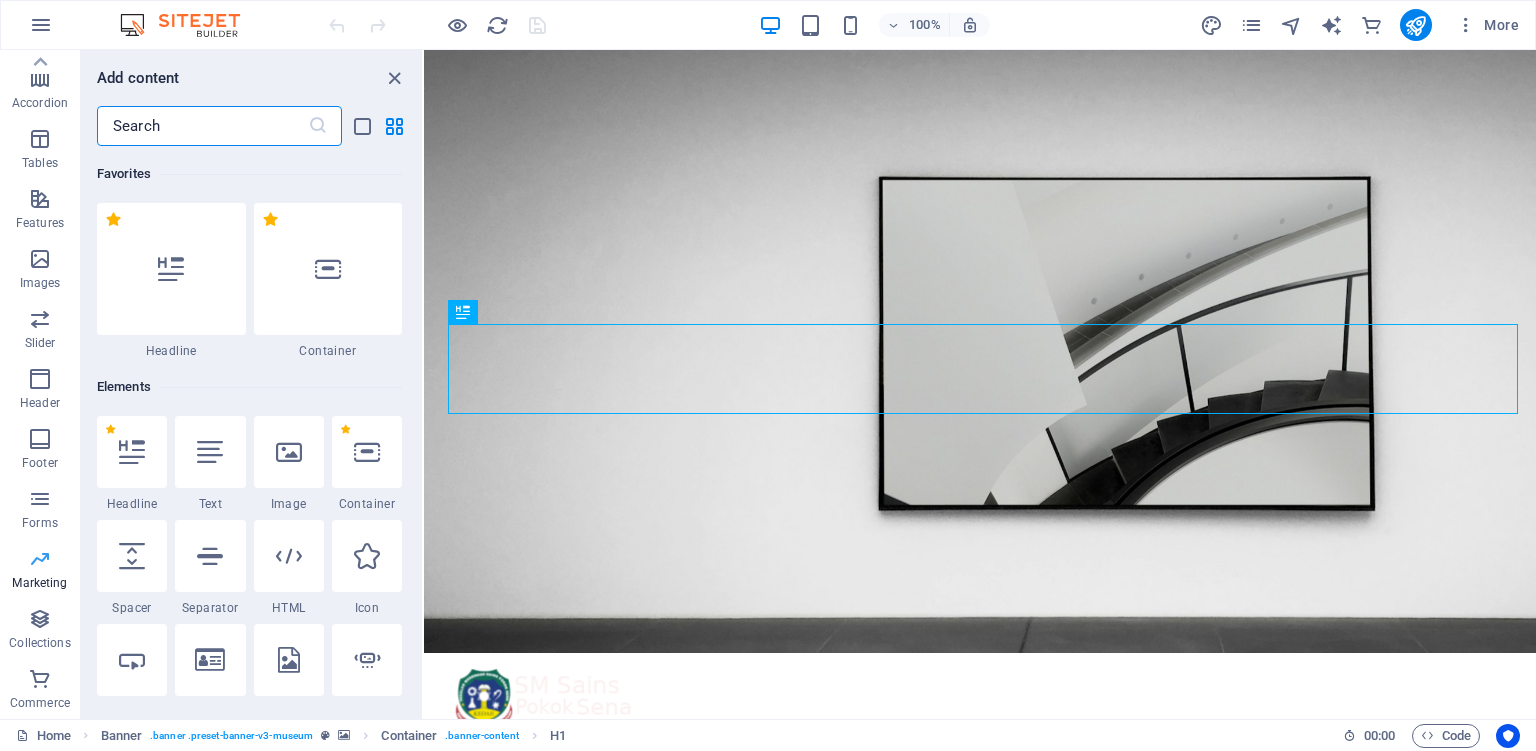 scroll, scrollTop: 291, scrollLeft: 0, axis: vertical 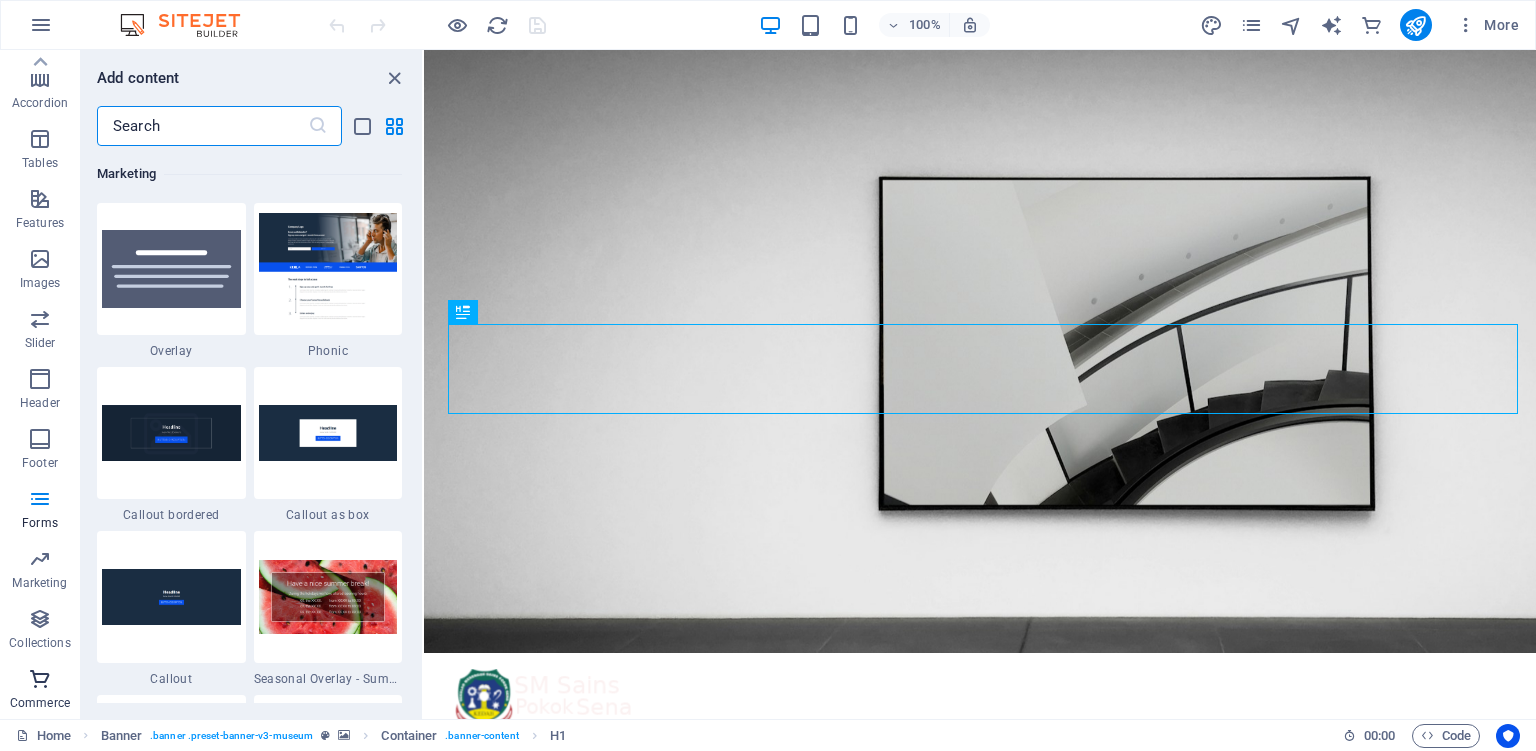 click on "Commerce" at bounding box center (40, 691) 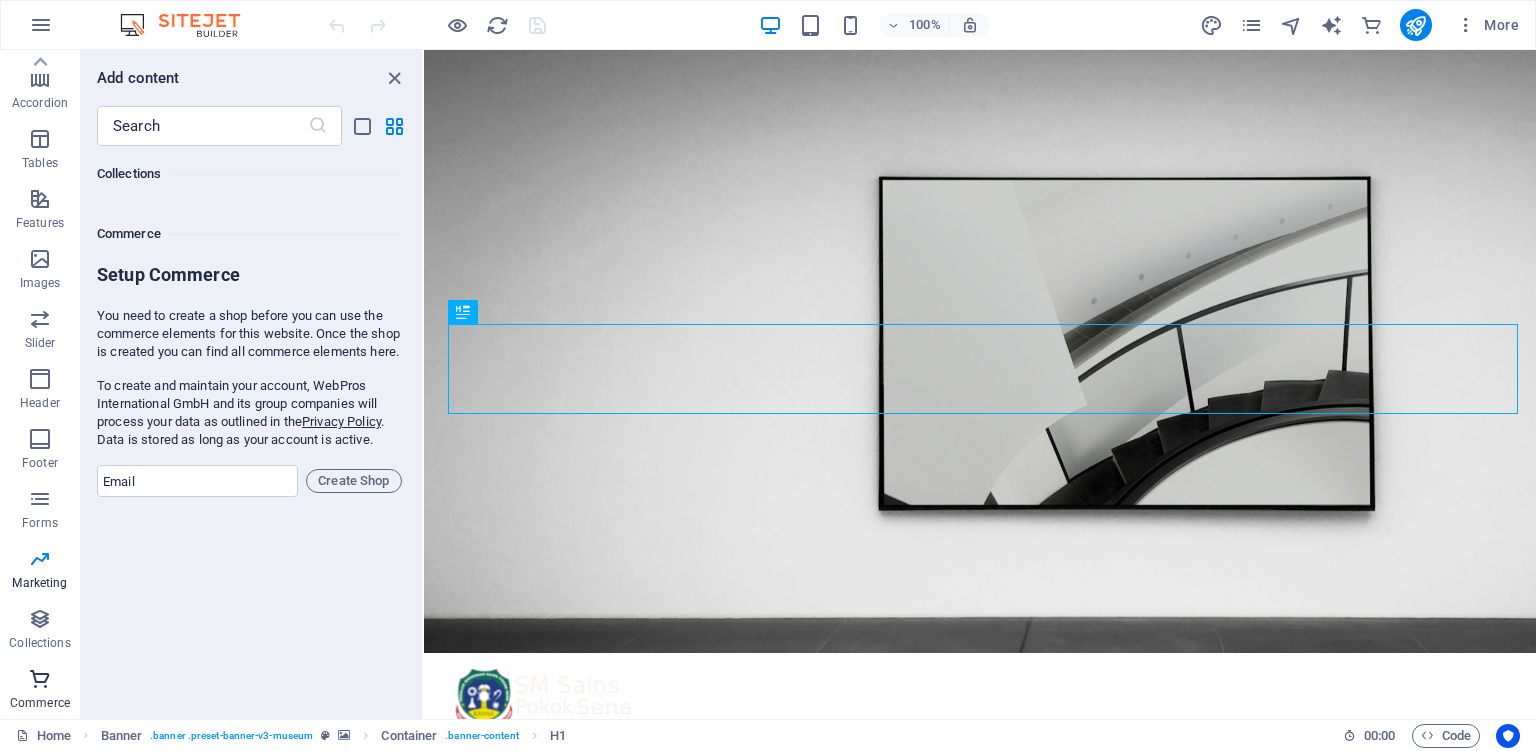 scroll, scrollTop: 19332, scrollLeft: 0, axis: vertical 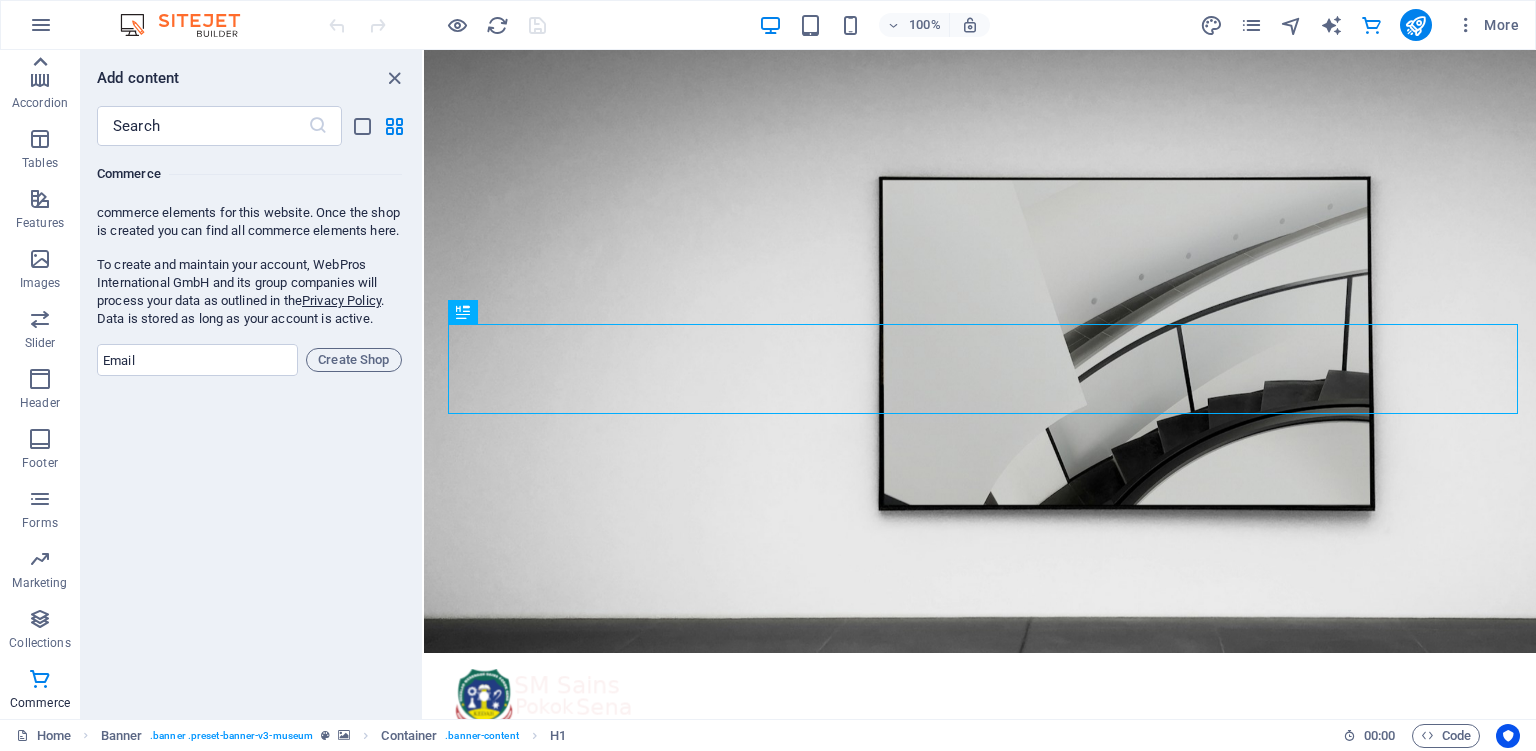 click 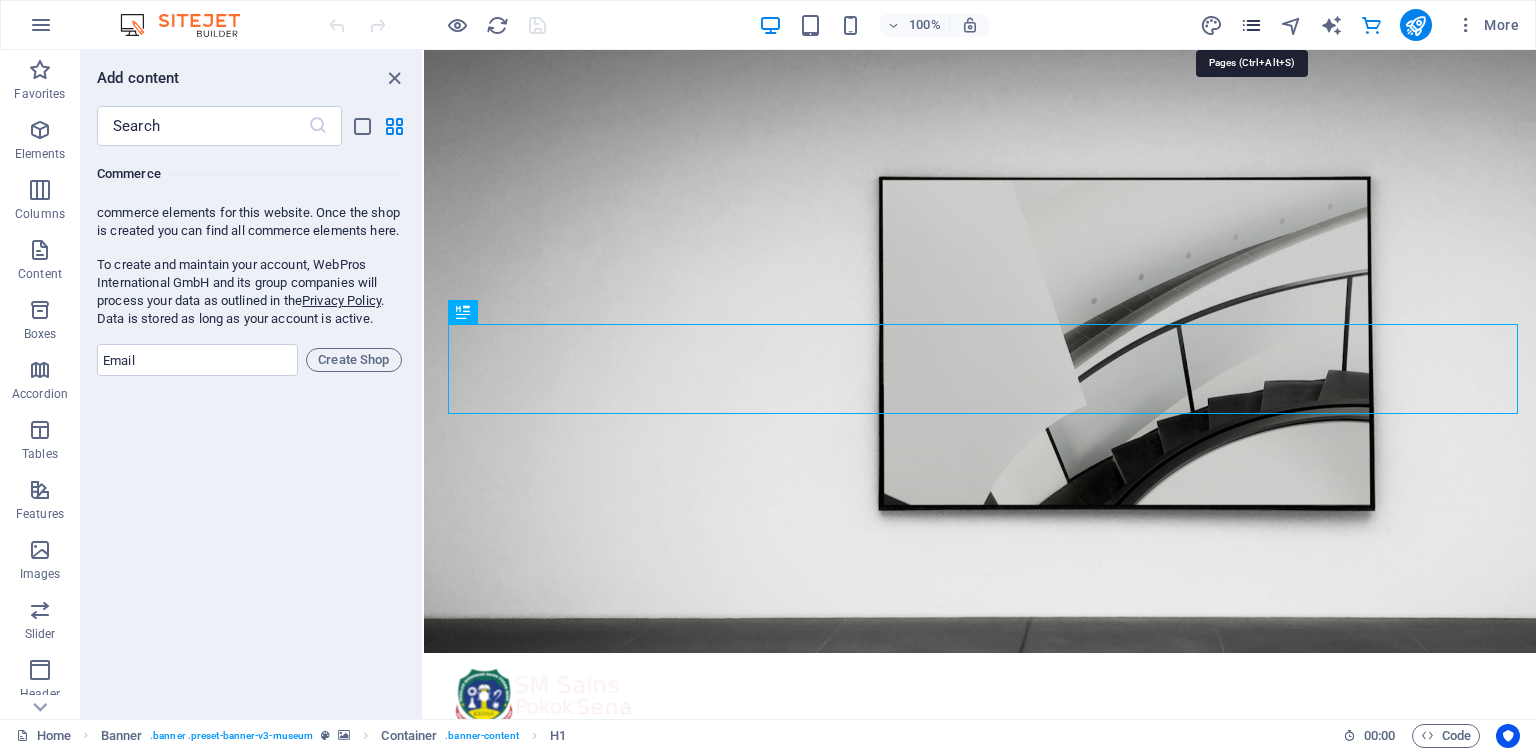 click at bounding box center [1251, 25] 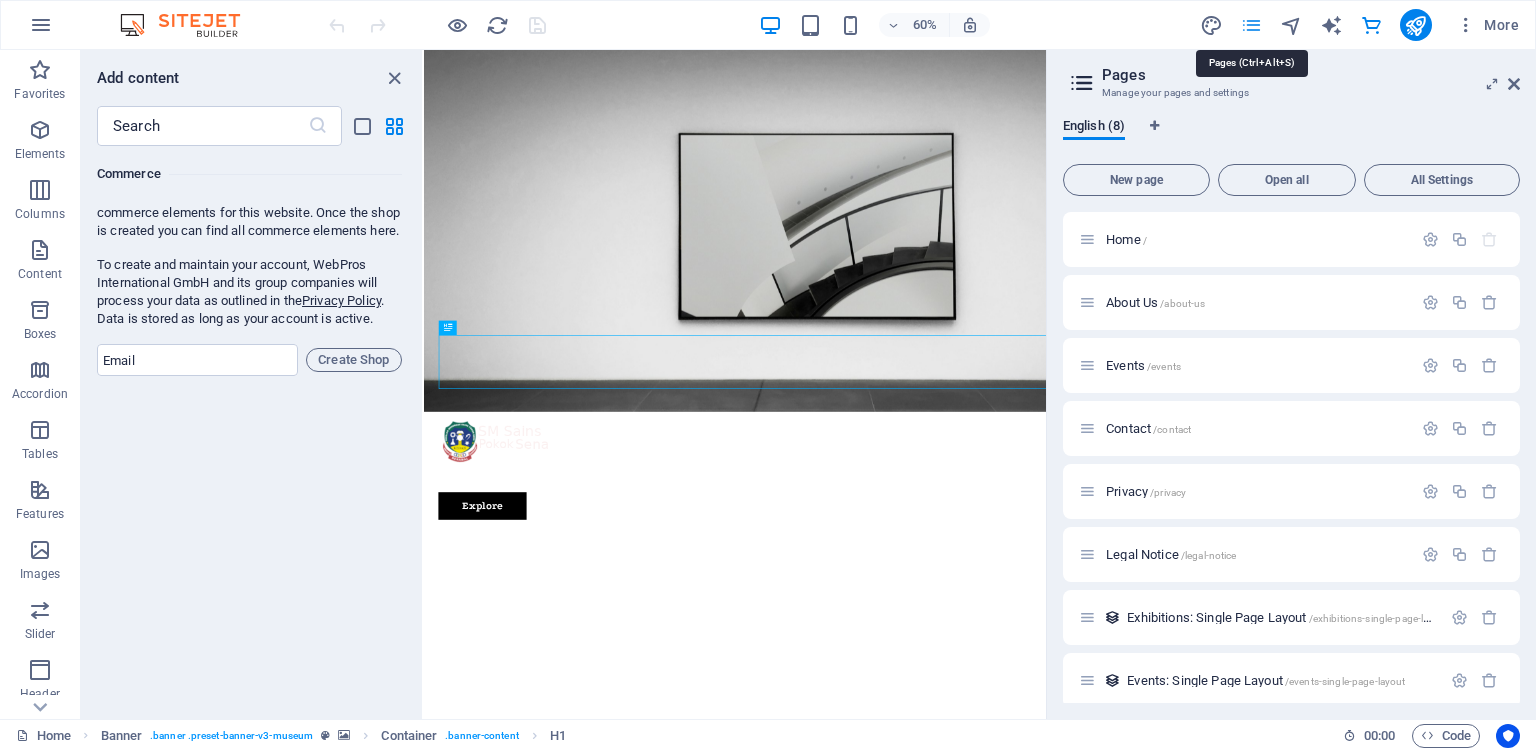 click at bounding box center [1251, 25] 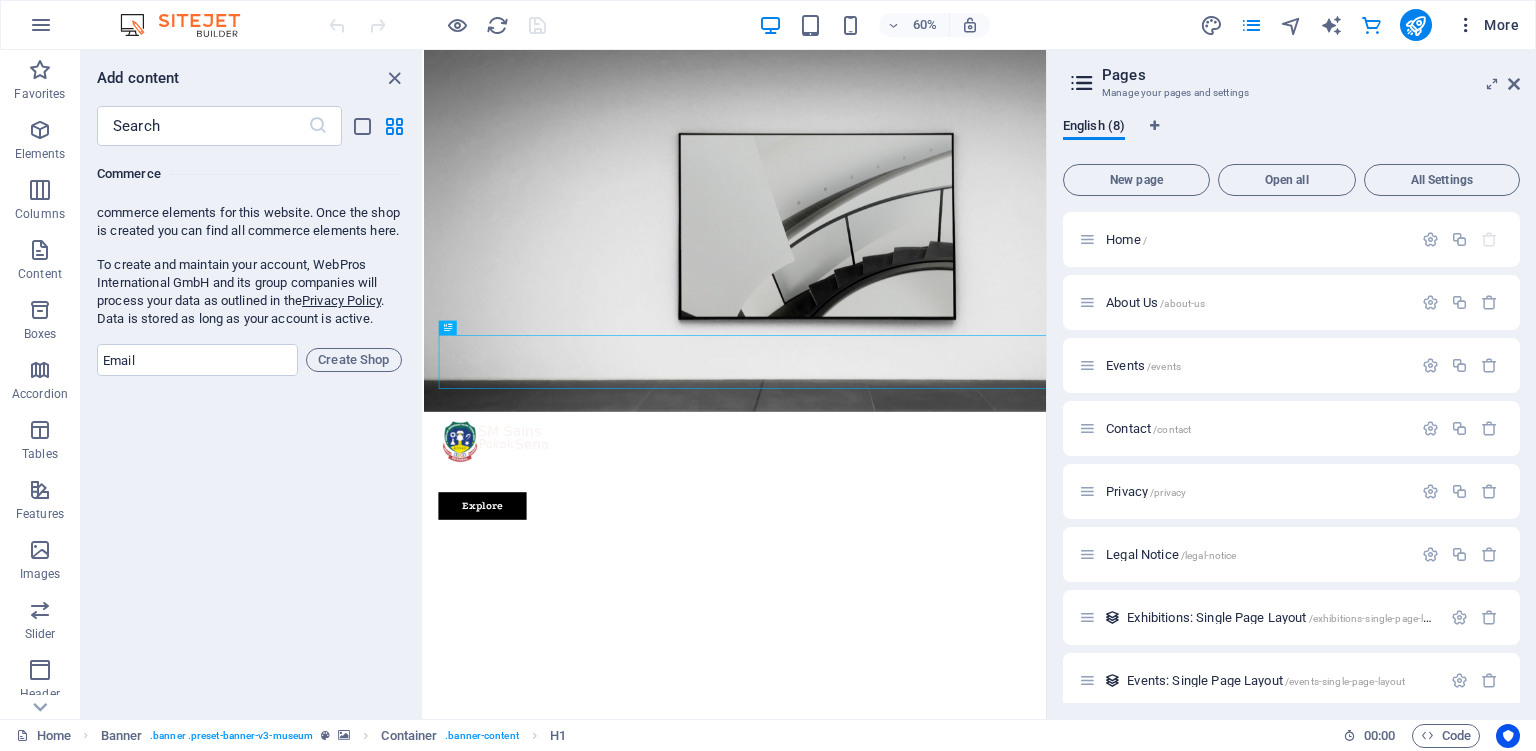 click on "More" at bounding box center (1487, 25) 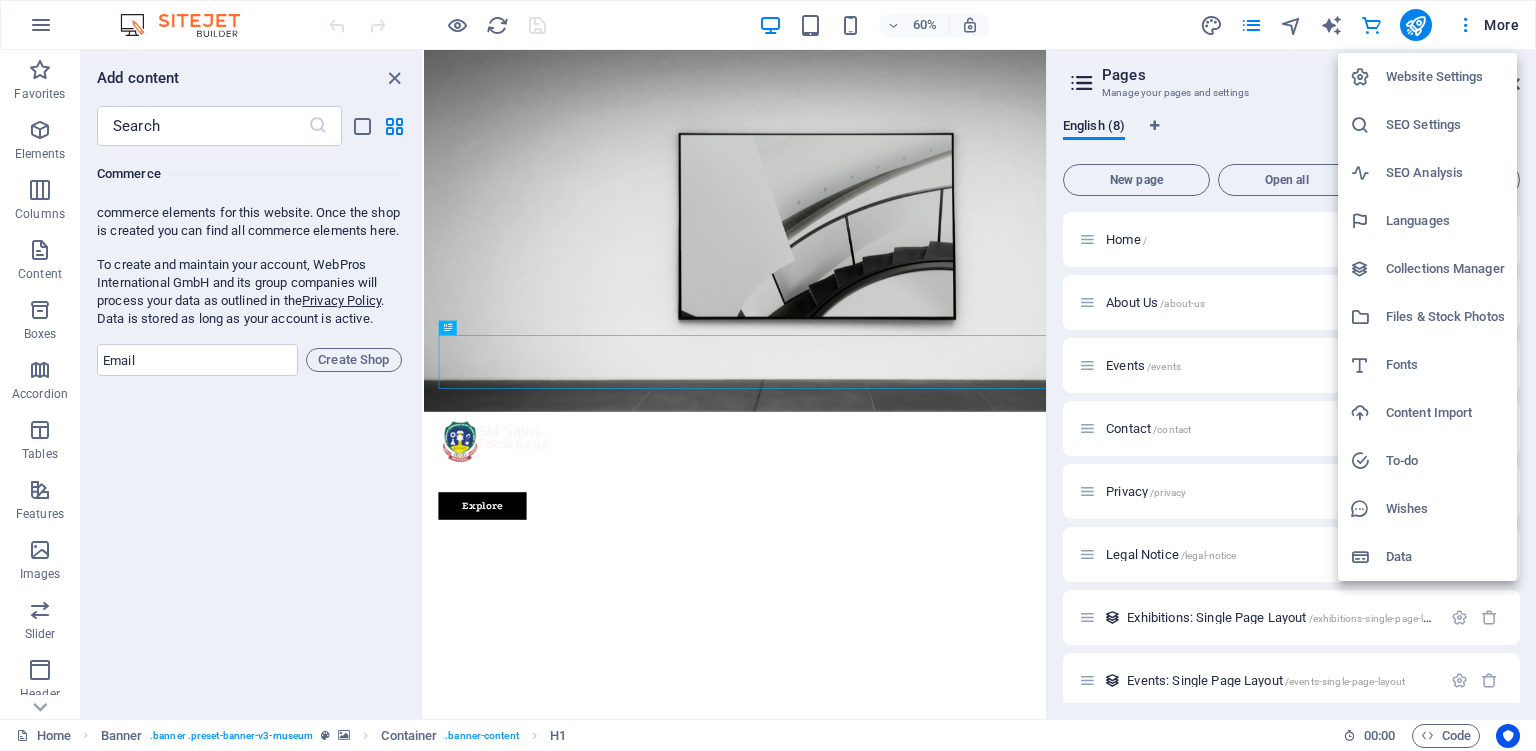 click at bounding box center [768, 375] 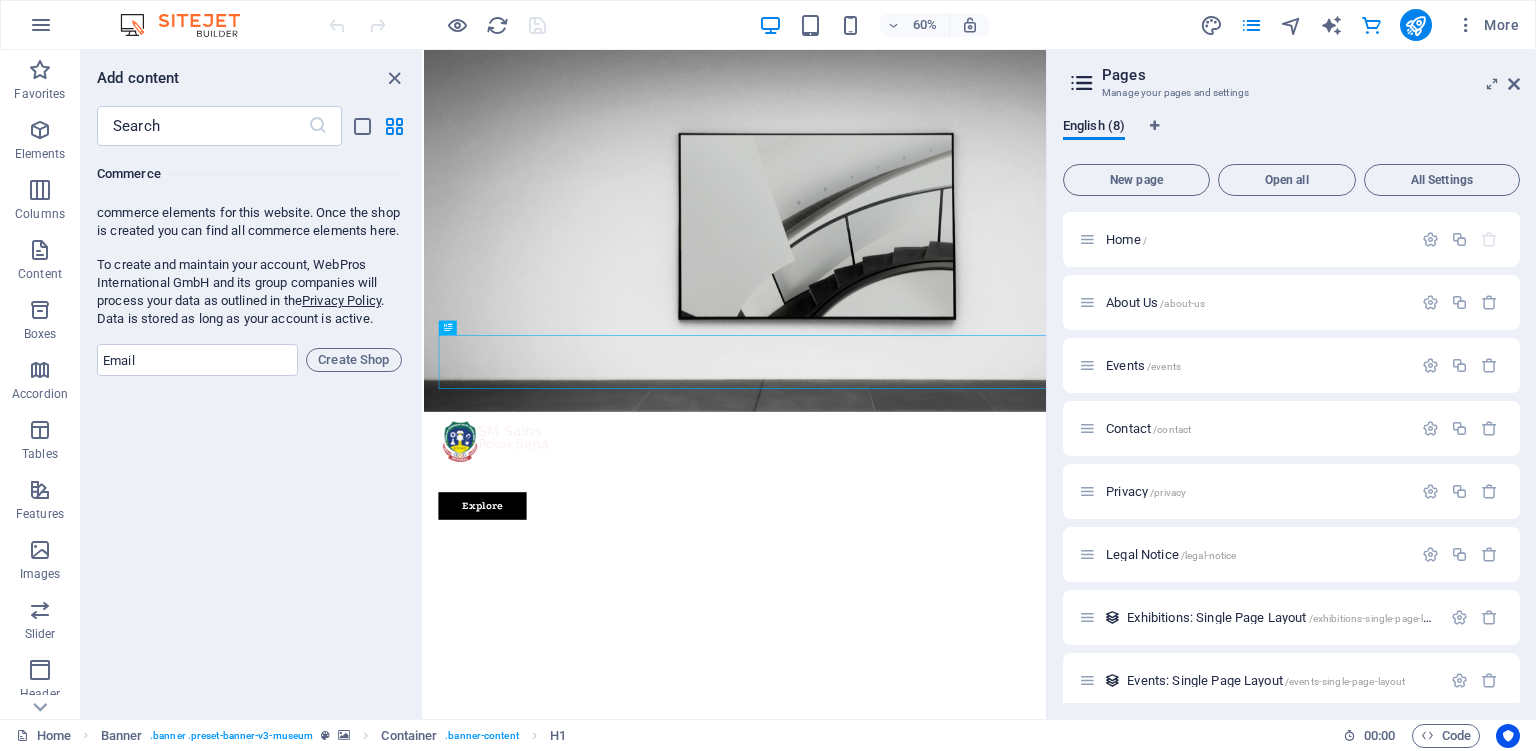 click on "Pages" at bounding box center [1311, 75] 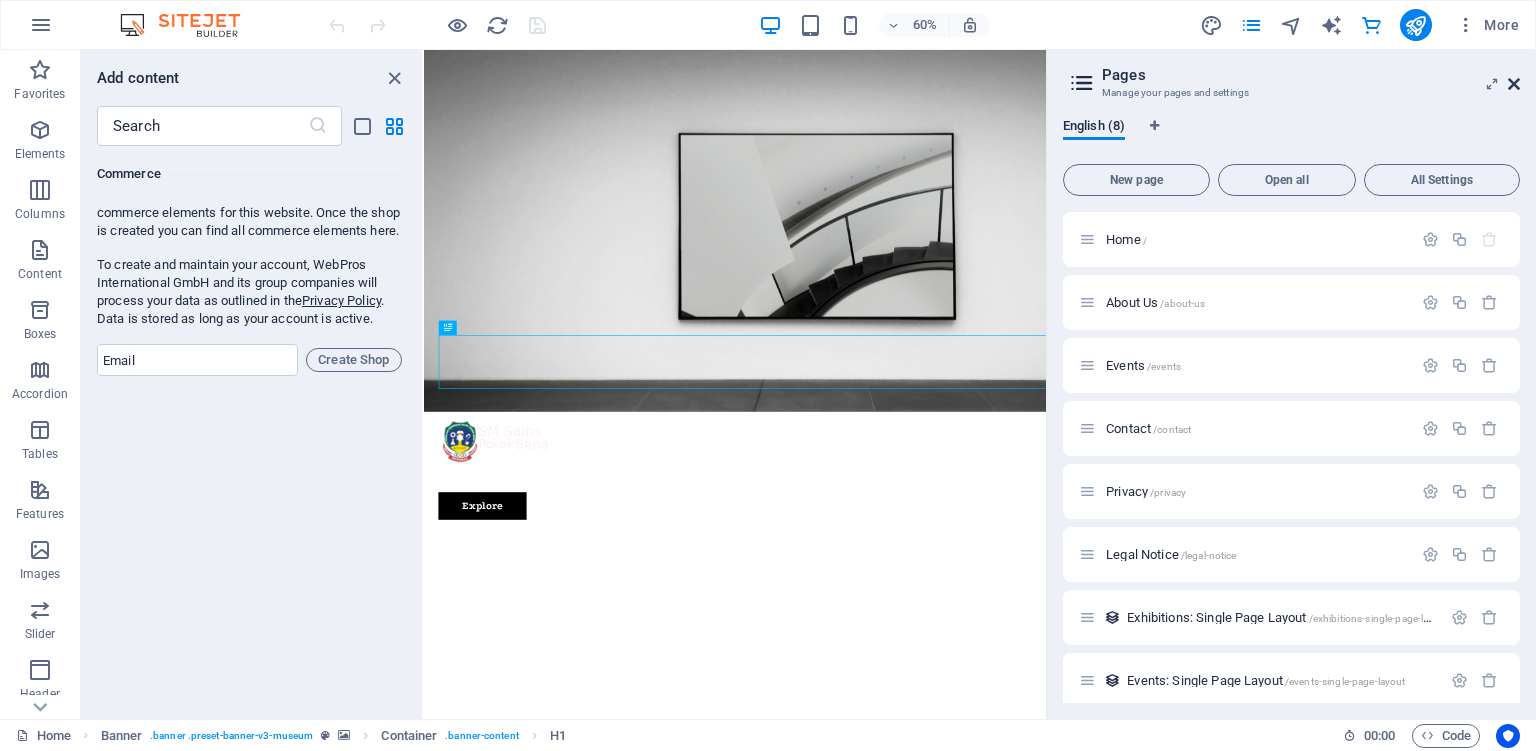click at bounding box center (1514, 84) 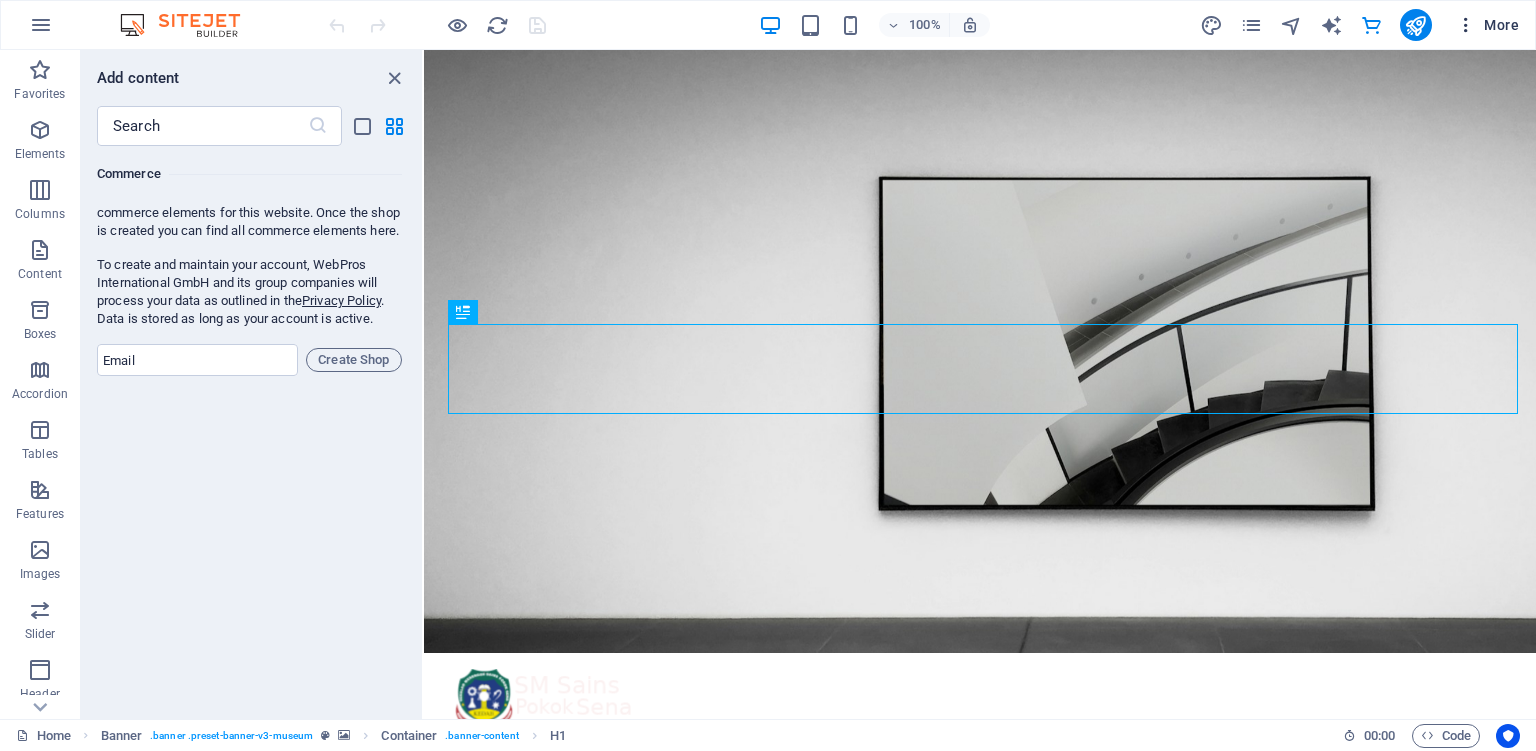 click on "More" at bounding box center [1487, 25] 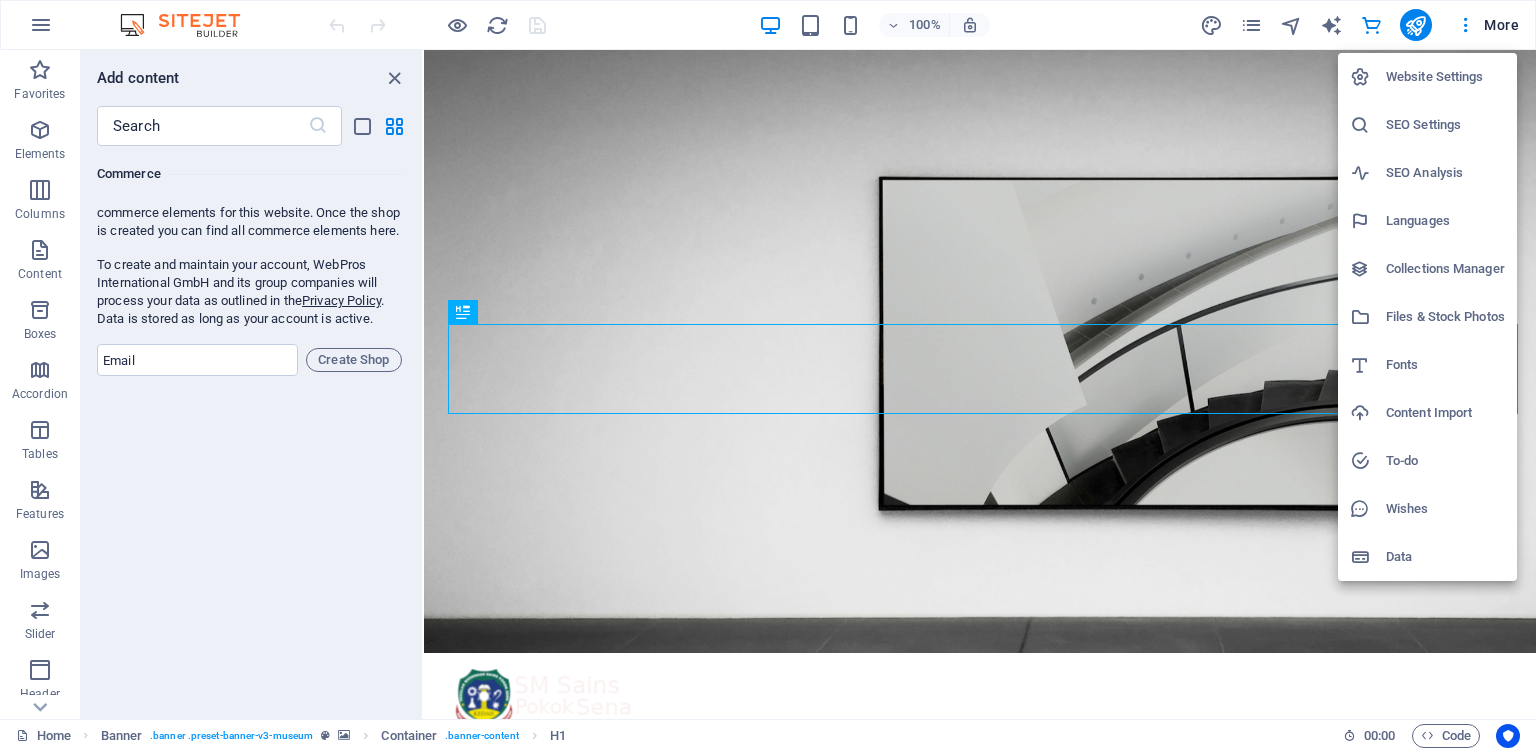 click on "SEO Settings" at bounding box center (1445, 125) 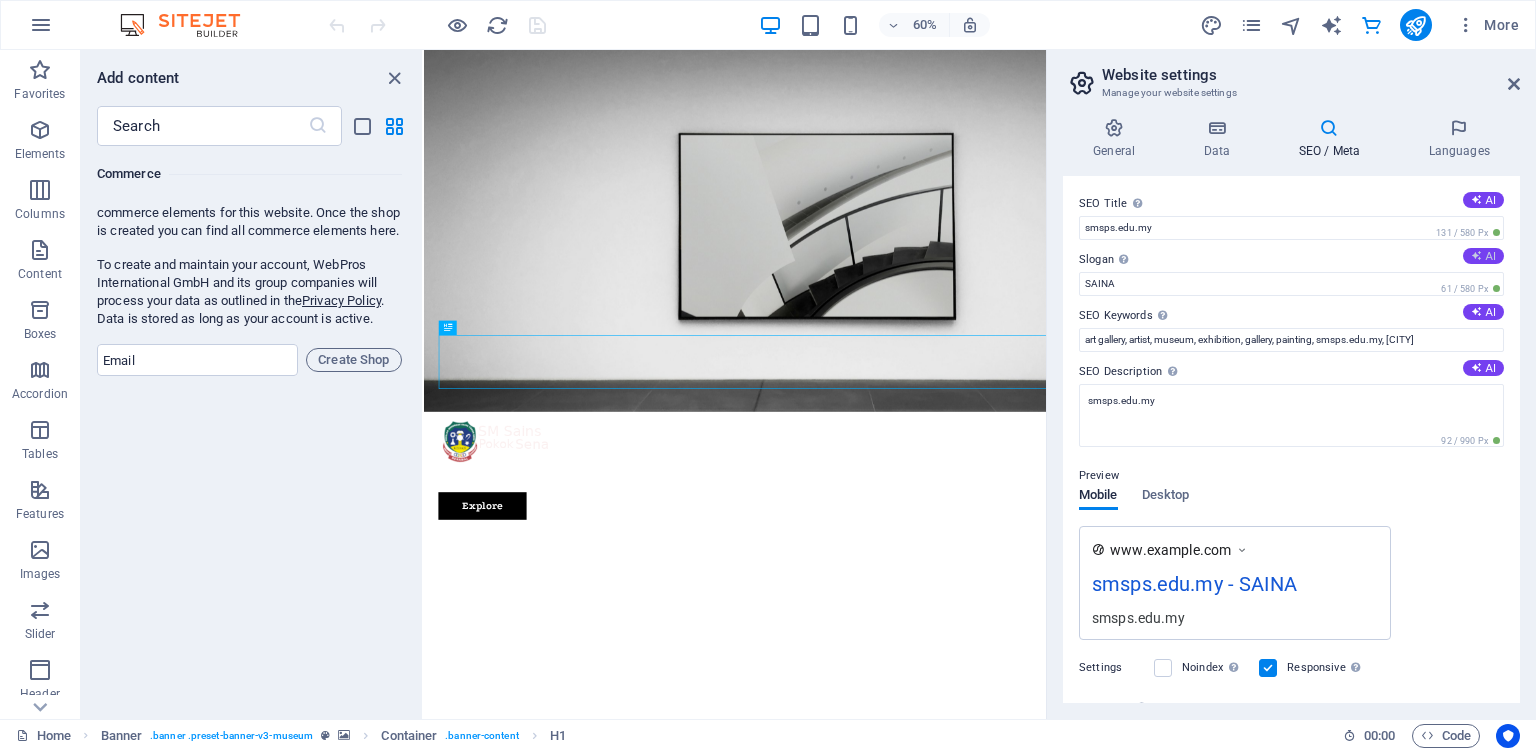 click on "AI" at bounding box center (1483, 256) 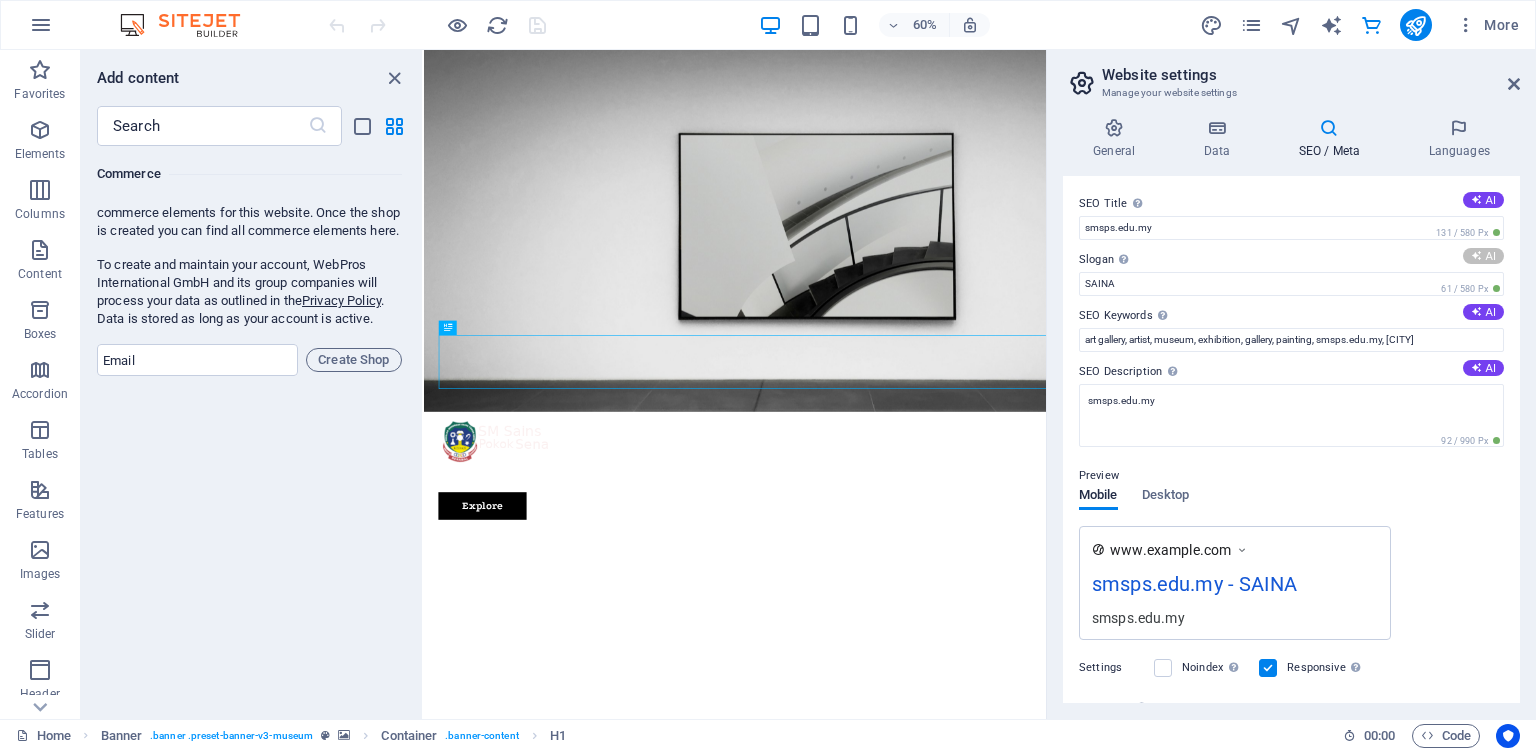 type on "Discover Creativity at Upcoming Events This October!" 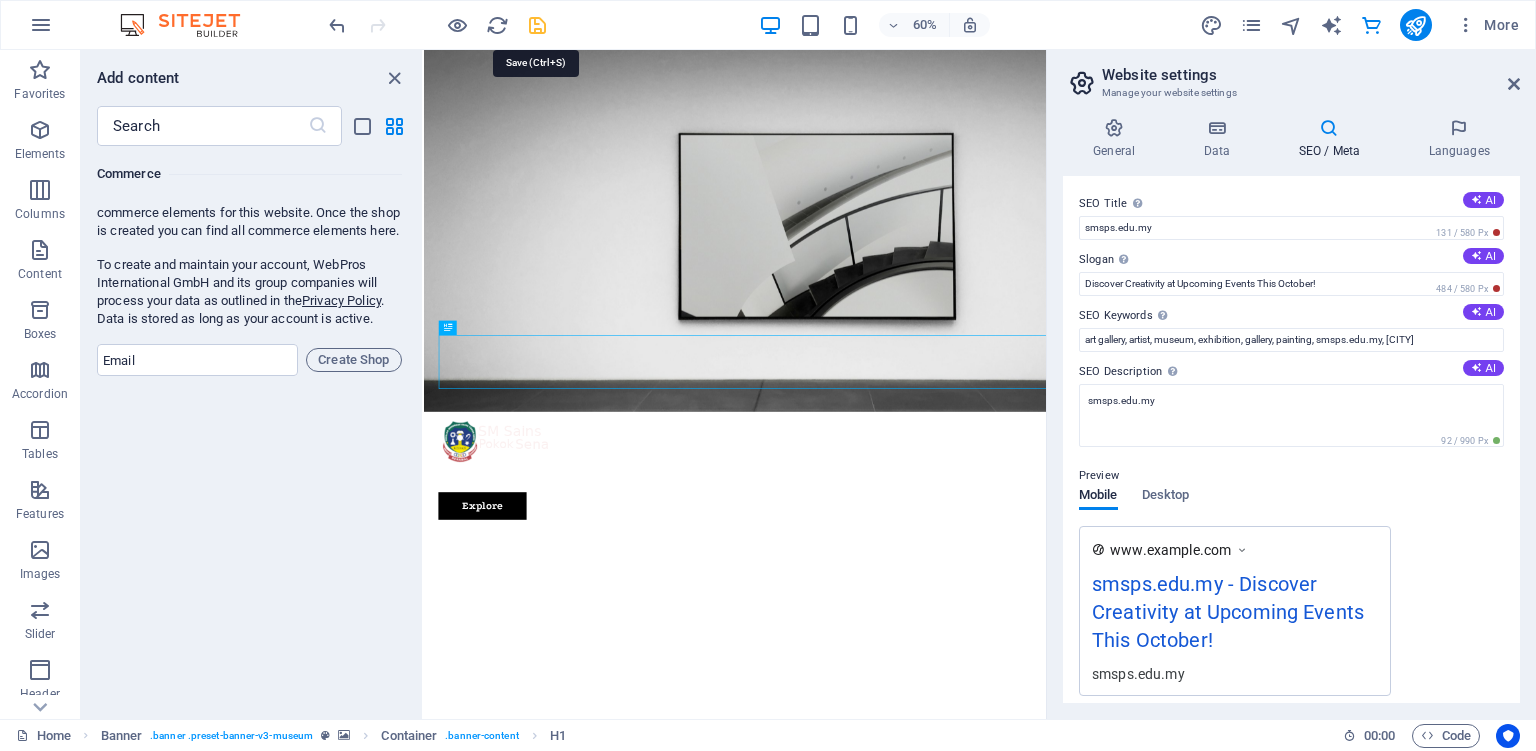click at bounding box center [537, 25] 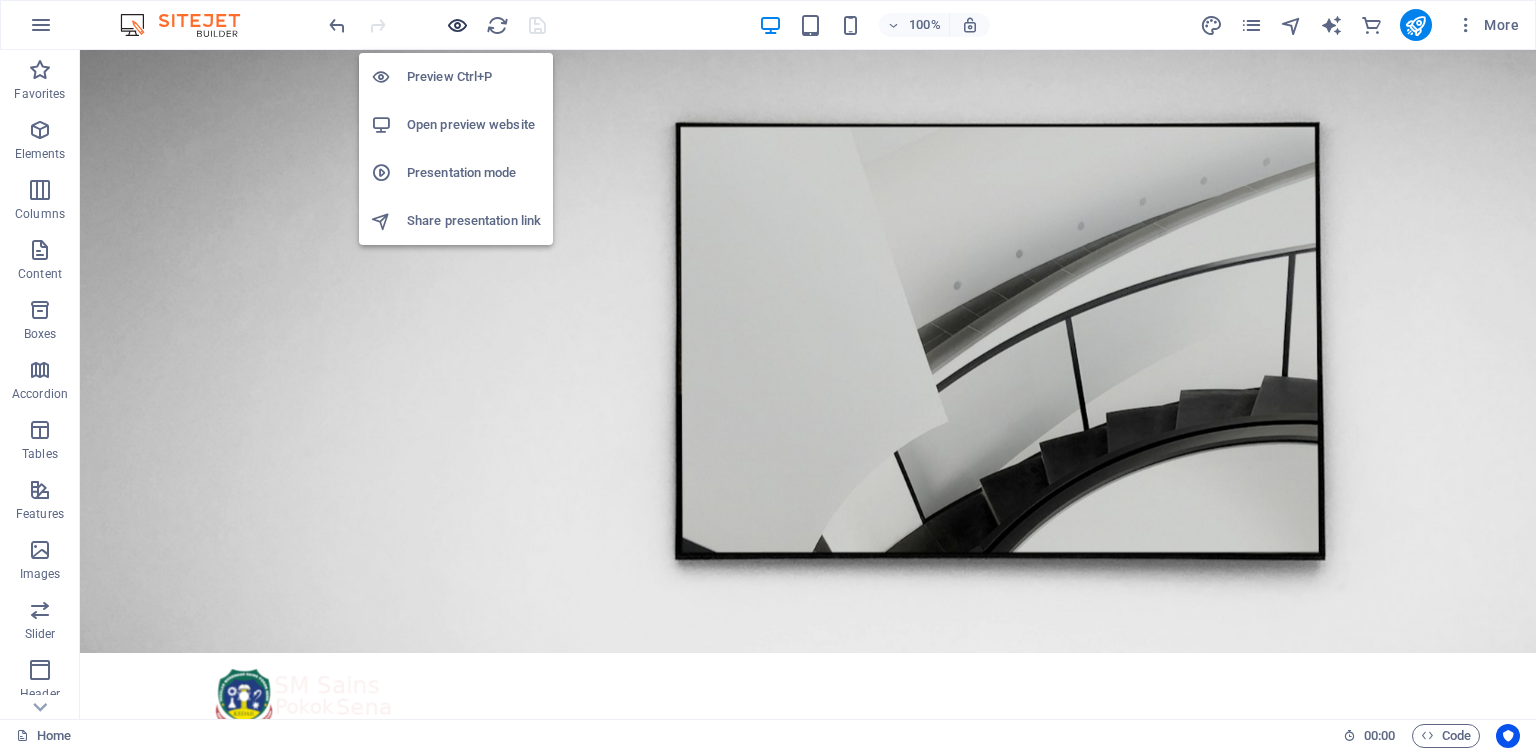 click at bounding box center (457, 25) 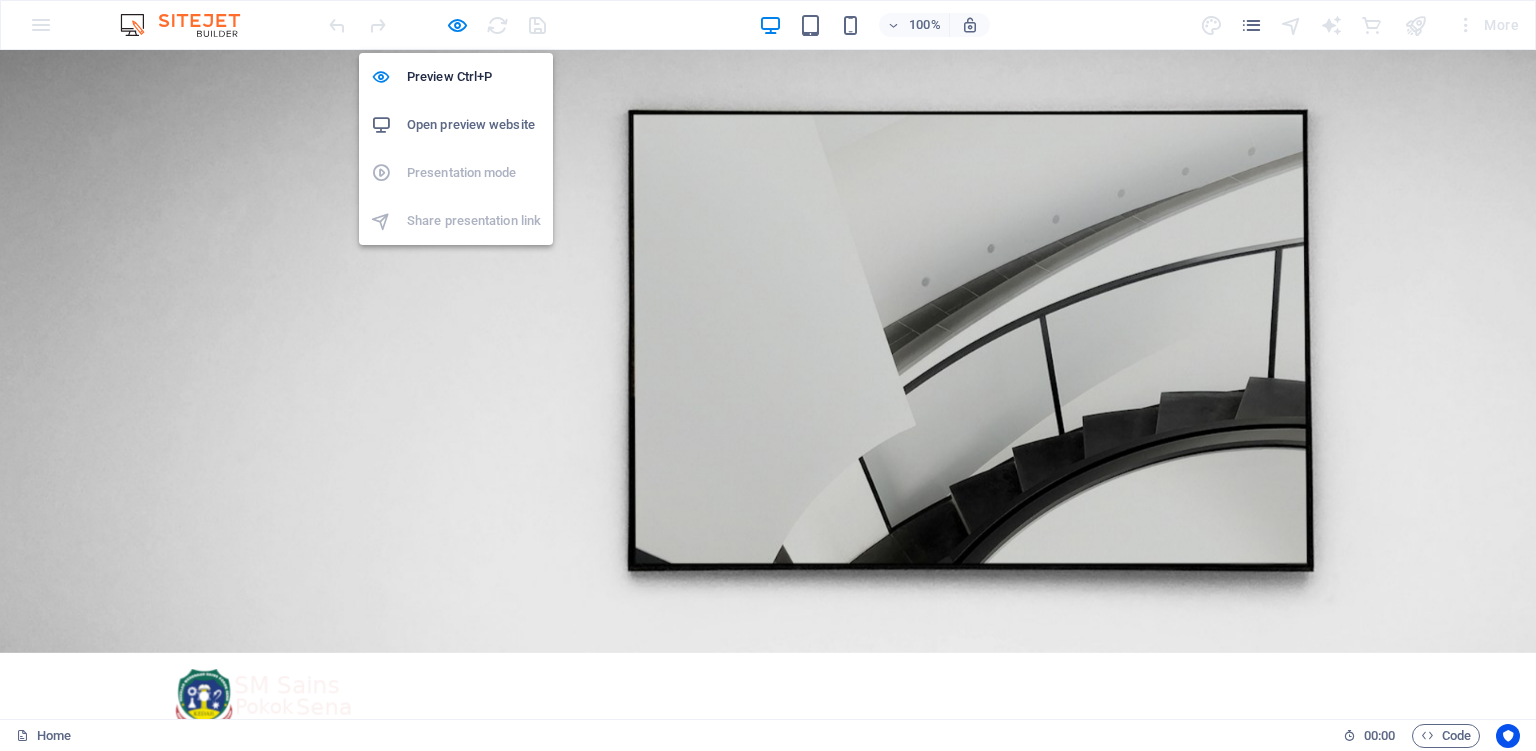 click on "Open preview website" at bounding box center (474, 125) 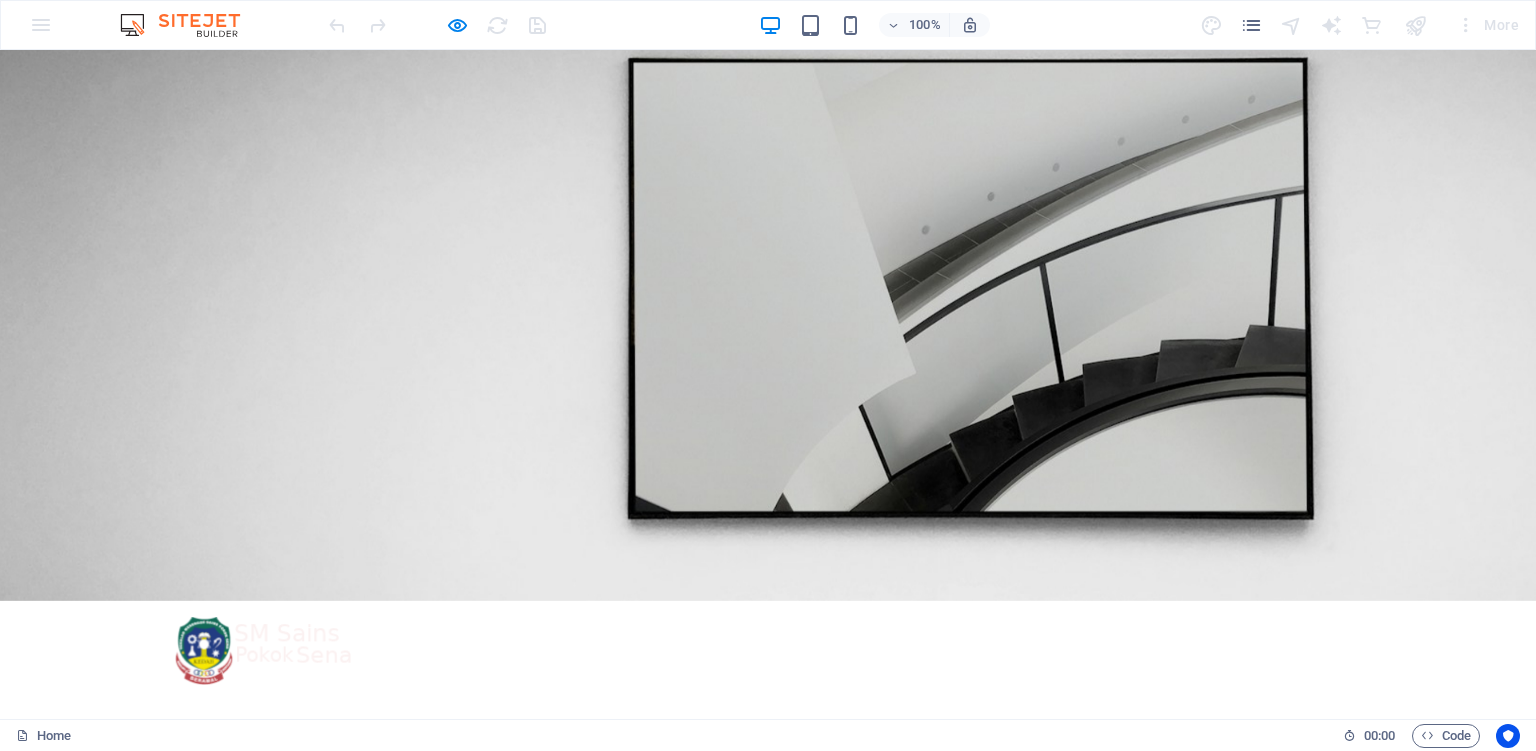 scroll, scrollTop: 0, scrollLeft: 0, axis: both 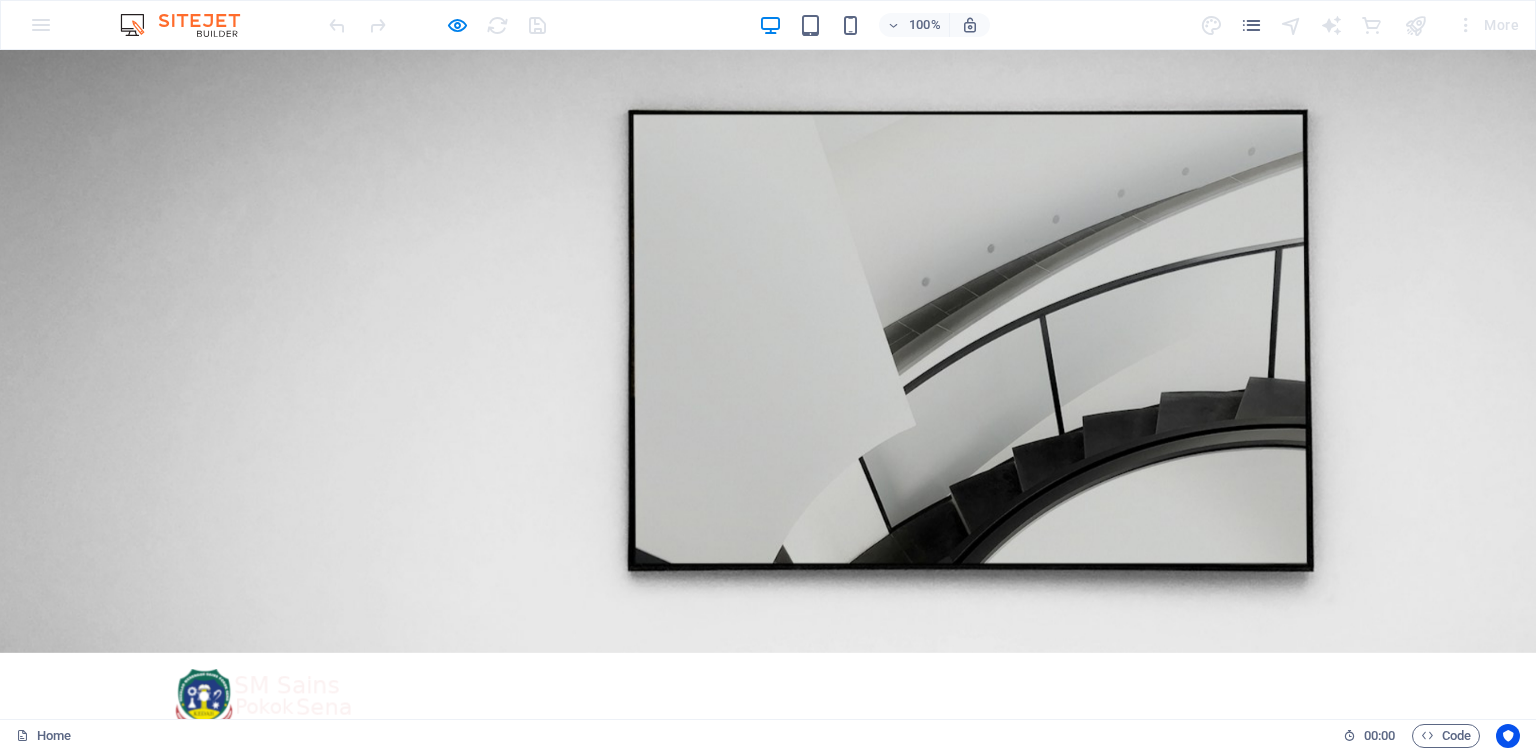 click on "More" at bounding box center (1487, 25) 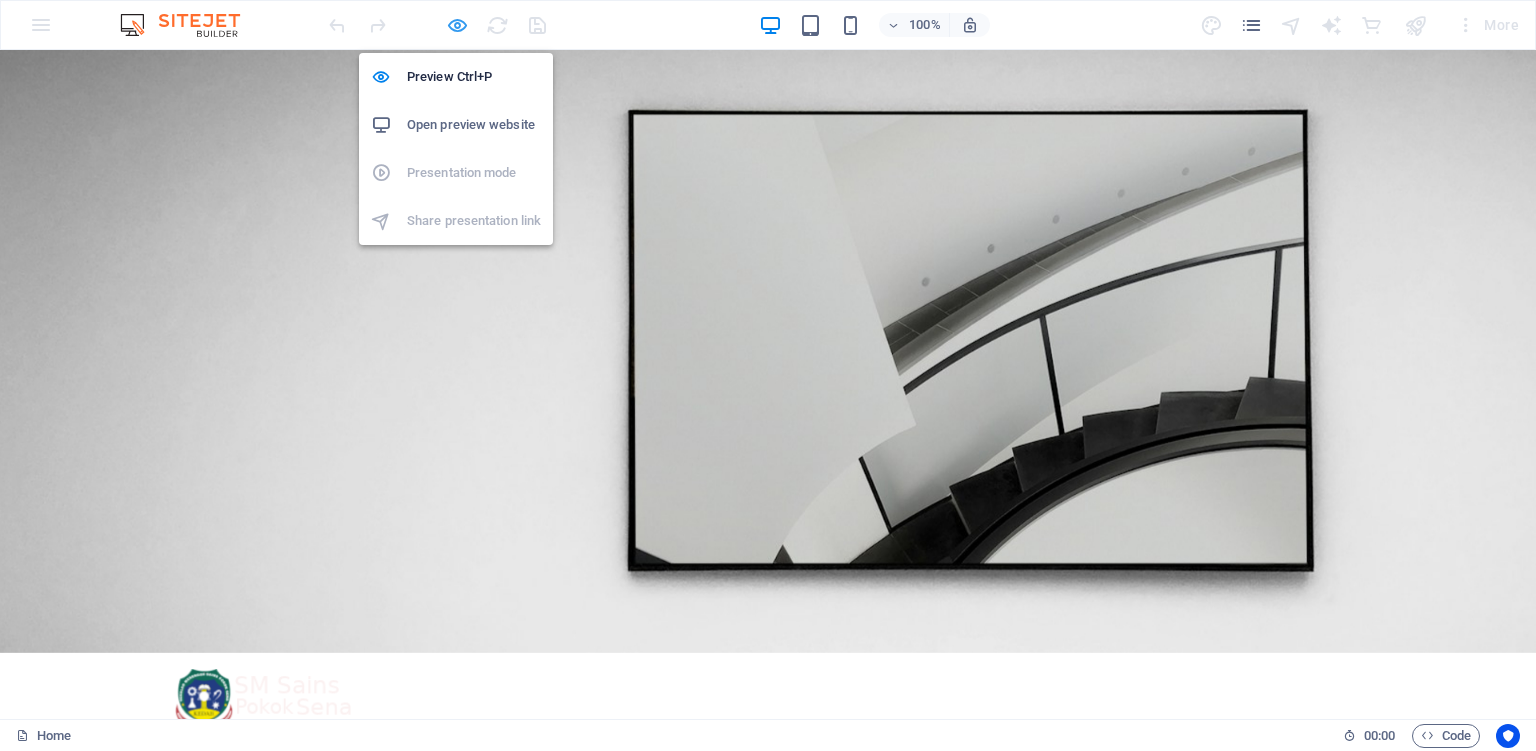 click at bounding box center (457, 25) 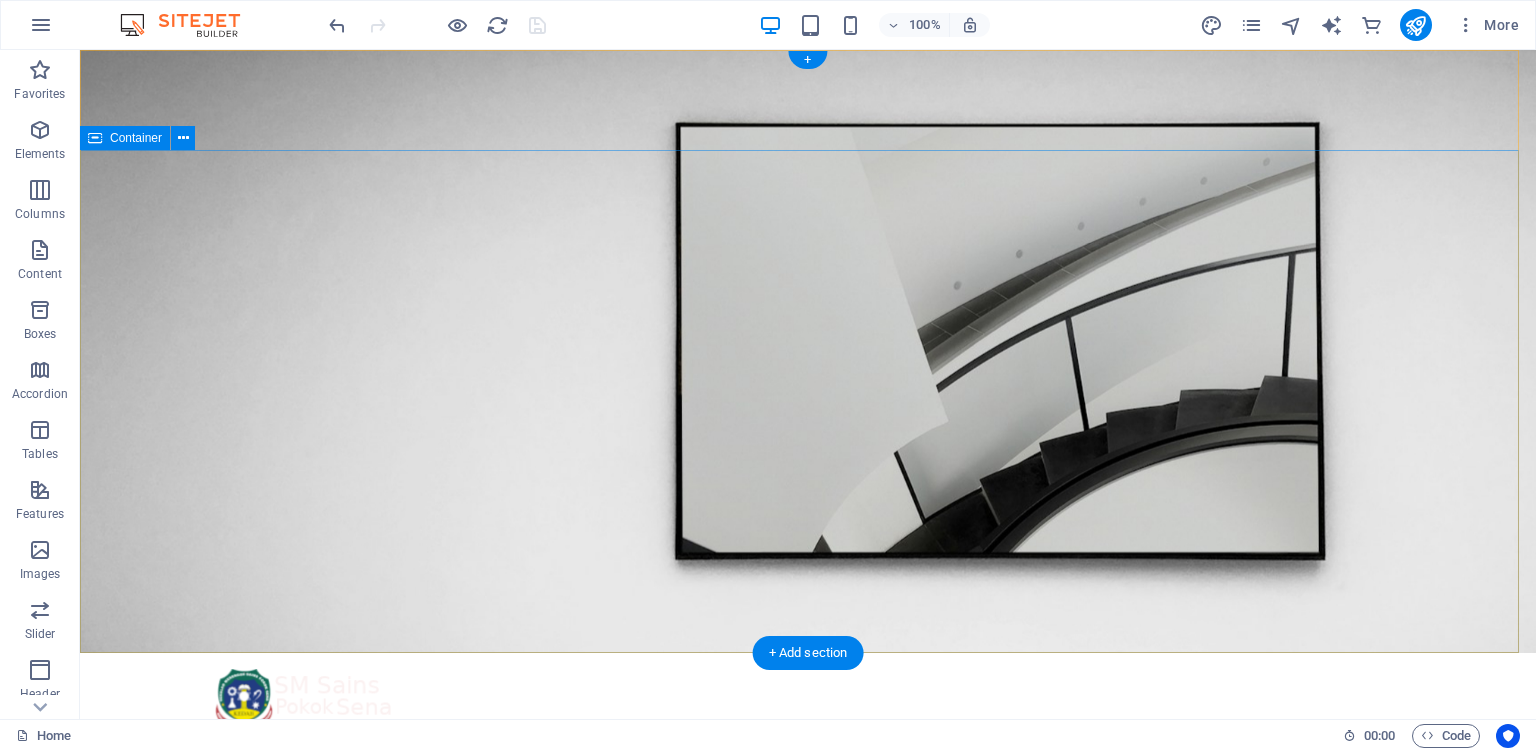 click on "#movingforwardtogether" at bounding box center (808, 1006) 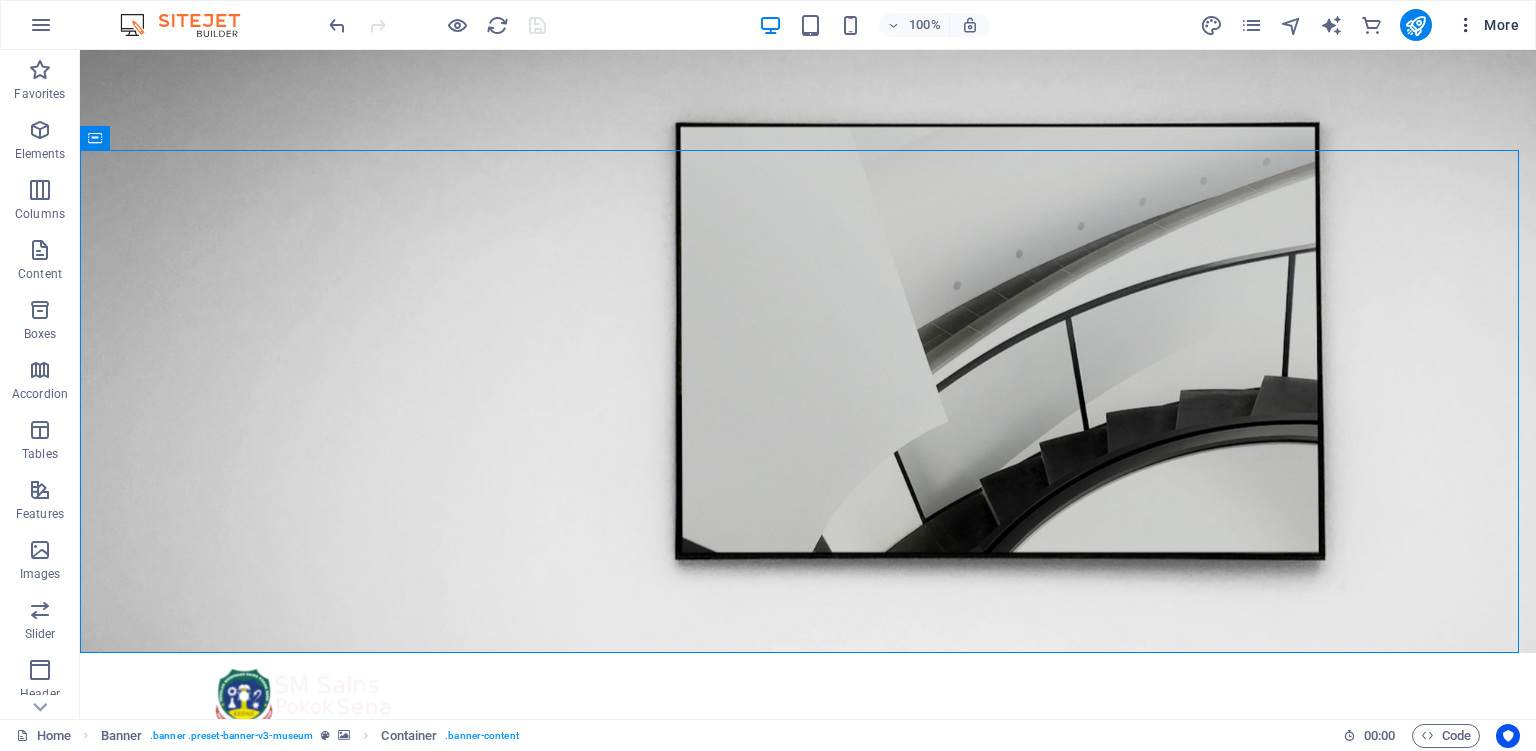 click on "More" at bounding box center [1487, 25] 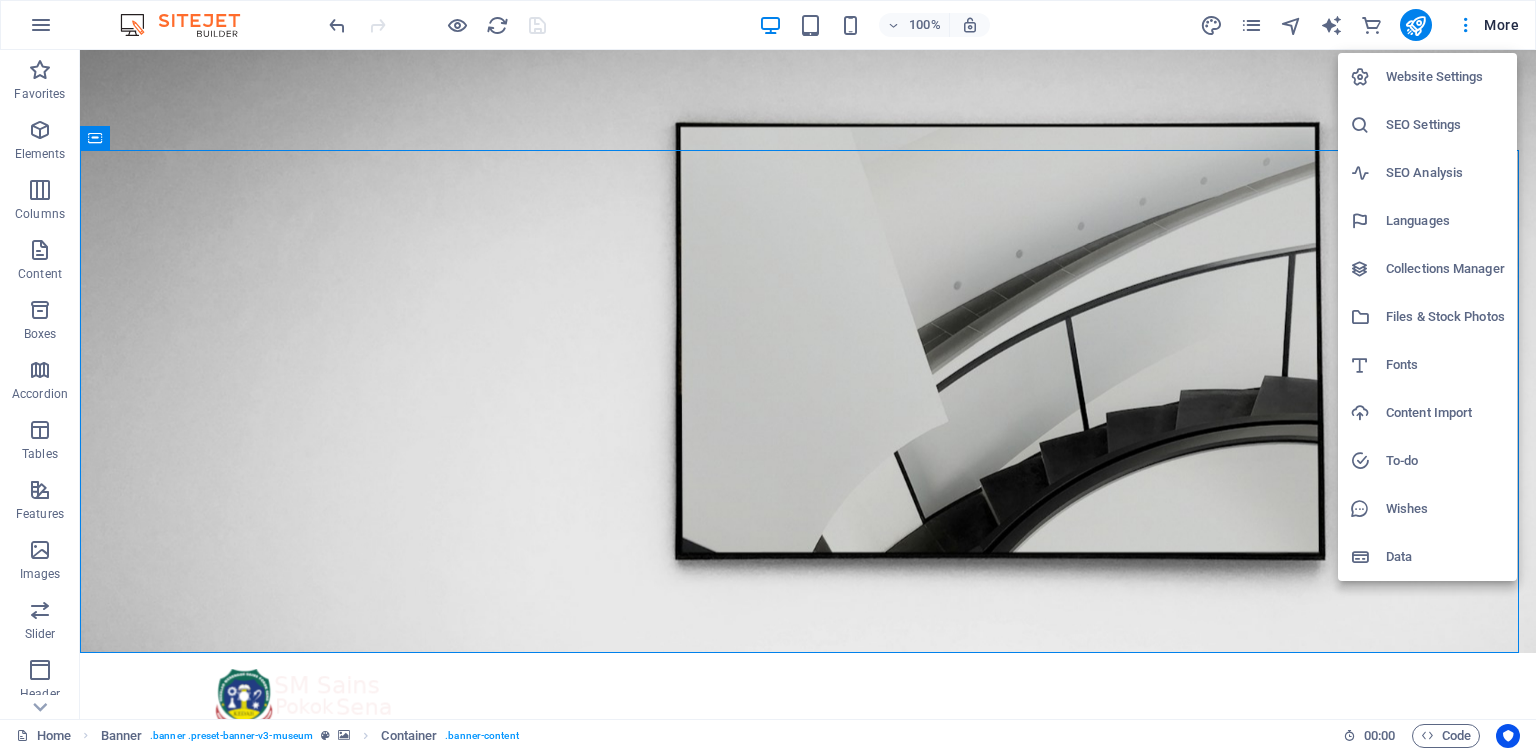 click on "Website Settings" at bounding box center [1445, 77] 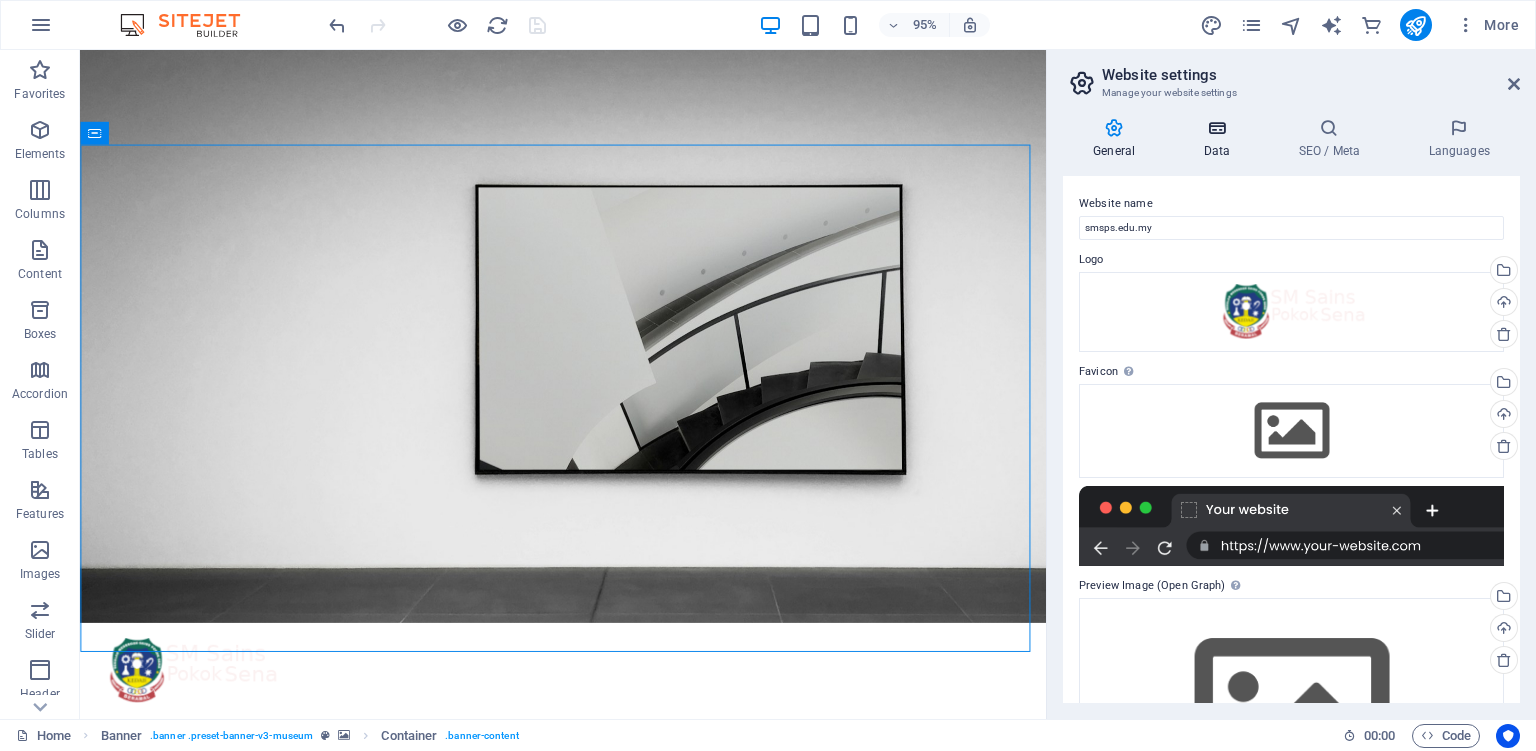 click on "Data" at bounding box center (1220, 139) 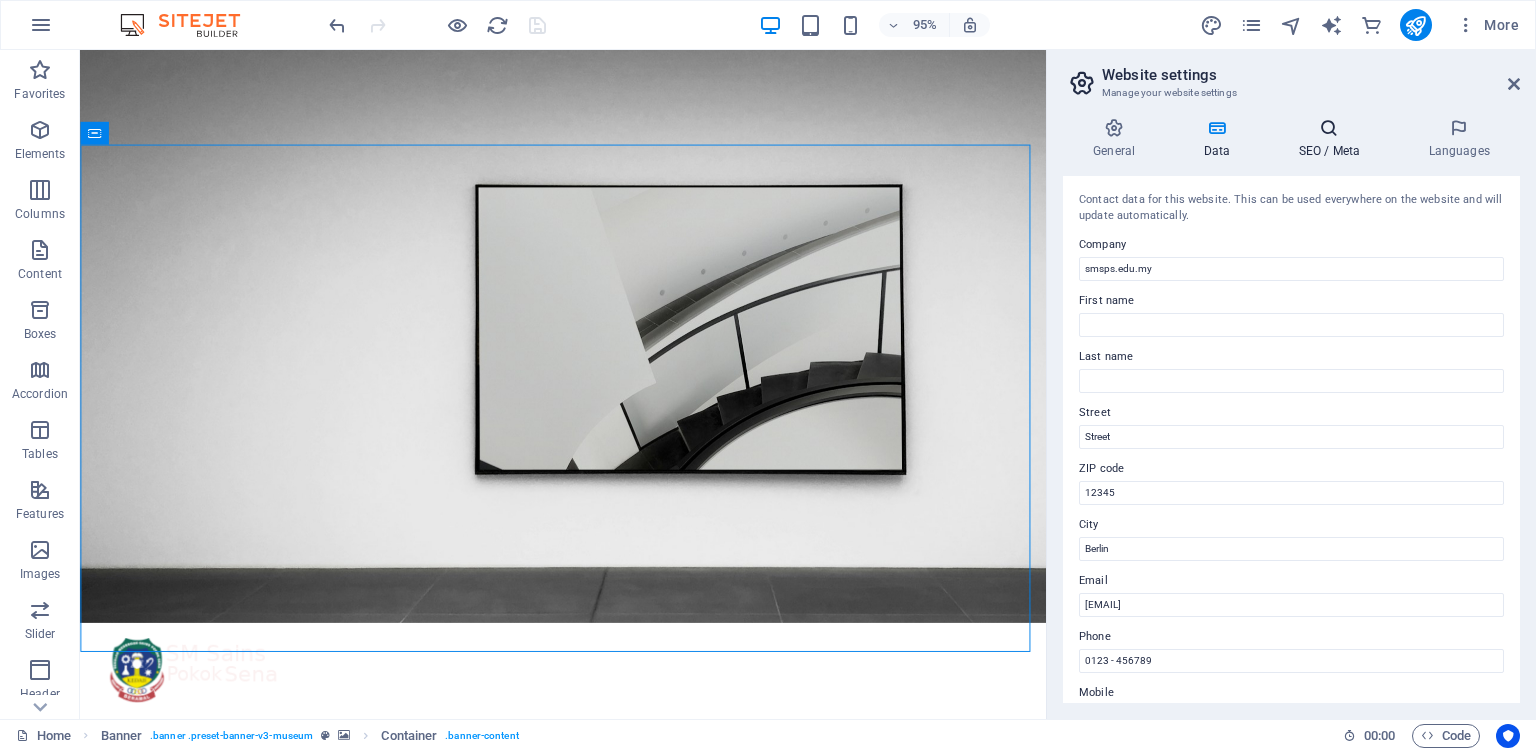 click on "SEO / Meta" at bounding box center [1333, 139] 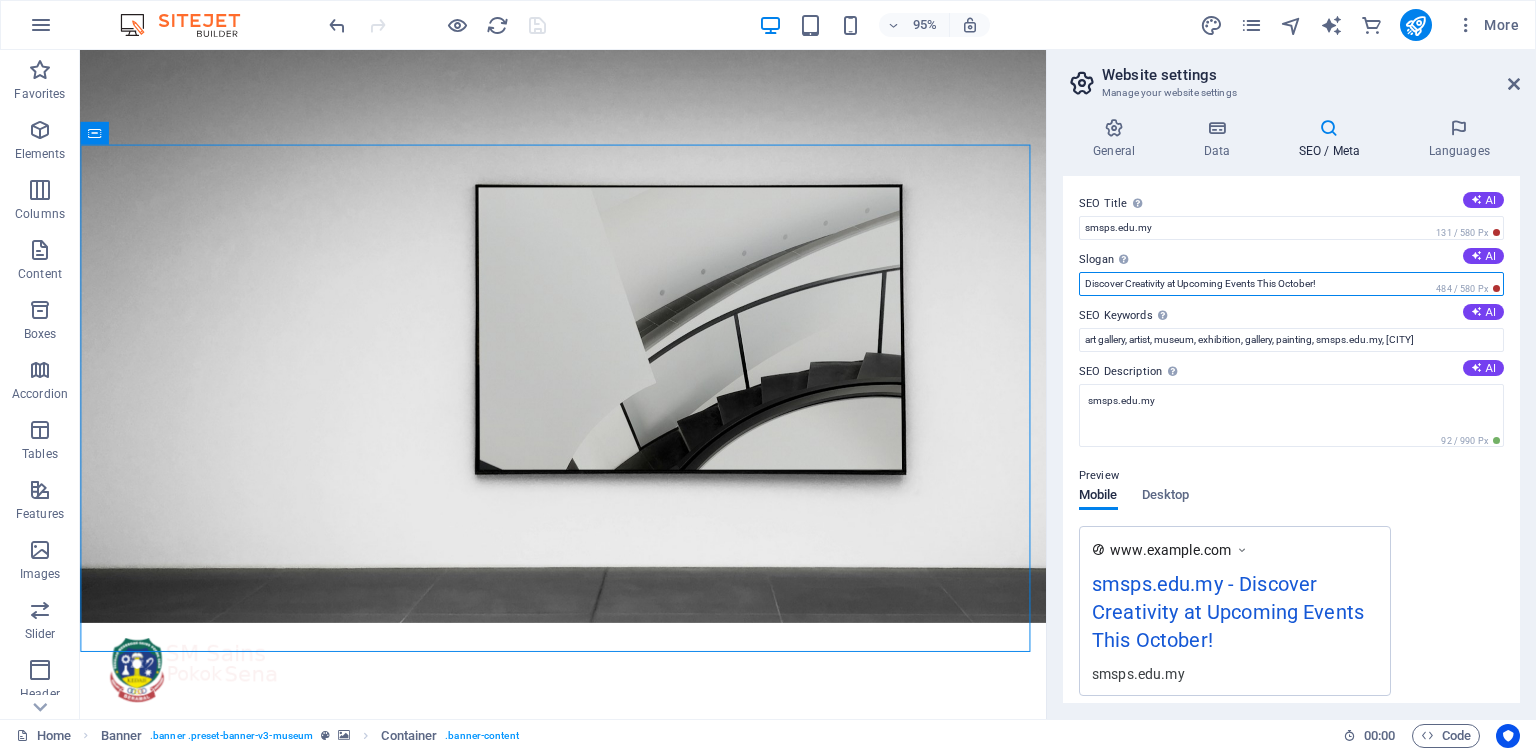 drag, startPoint x: 1333, startPoint y: 282, endPoint x: 1031, endPoint y: 287, distance: 302.04138 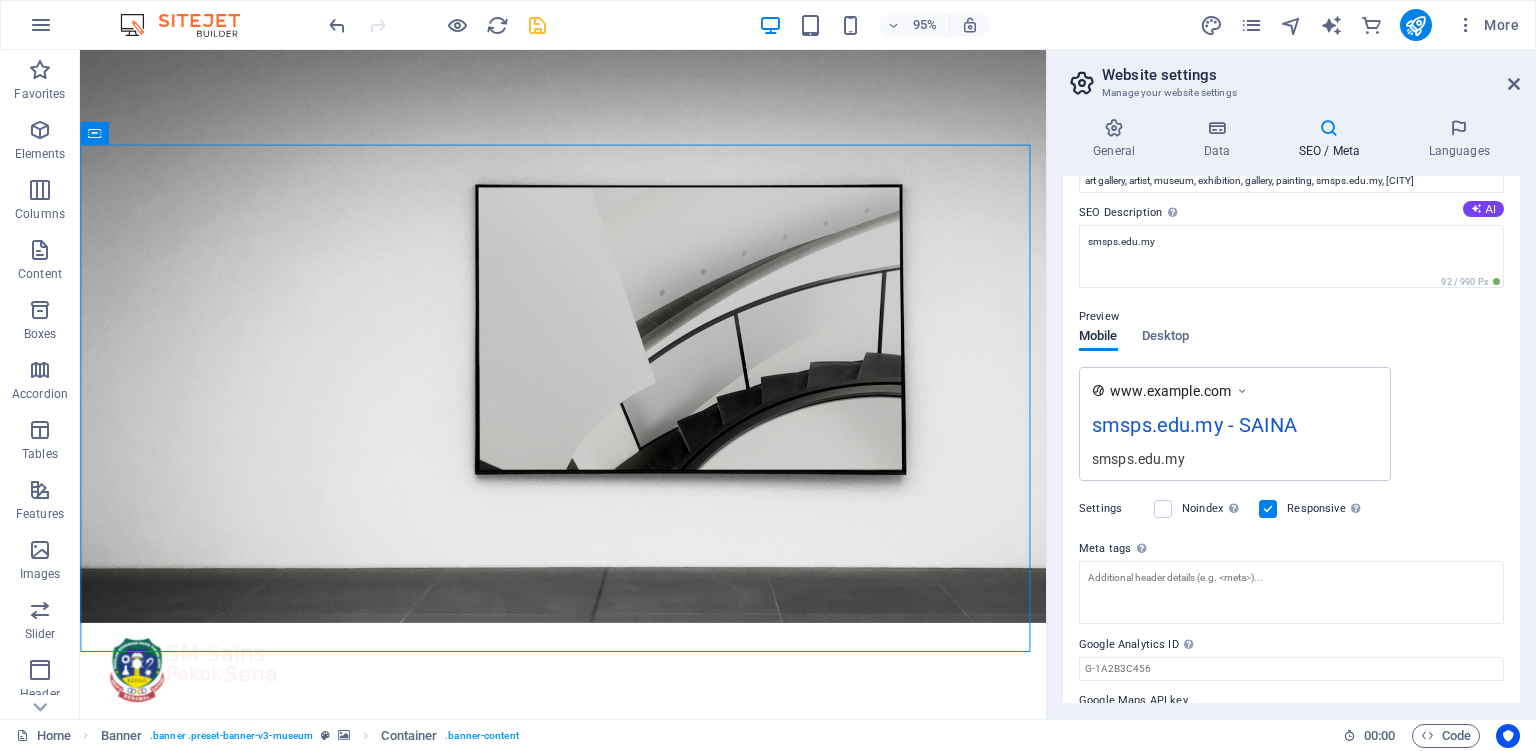 scroll, scrollTop: 182, scrollLeft: 0, axis: vertical 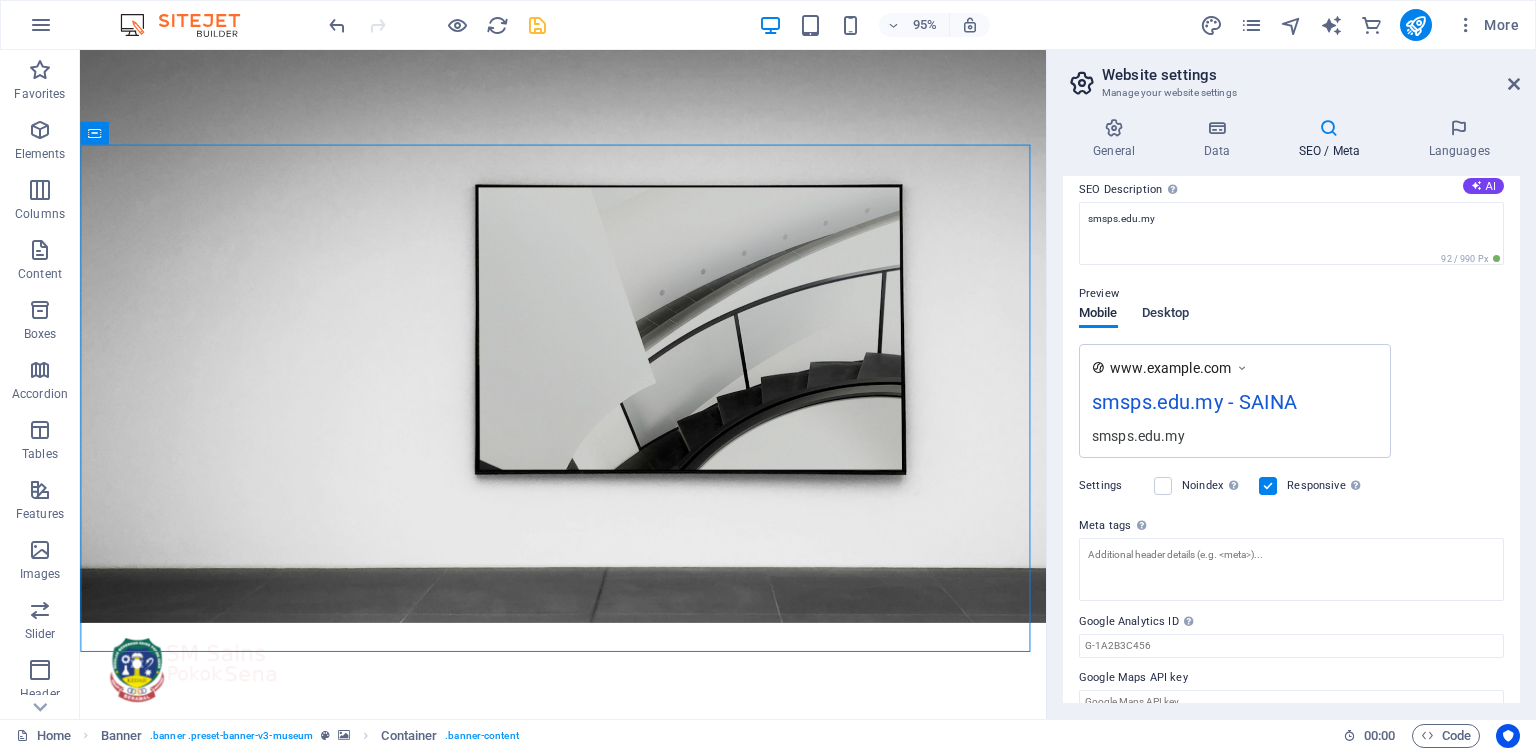 type on "SAINA" 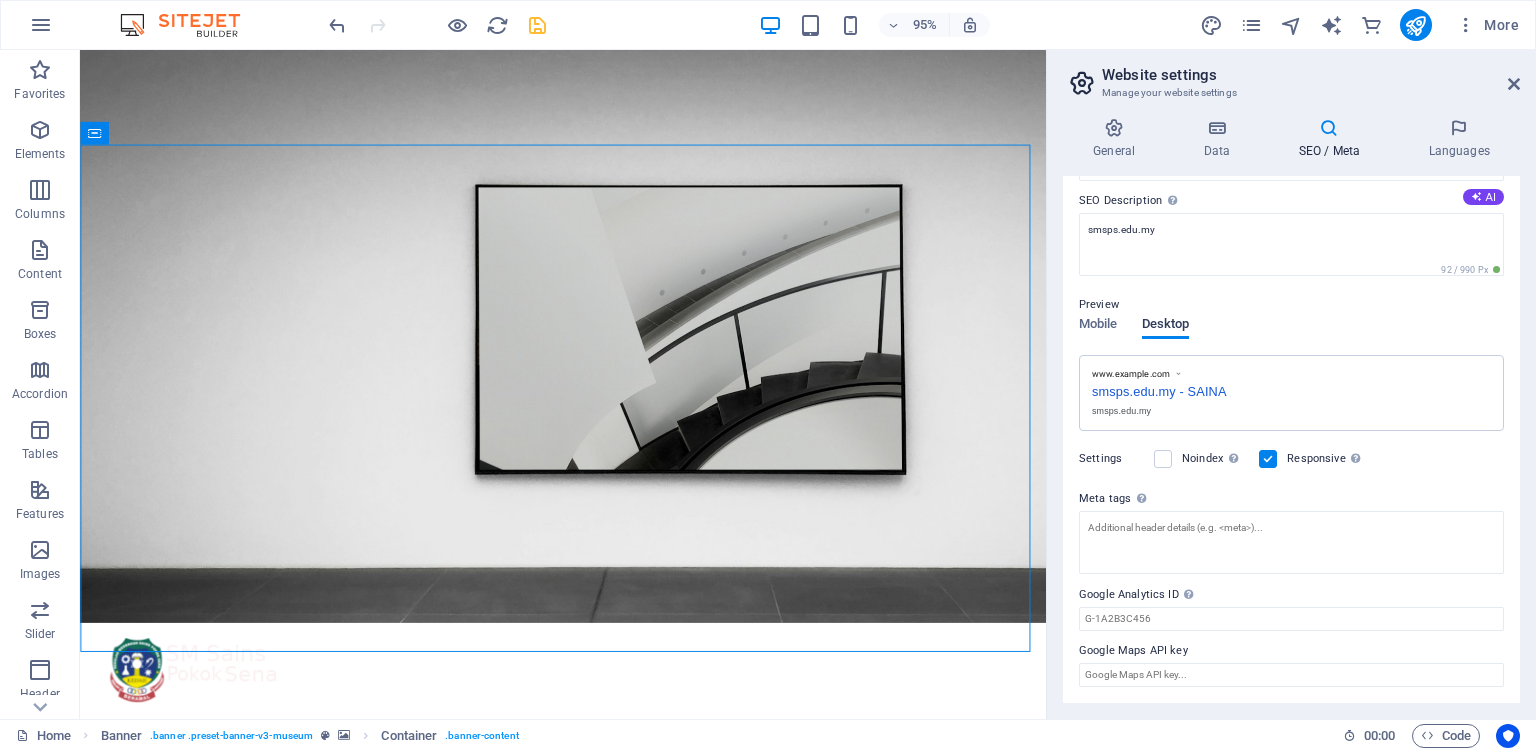 scroll, scrollTop: 169, scrollLeft: 0, axis: vertical 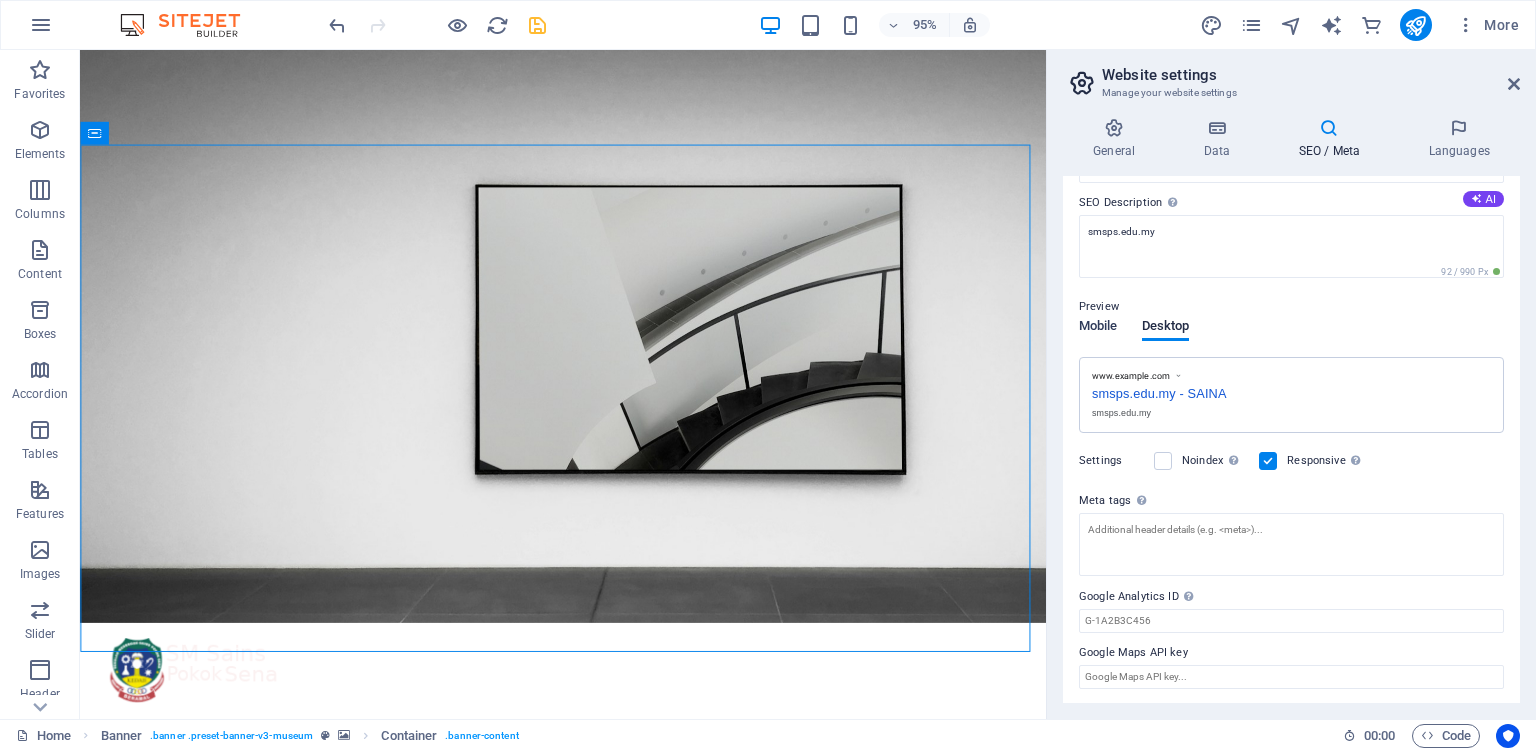 click on "Mobile" at bounding box center [1098, 328] 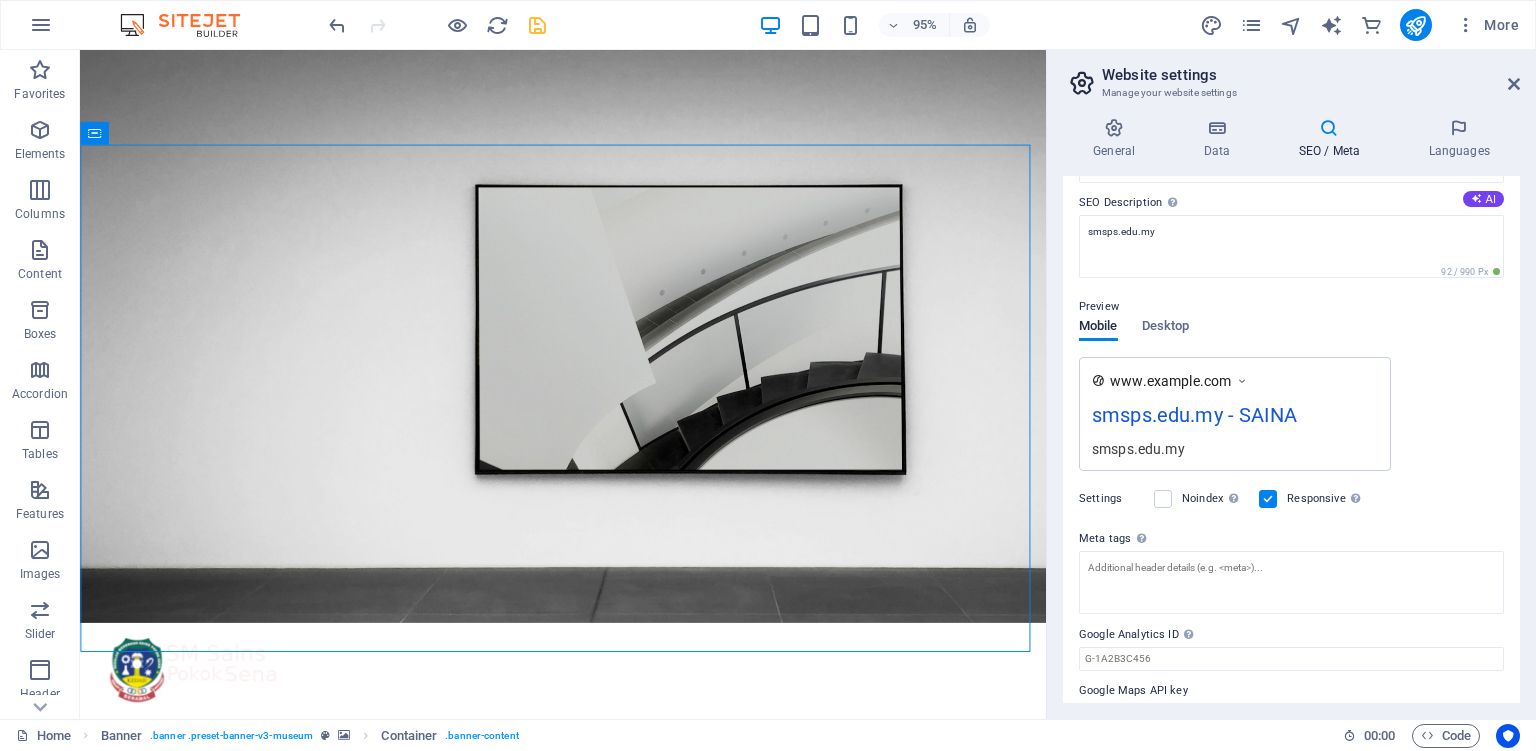 scroll, scrollTop: 207, scrollLeft: 0, axis: vertical 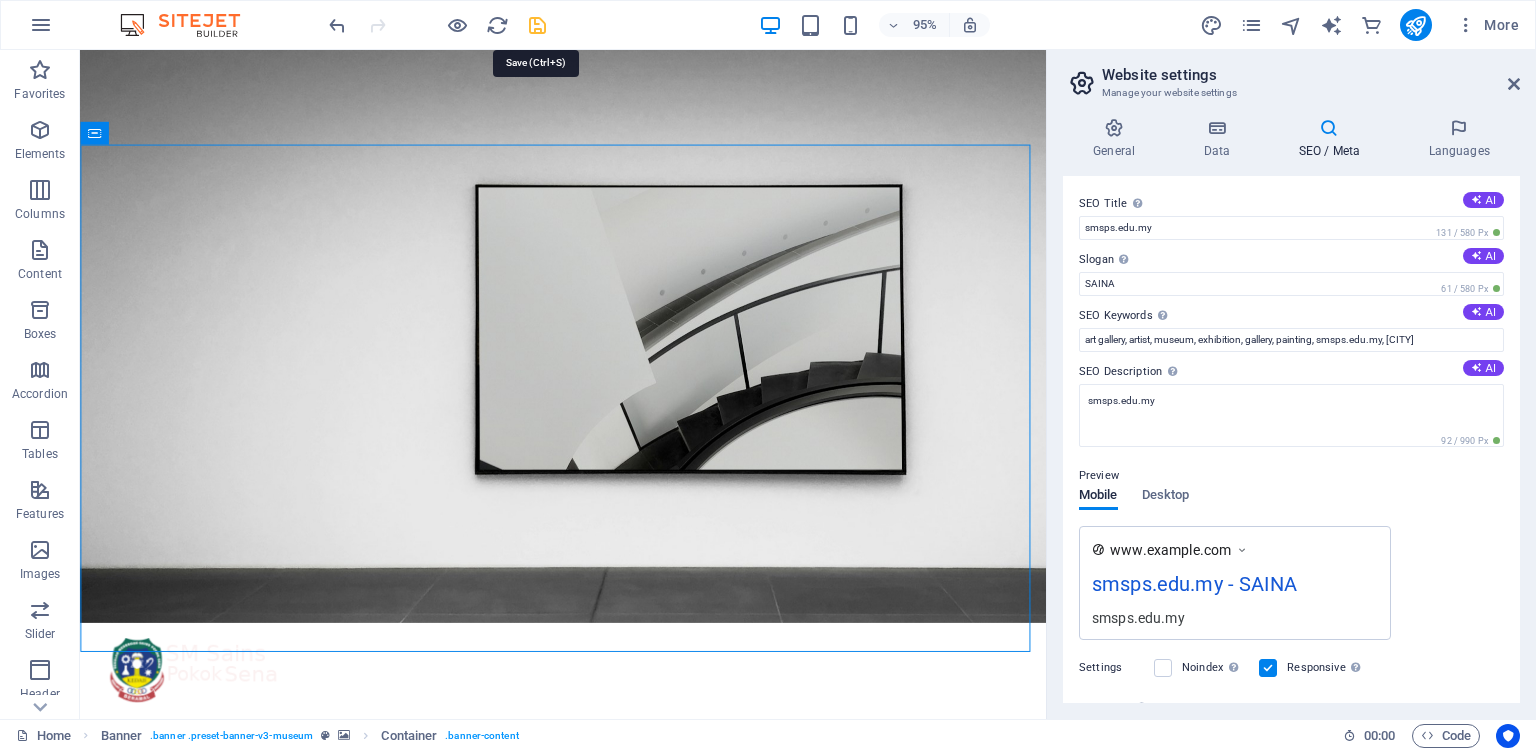 click at bounding box center [537, 25] 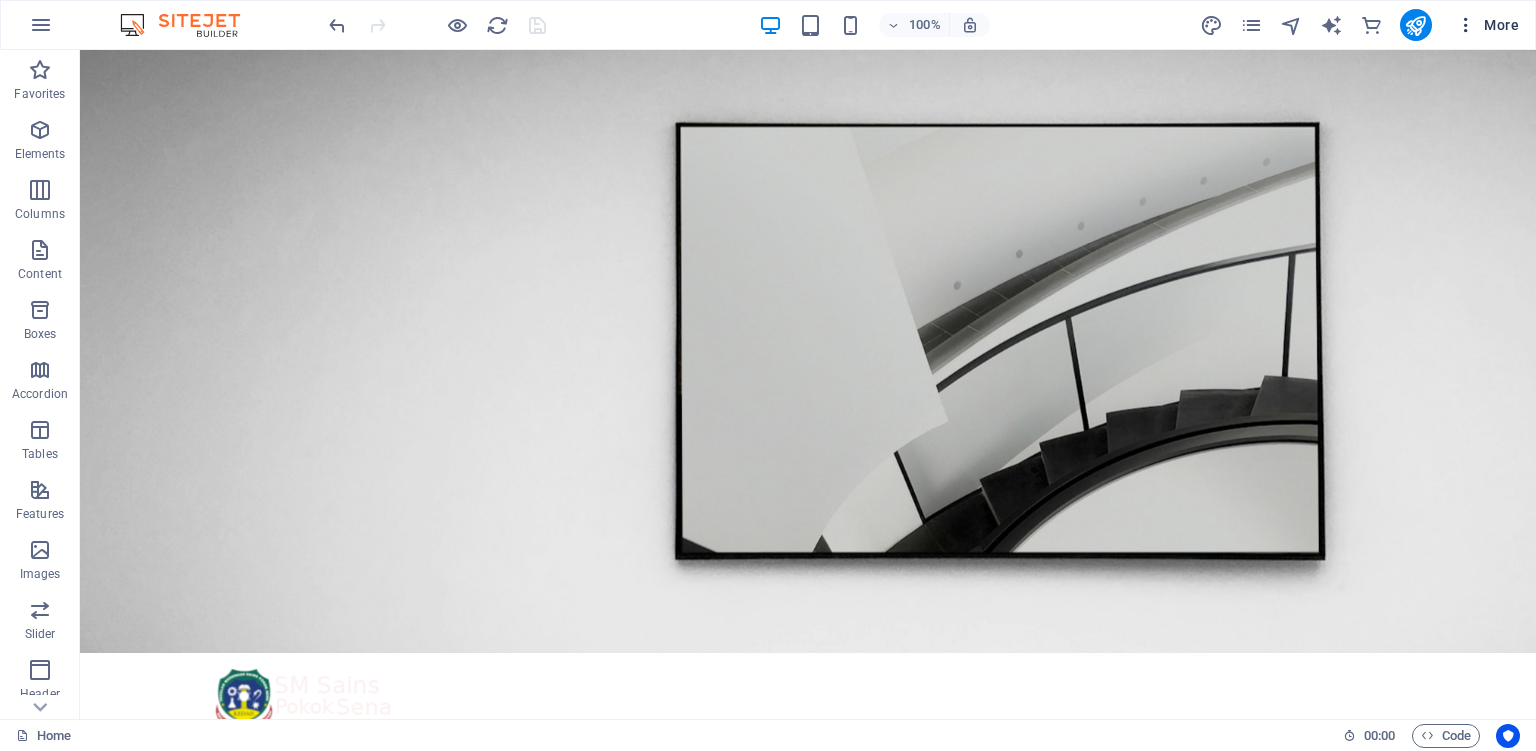 click on "More" at bounding box center [1487, 25] 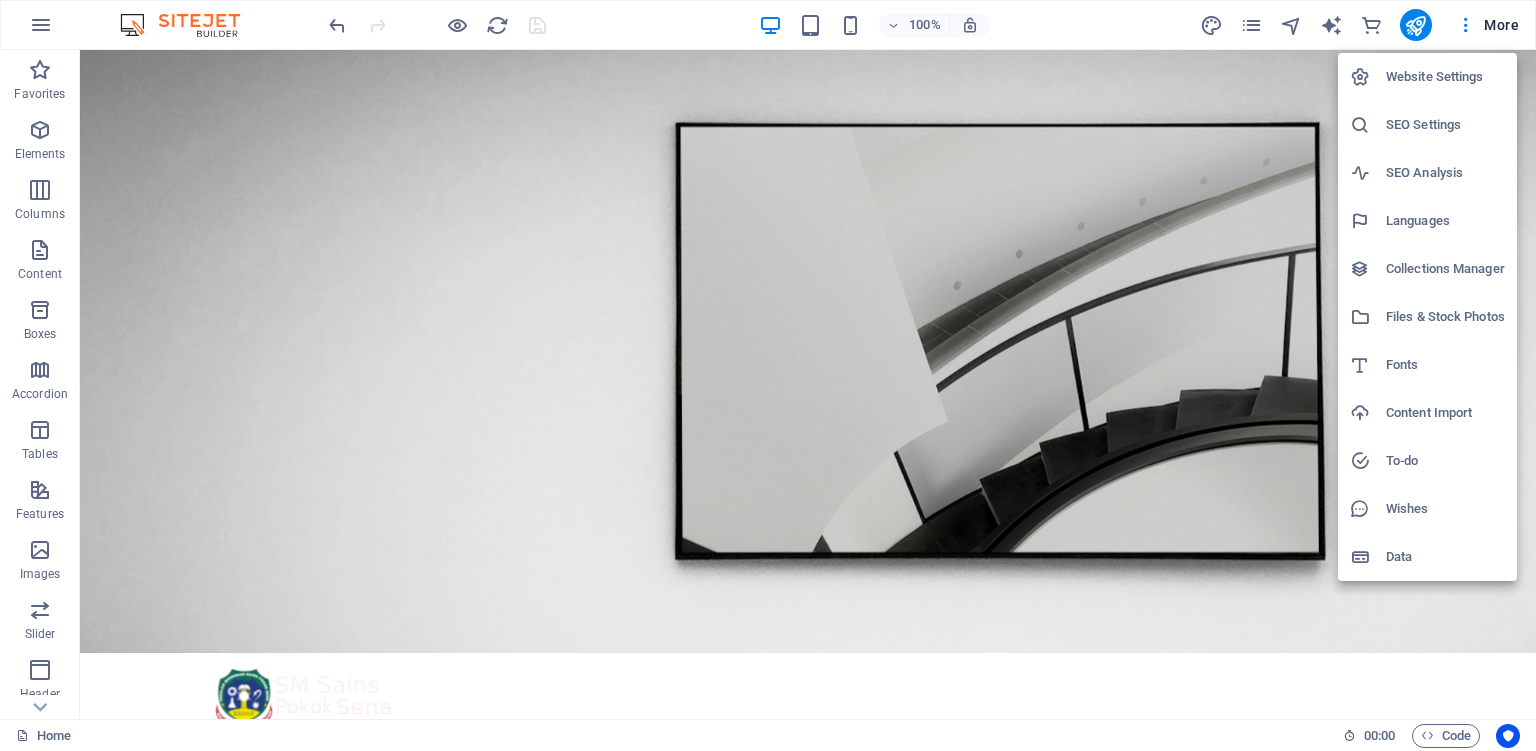 click on "SEO Settings" at bounding box center [1445, 125] 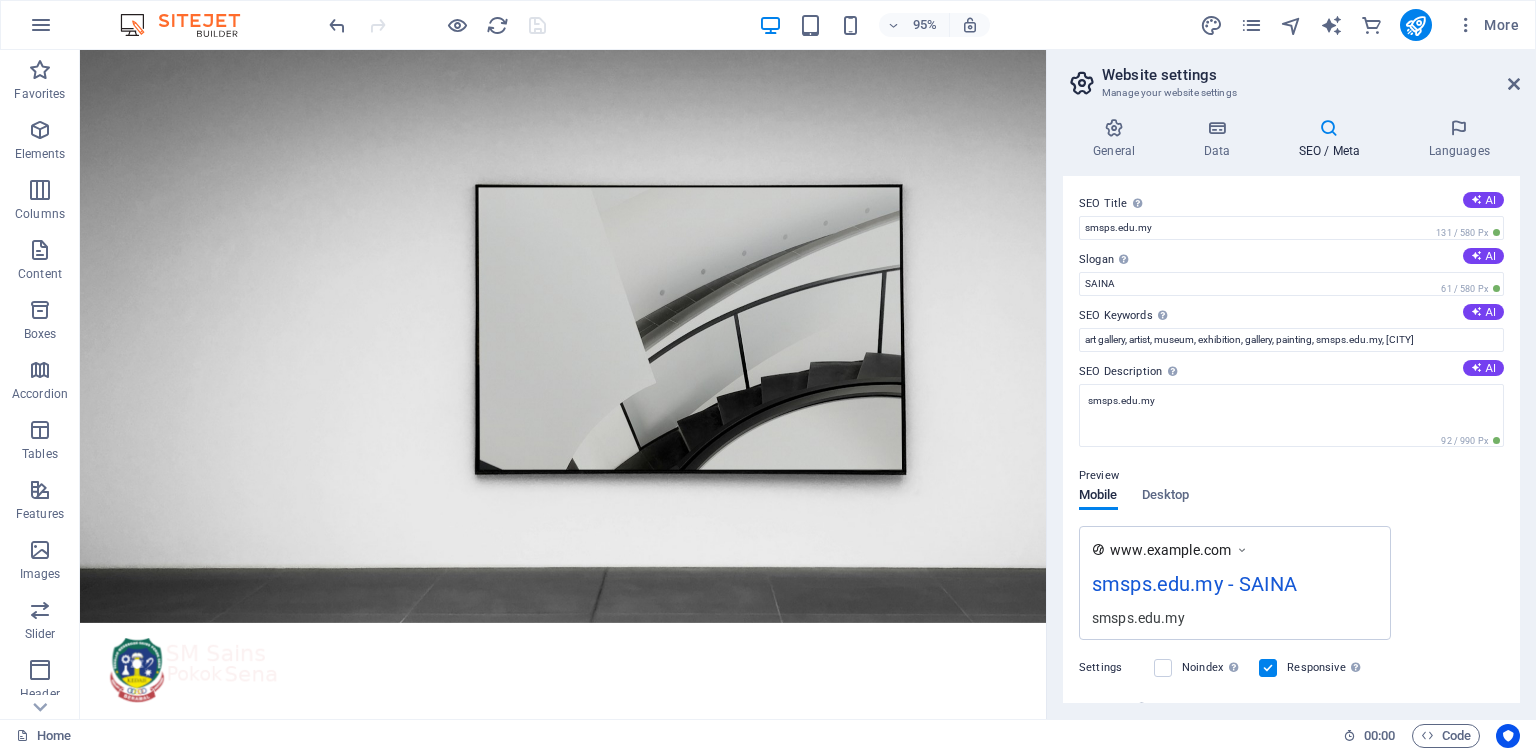 click at bounding box center [1242, 550] 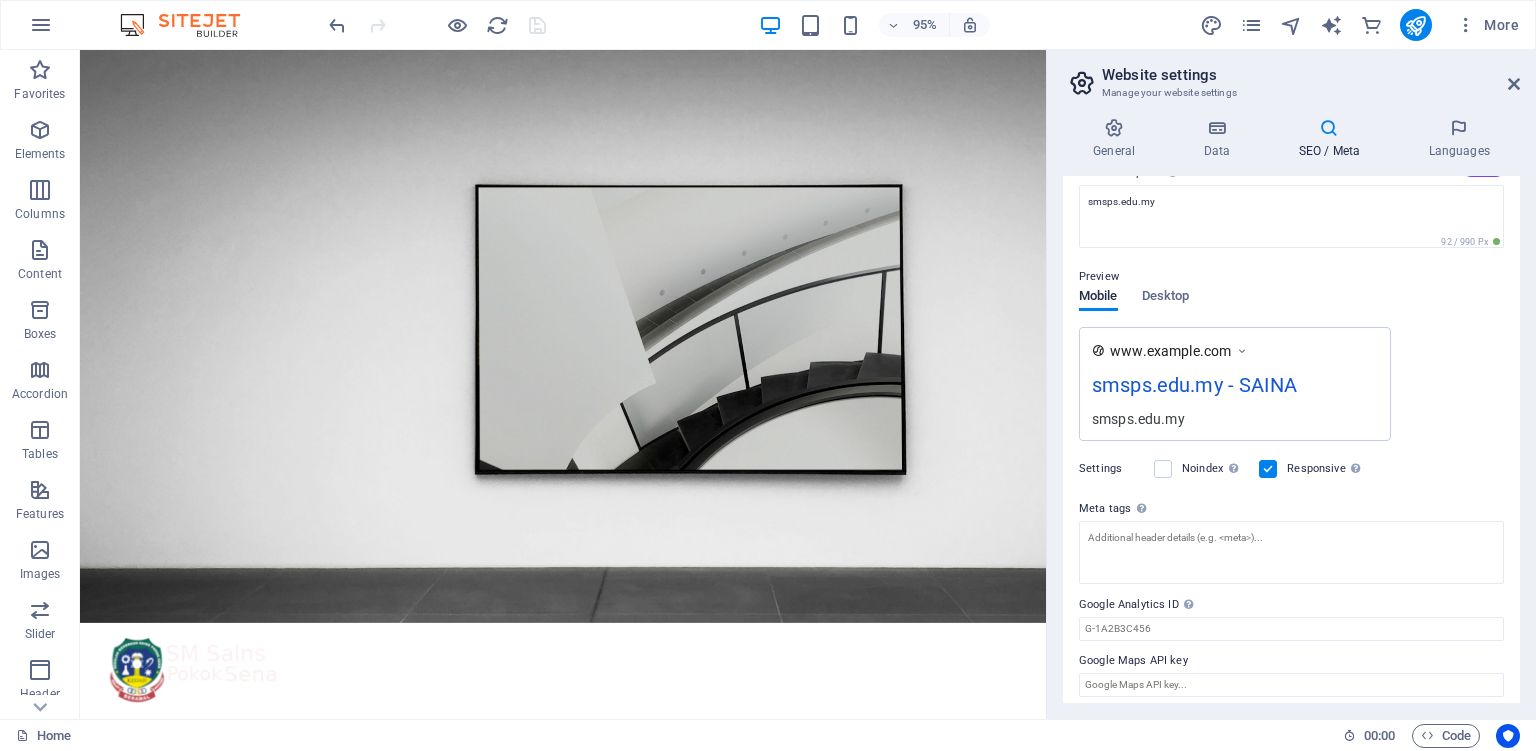 scroll, scrollTop: 207, scrollLeft: 0, axis: vertical 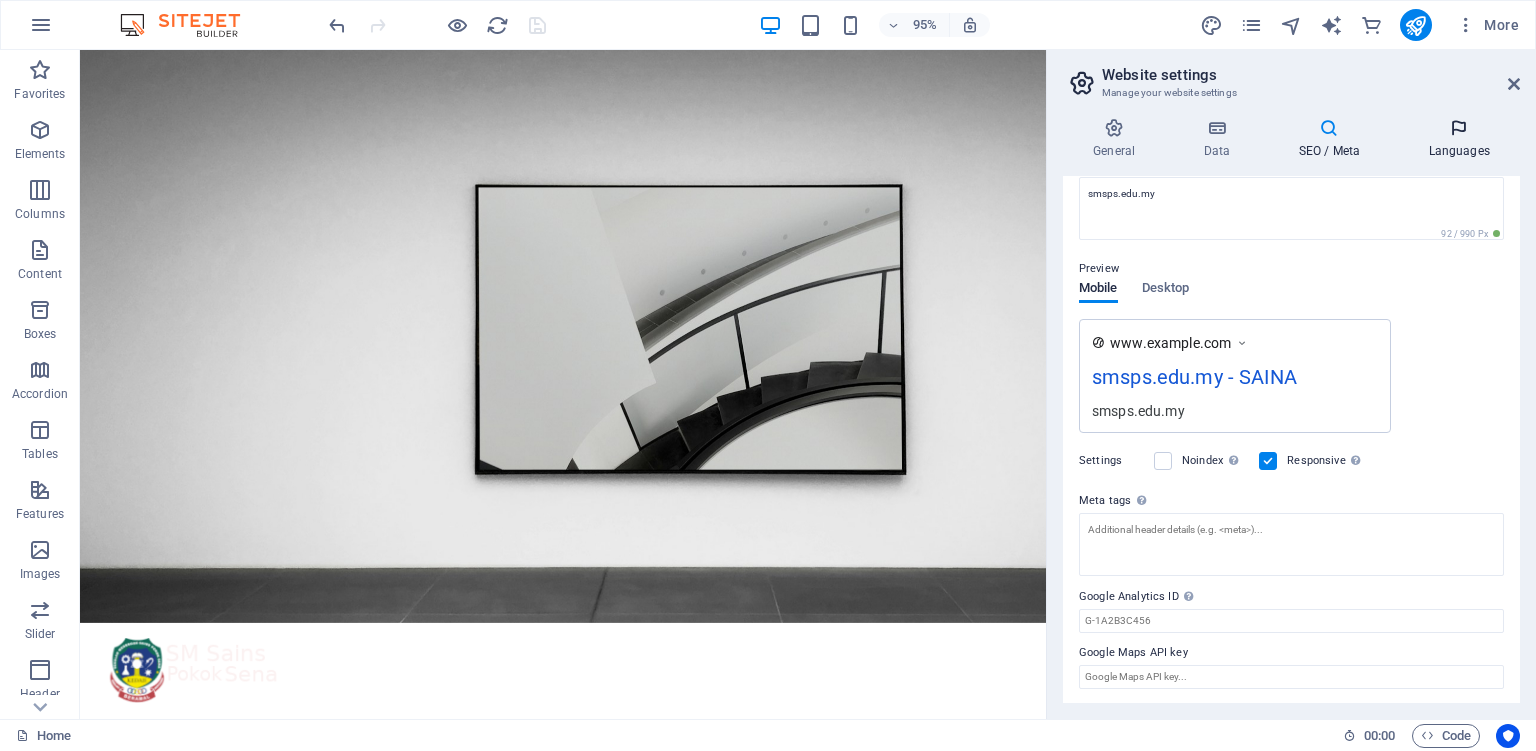 click at bounding box center [1459, 128] 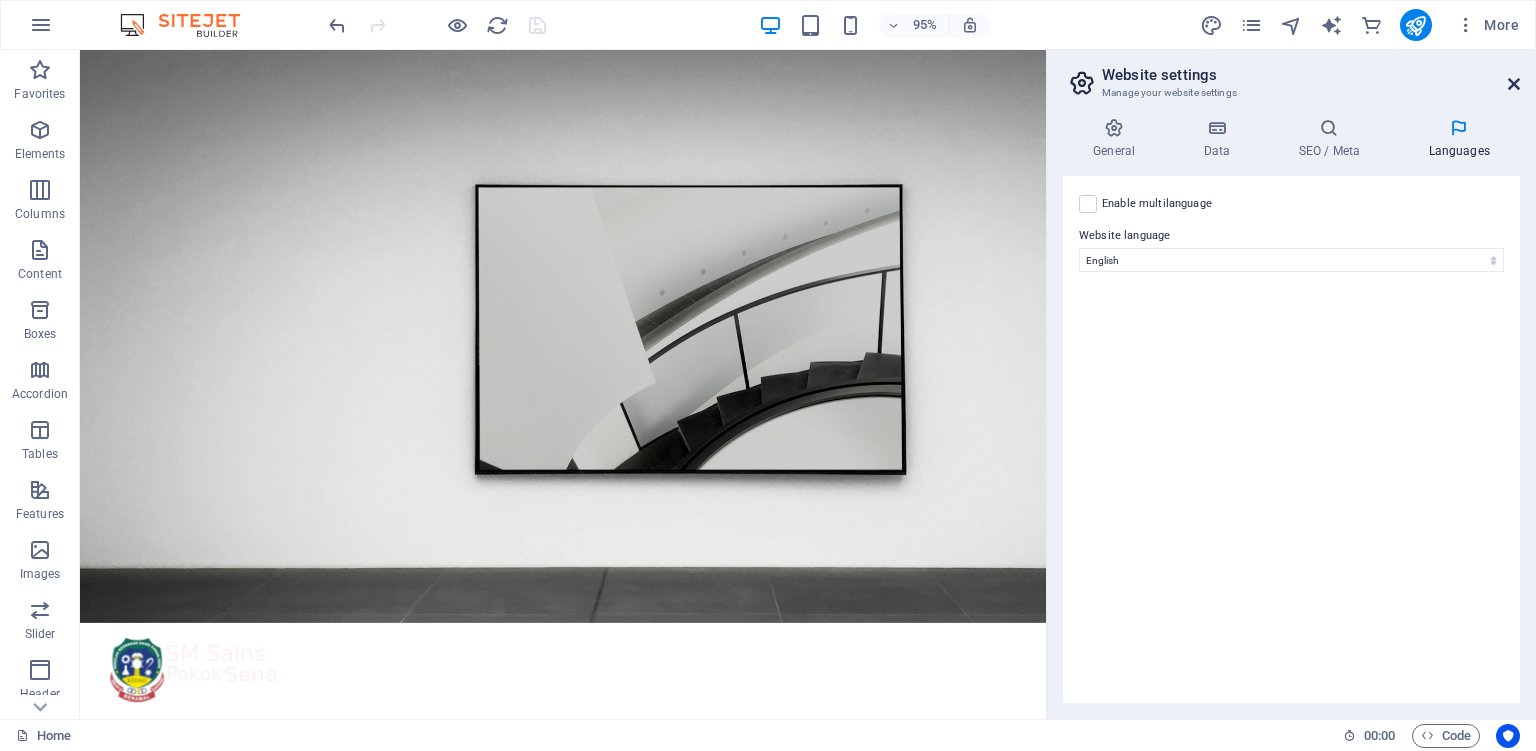 click at bounding box center (1514, 84) 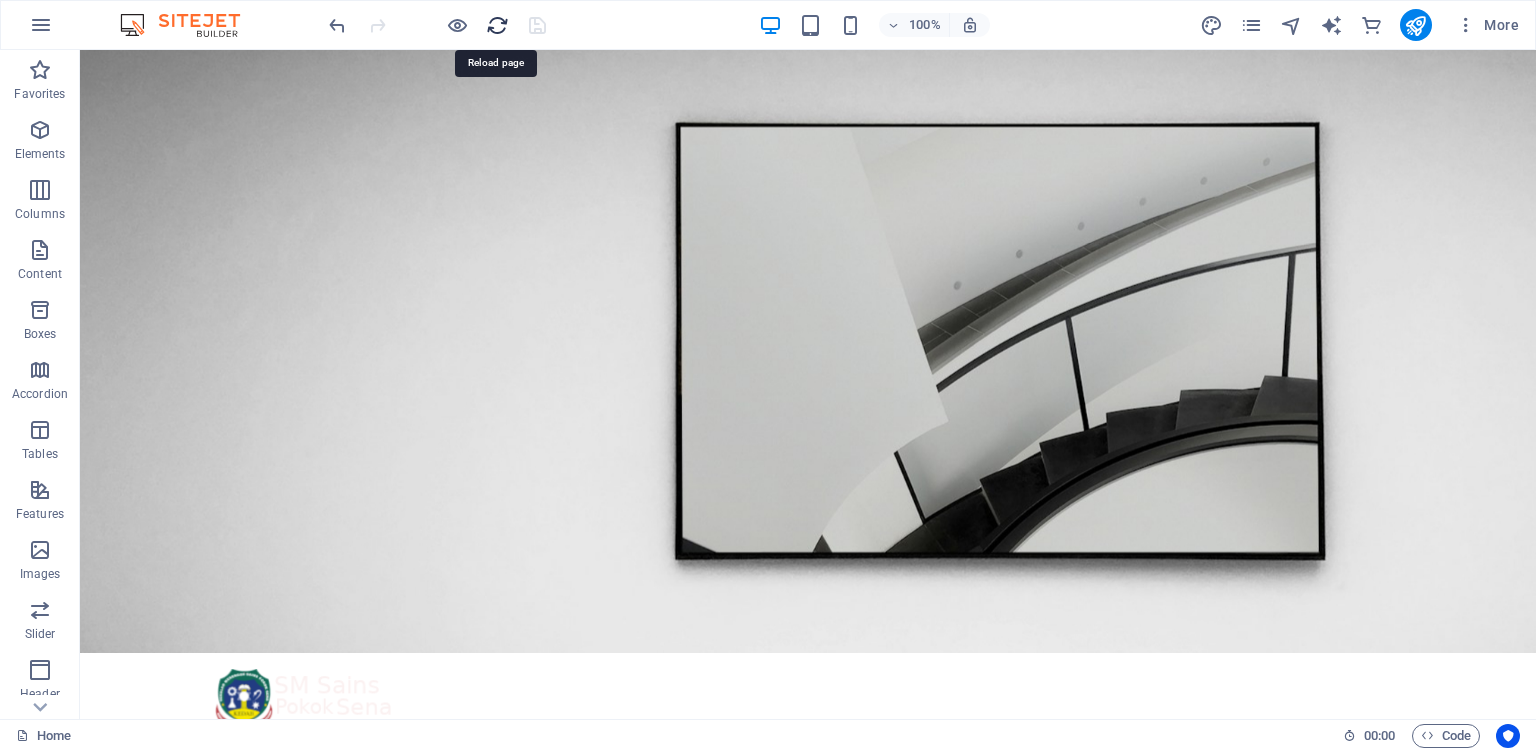 click at bounding box center [497, 25] 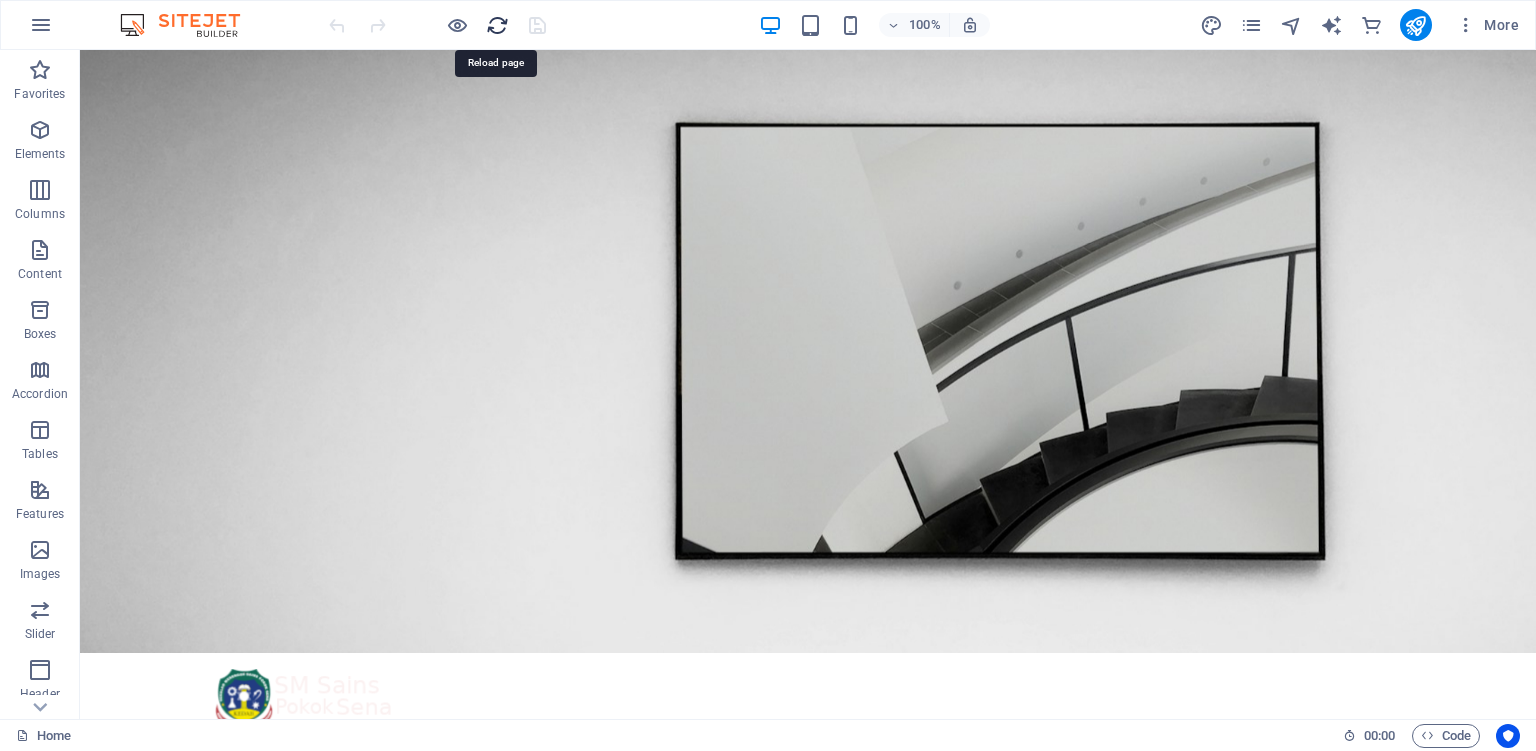 click at bounding box center [497, 25] 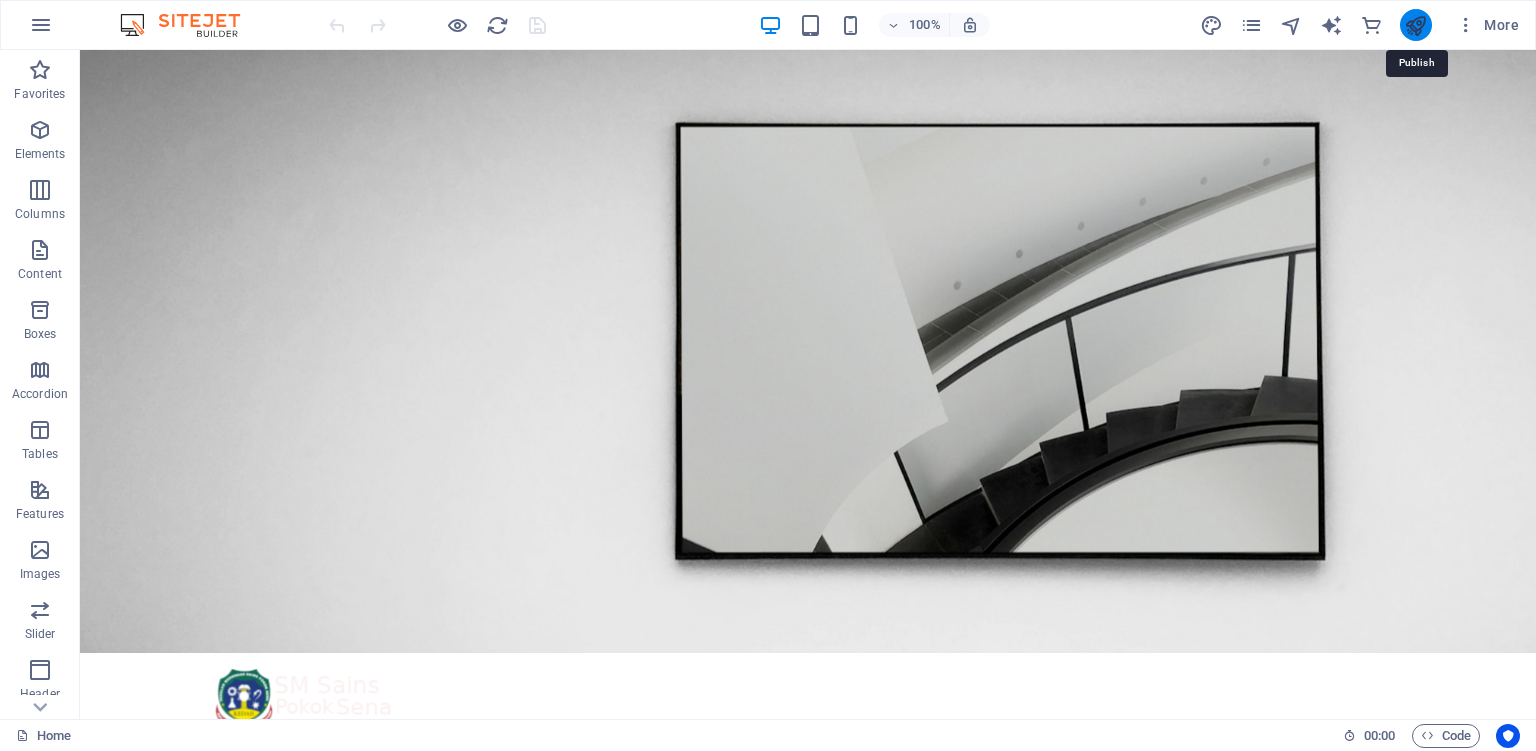 click at bounding box center (1415, 25) 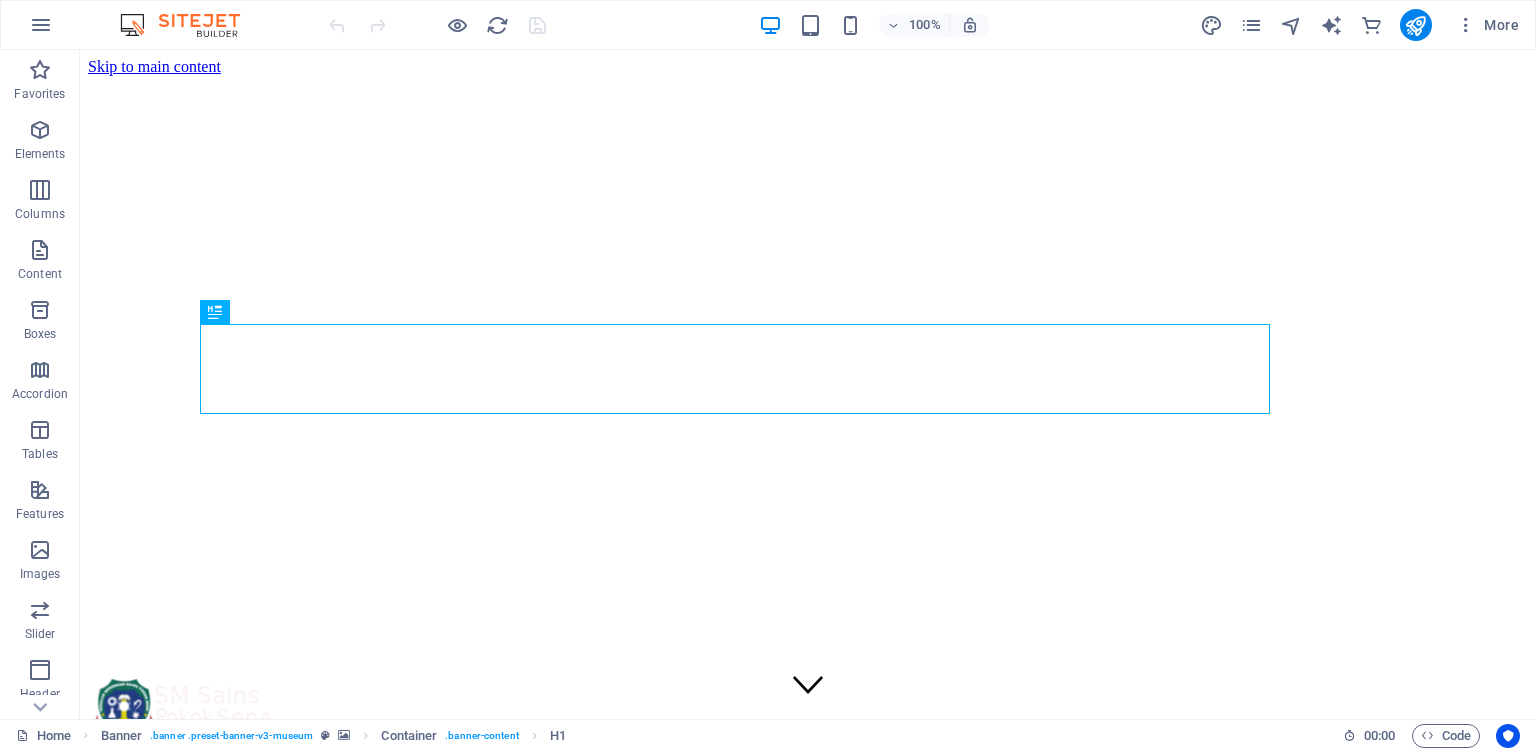 scroll, scrollTop: 0, scrollLeft: 0, axis: both 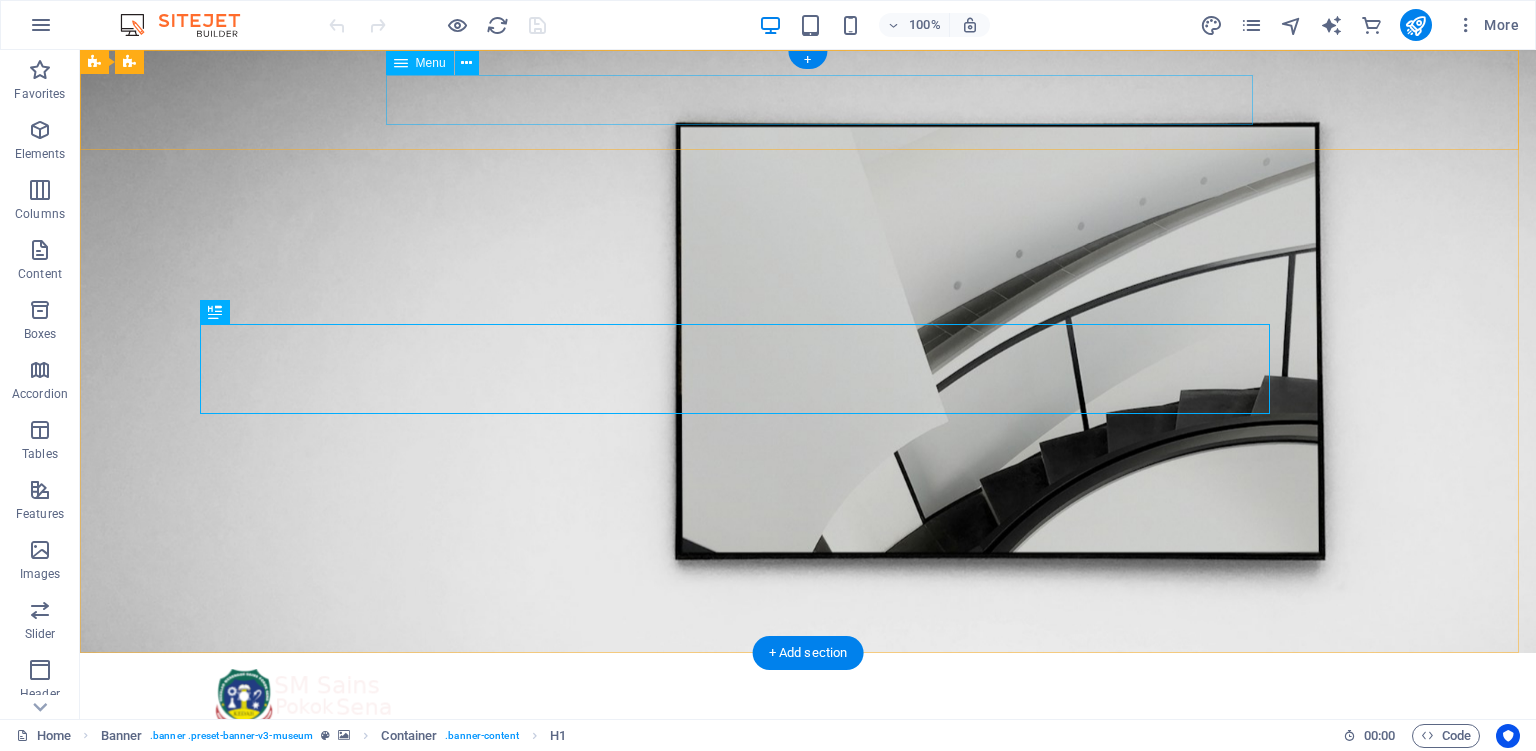 click on "About Us e-Learning Events Contact" at bounding box center [808, 762] 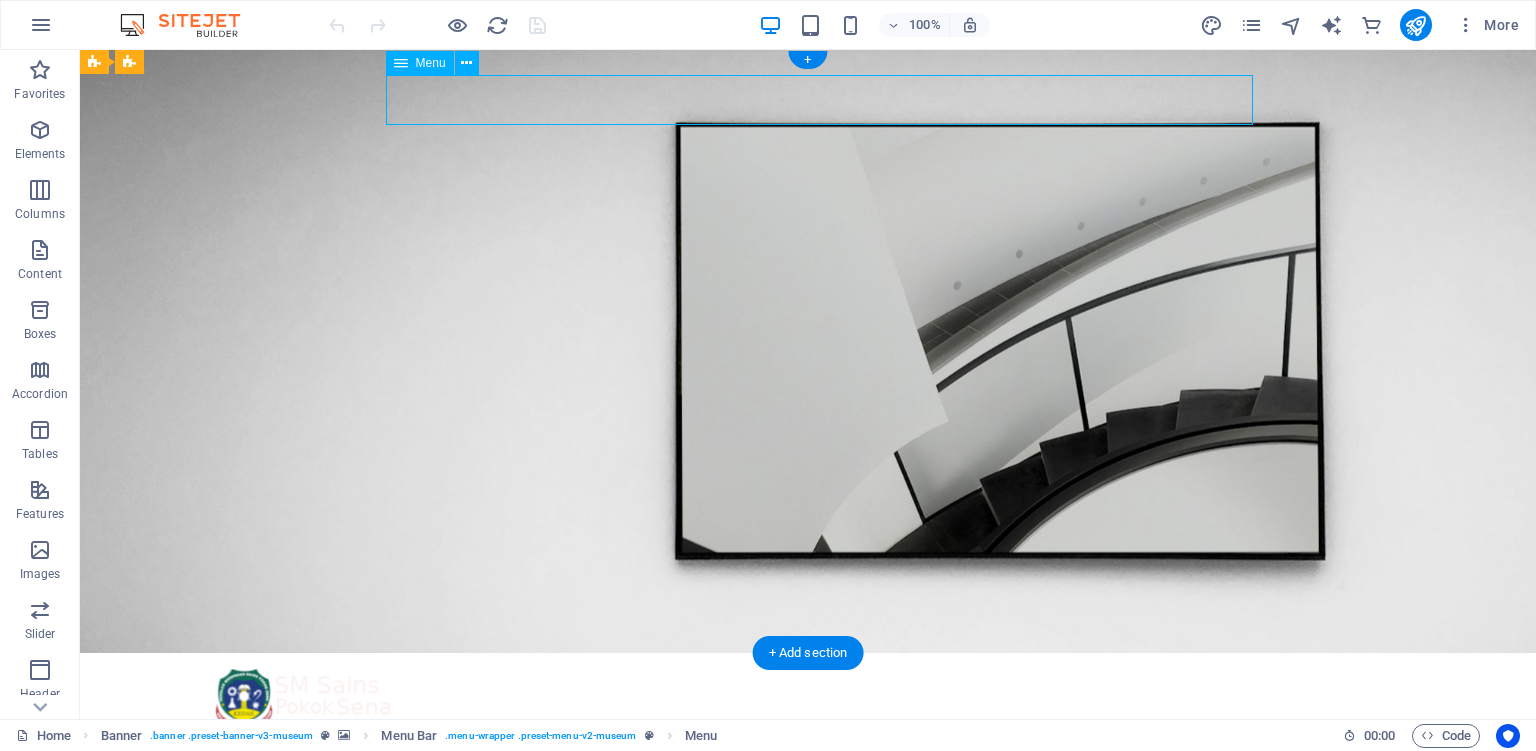 click on "About Us e-Learning Events Contact" at bounding box center (808, 762) 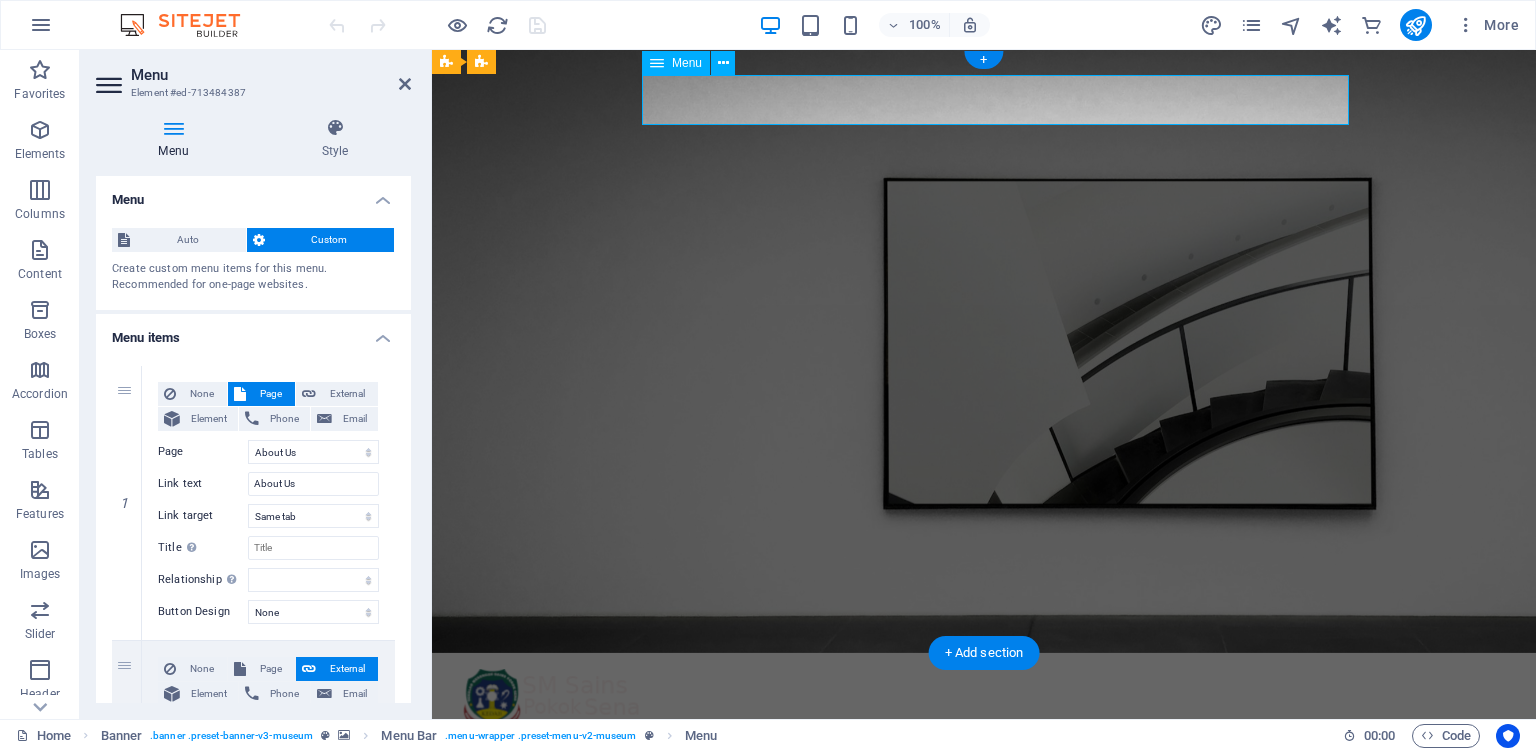 click on "About Us e-Learning Events Contact" at bounding box center (984, 762) 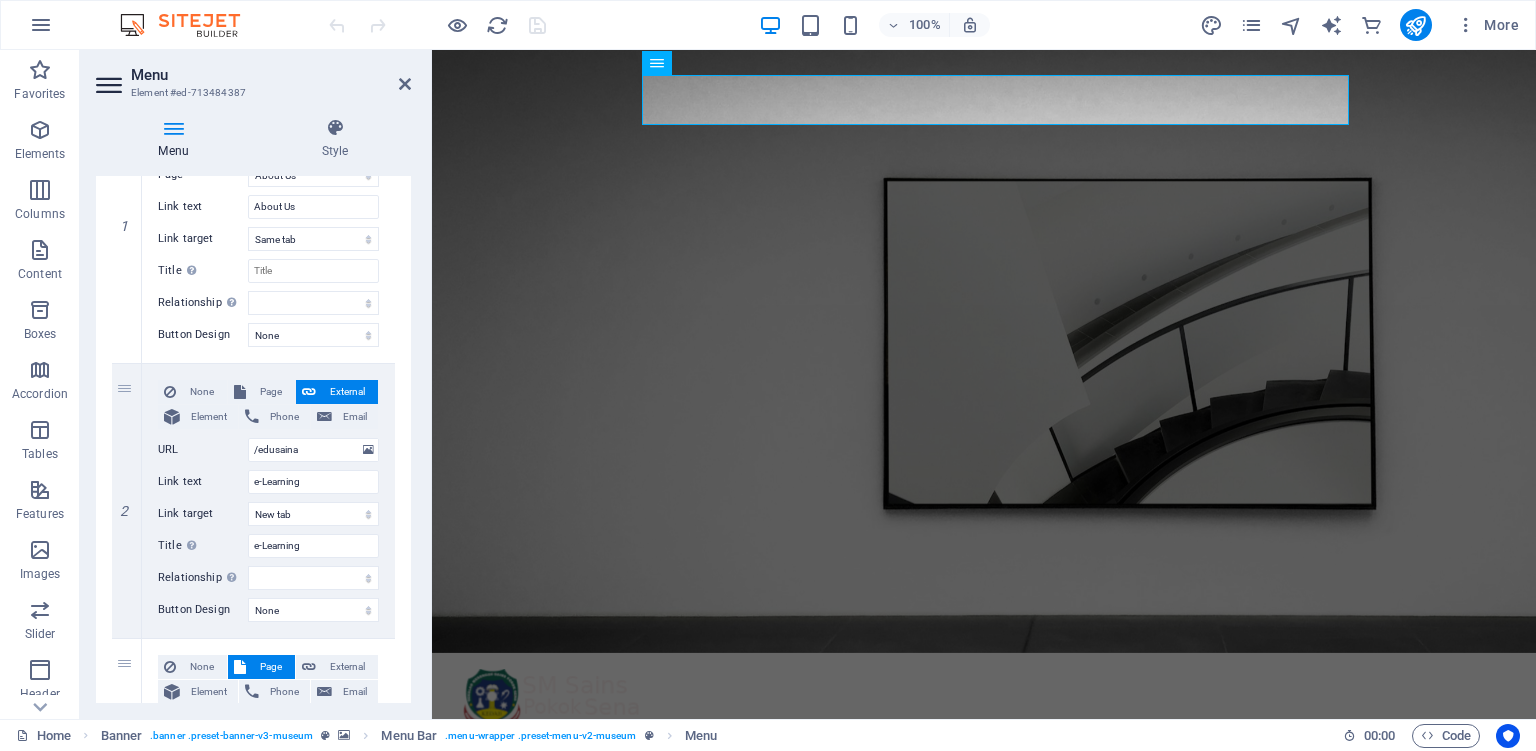 scroll, scrollTop: 294, scrollLeft: 0, axis: vertical 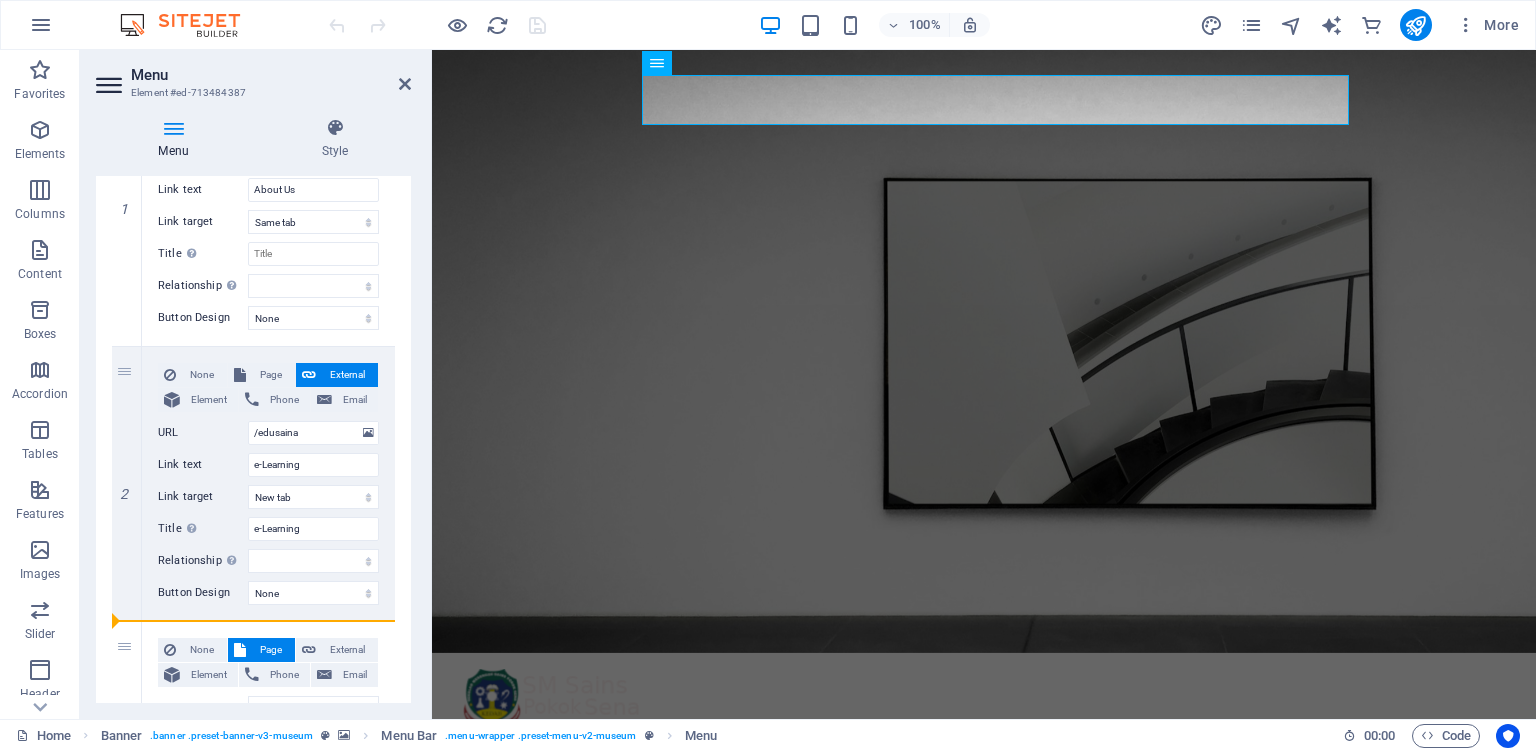 drag, startPoint x: 125, startPoint y: 370, endPoint x: 109, endPoint y: 622, distance: 252.50743 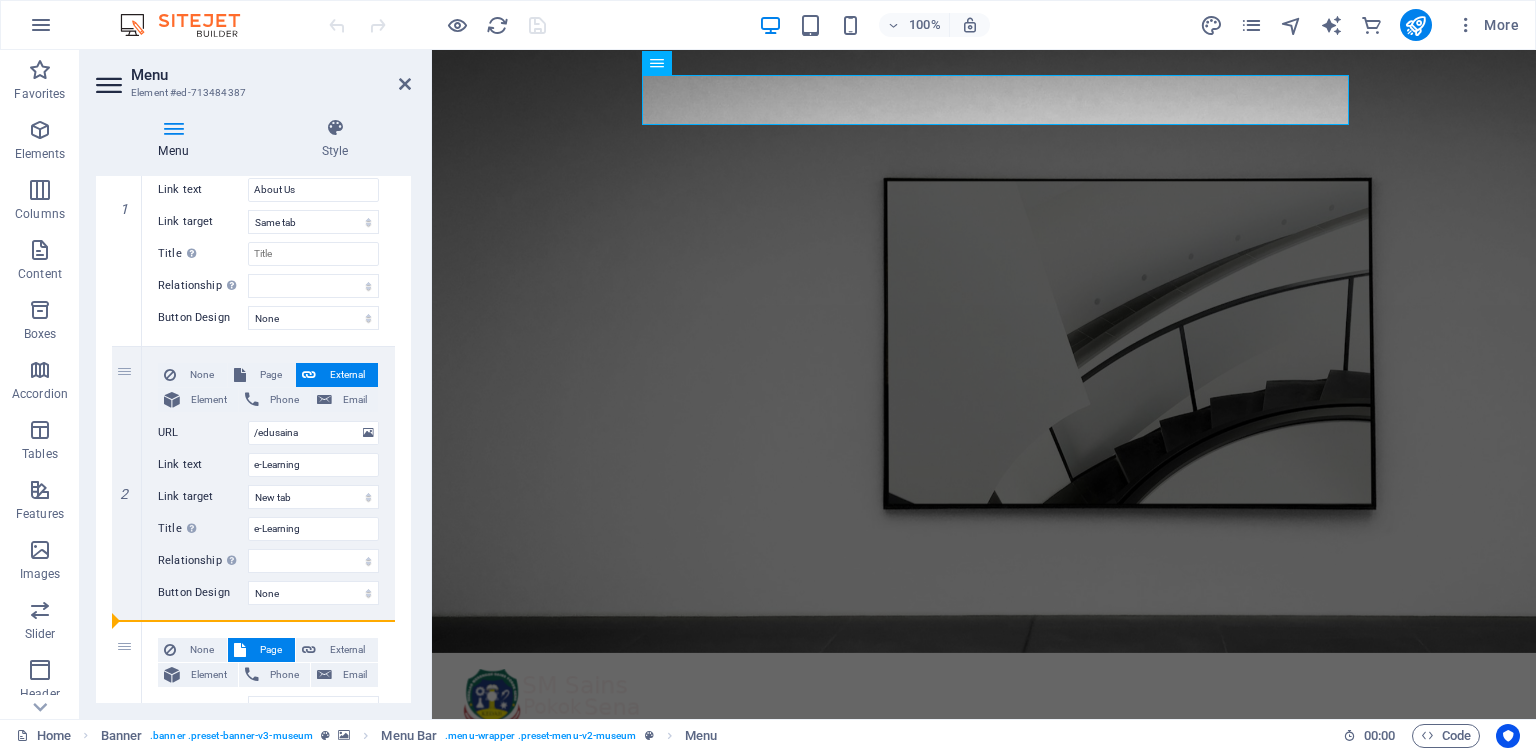 click on "1 None Page External Element Phone Email Page Home About Us Events Contact Privacy Legal Notice Element
URL /13862859 Phone Email Link text About Us Link target New tab Same tab Overlay Title Additional link description, should not be the same as the link text. The title is most often shown as a tooltip text when the mouse moves over the element. Leave empty if uncertain. Relationship Sets the  relationship of this link to the link target . For example, the value "nofollow" instructs search engines not to follow the link. Can be left empty. alternate author bookmark external help license next nofollow noreferrer noopener prev search tag Button Design None Default Primary Secondary 2 None Page External Element Phone Email Page Home About Us Events Contact Privacy Legal Notice Element
URL /edusaina Phone Email Link text e-Learning Link target New tab Same tab Overlay Title e-Learning Relationship Sets the  relationship of this link to the link target alternate tag" at bounding box center [253, 622] 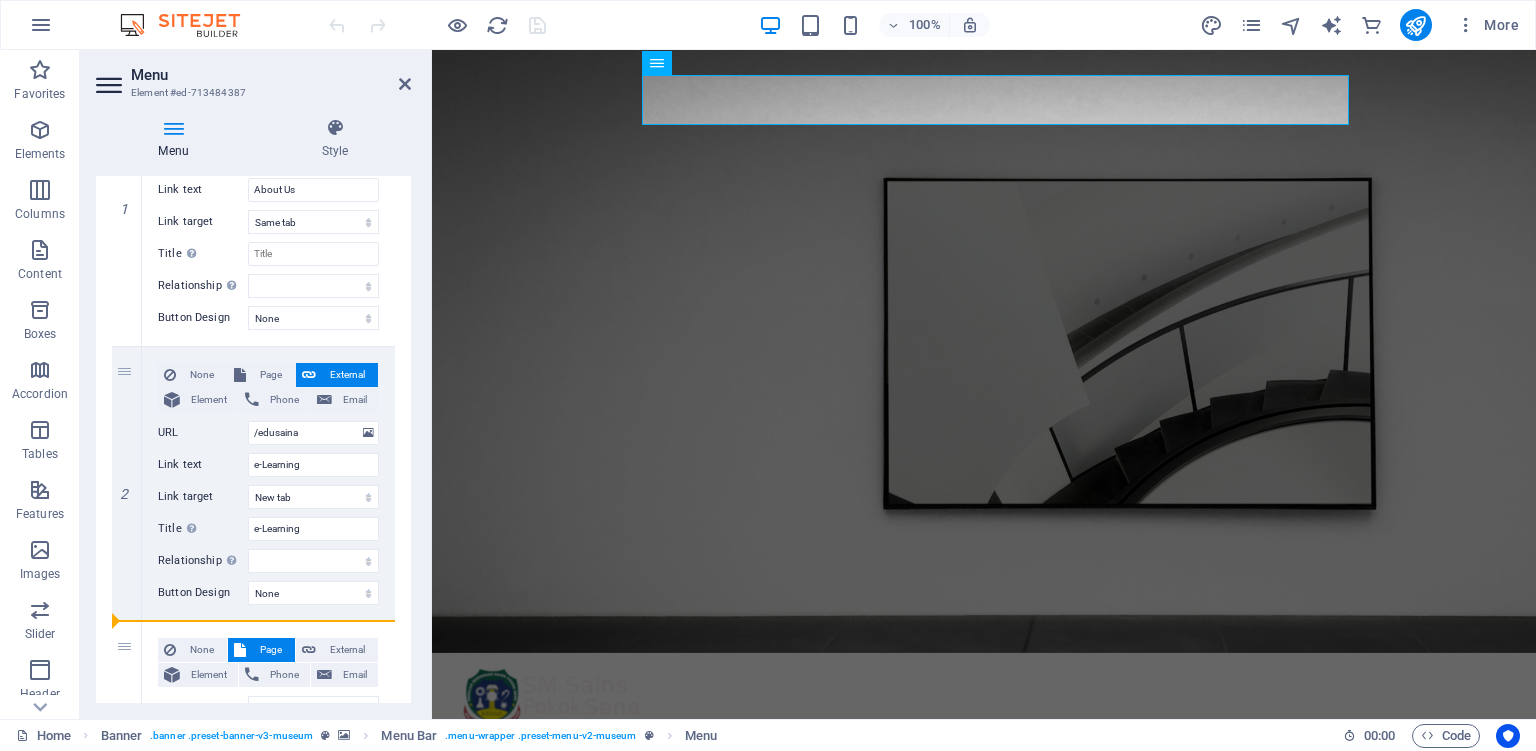 select 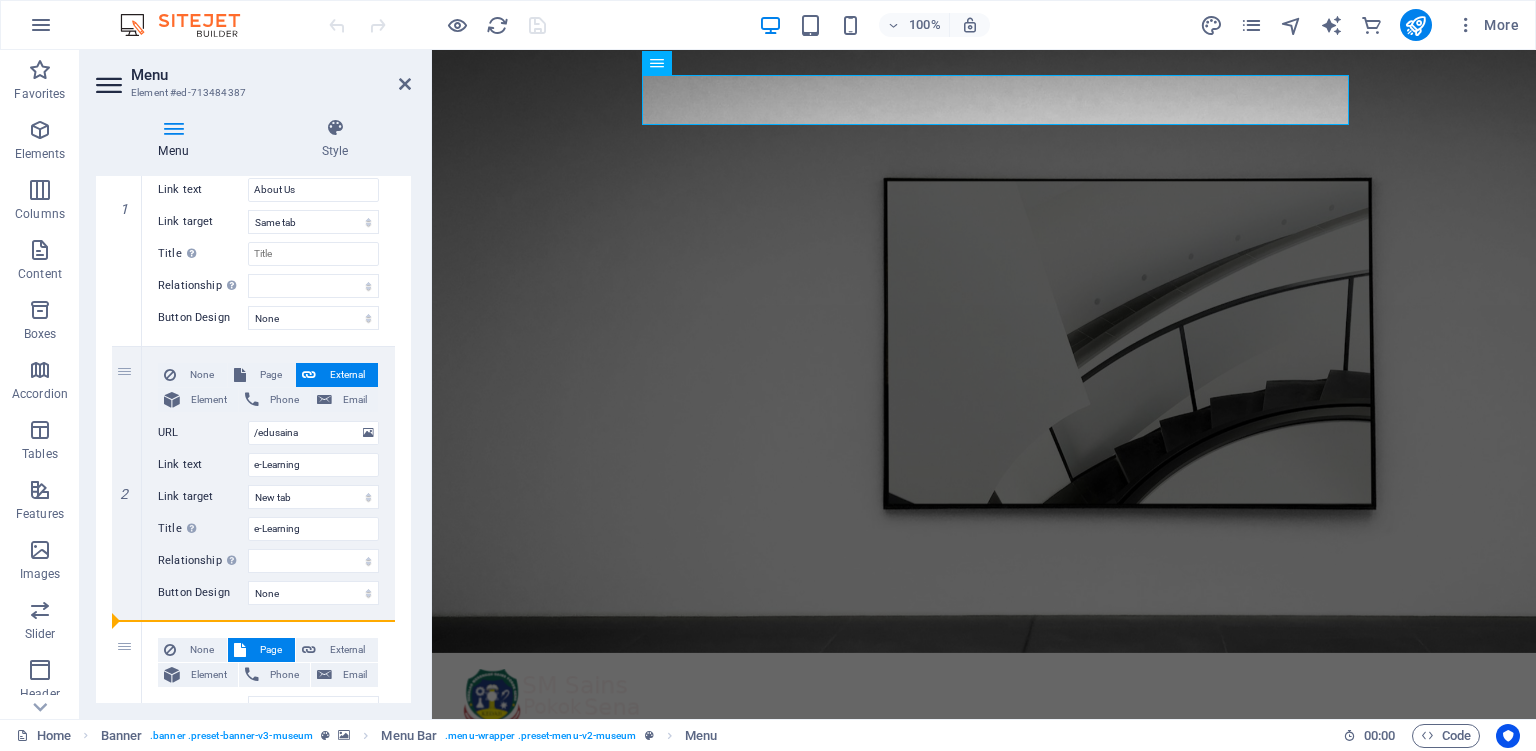 select 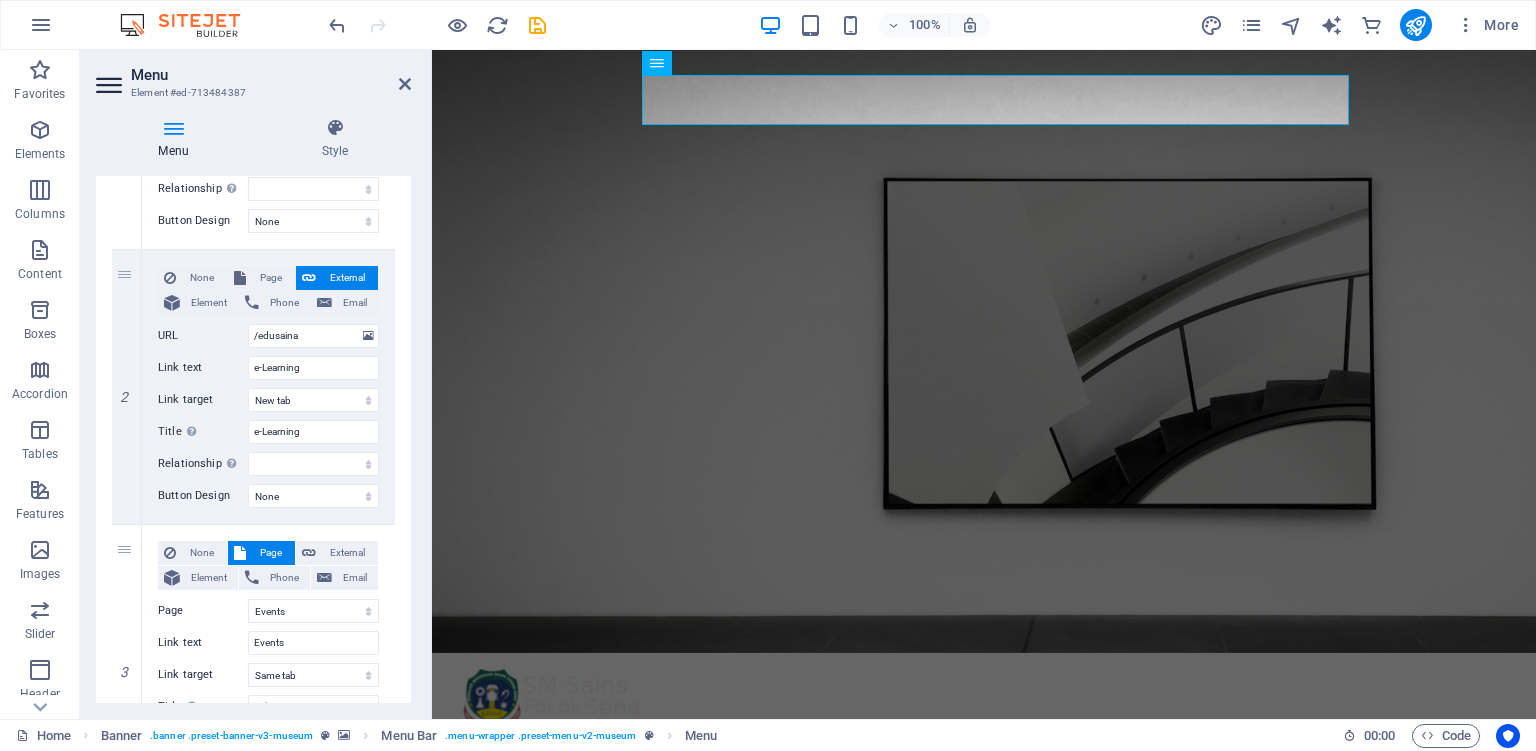 scroll, scrollTop: 397, scrollLeft: 0, axis: vertical 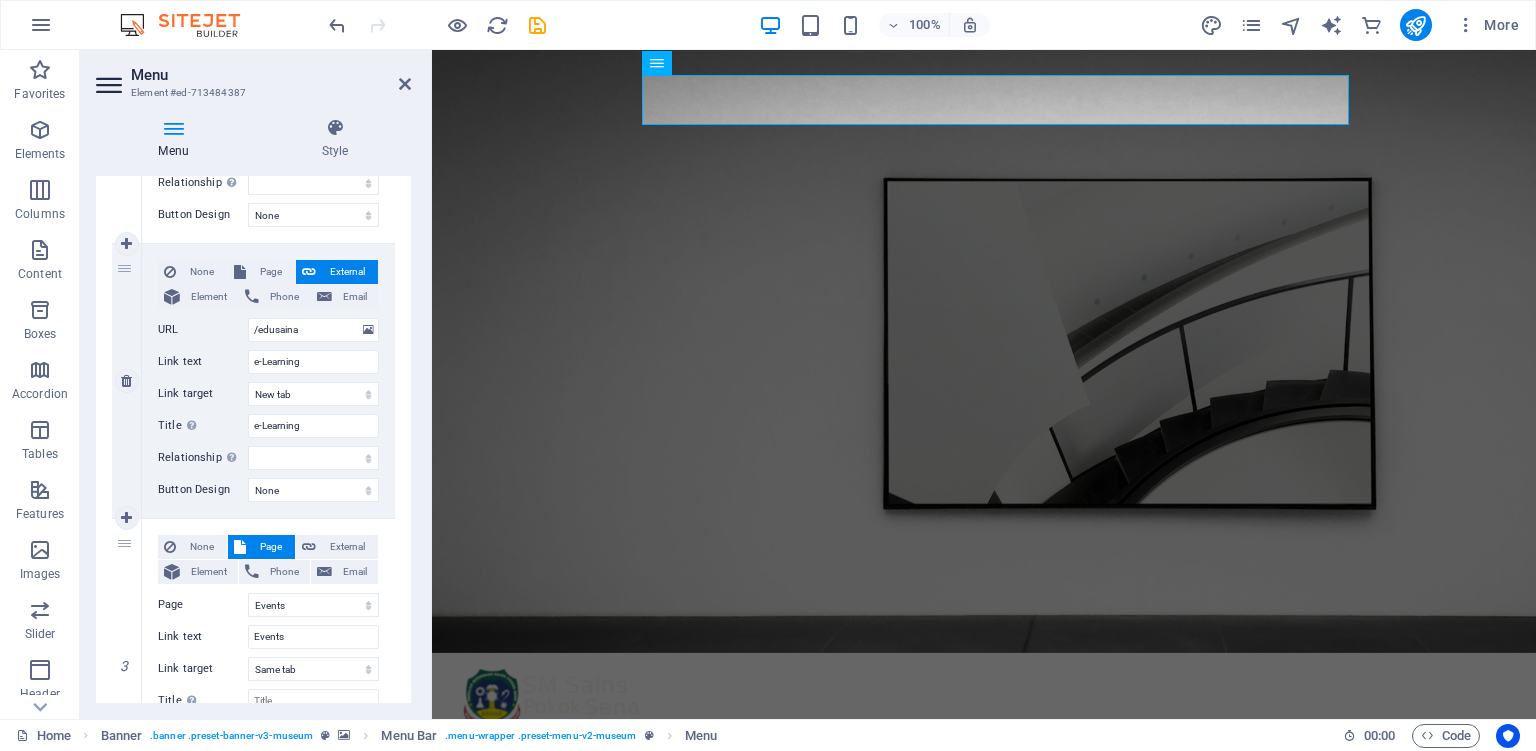 click on "2" at bounding box center [127, 381] 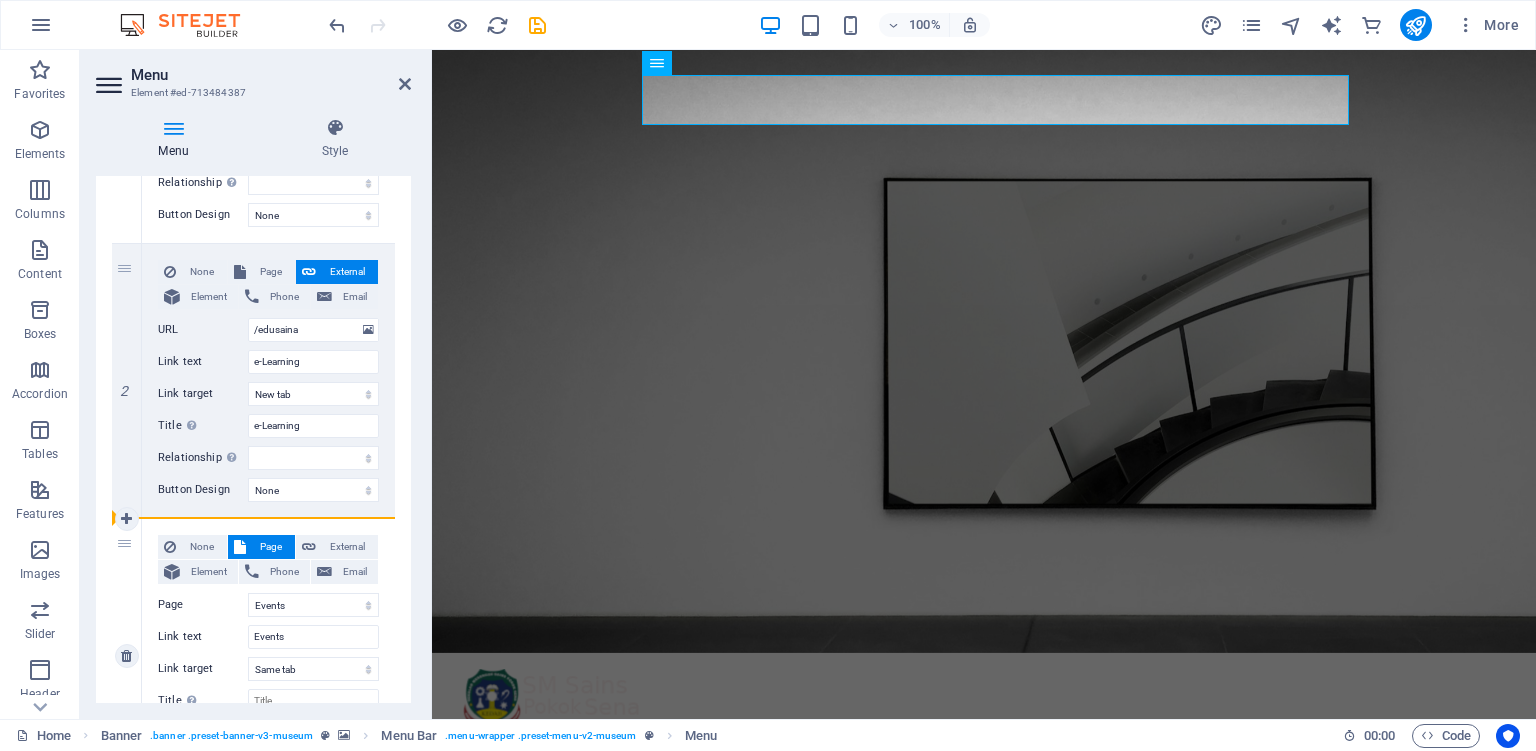 drag, startPoint x: 127, startPoint y: 262, endPoint x: 182, endPoint y: 518, distance: 261.84155 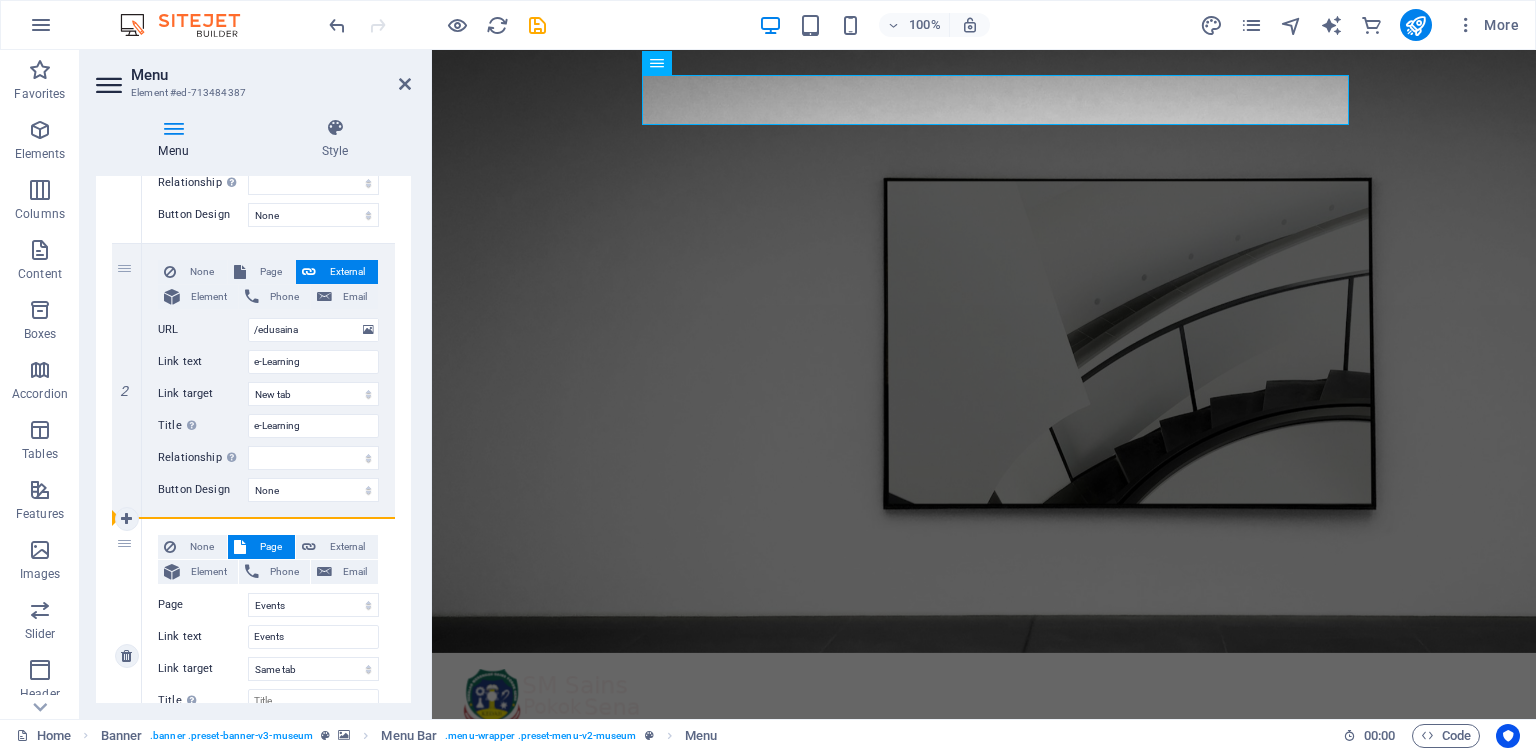 click on "1 None Page External Element Phone Email Page Home About Us Events Contact Privacy Legal Notice Element
URL /13862859 Phone Email Link text About Us Link target New tab Same tab Overlay Title Additional link description, should not be the same as the link text. The title is most often shown as a tooltip text when the mouse moves over the element. Leave empty if uncertain. Relationship Sets the  relationship of this link to the link target . For example, the value "nofollow" instructs search engines not to follow the link. Can be left empty. alternate author bookmark external help license next nofollow noreferrer noopener prev search tag Button Design None Default Primary Secondary 2 None Page External Element Phone Email Page Home About Us Events Contact Privacy Legal Notice Element
URL /edusaina Phone Email Link text e-Learning Link target New tab Same tab Overlay Title e-Learning Relationship Sets the  relationship of this link to the link target alternate tag" at bounding box center (253, 519) 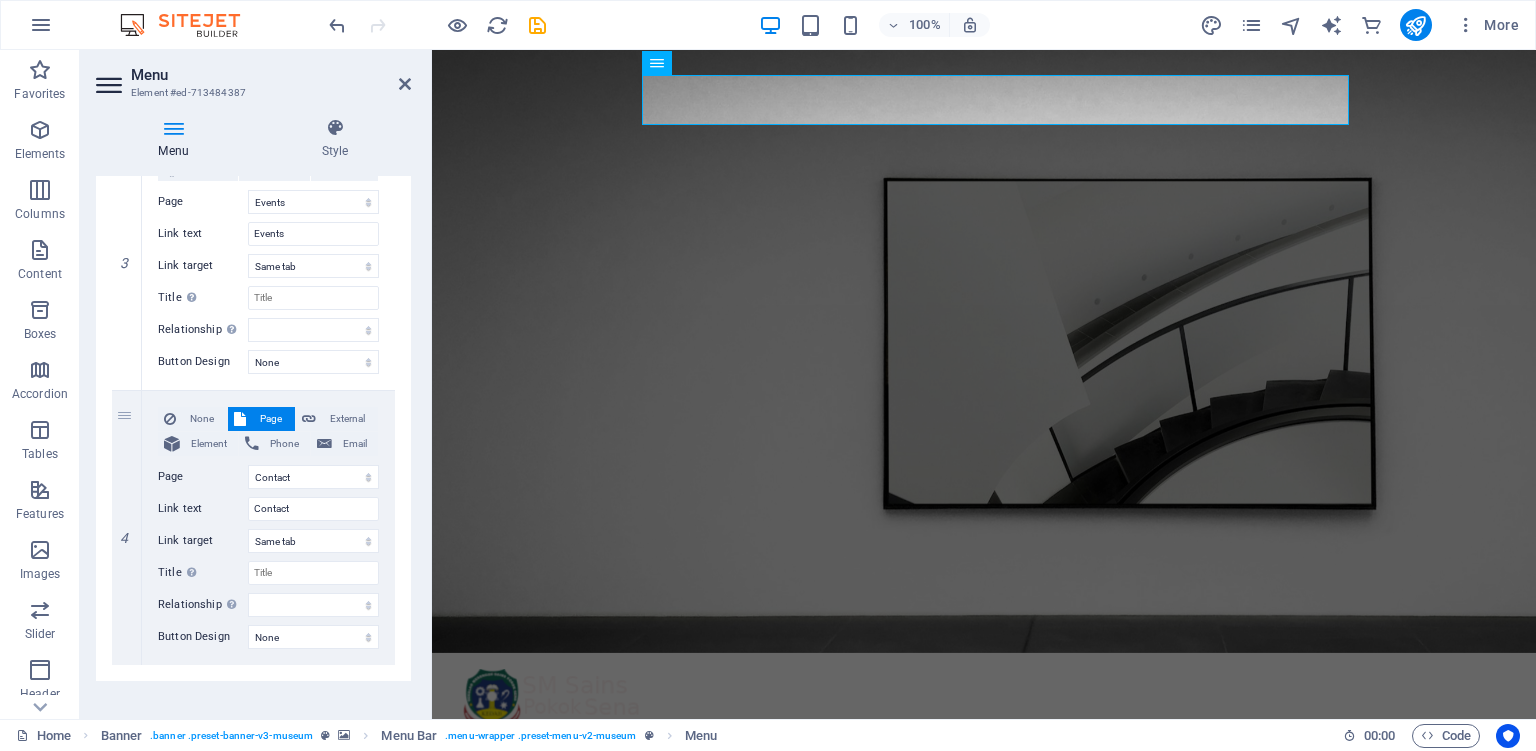 scroll, scrollTop: 817, scrollLeft: 0, axis: vertical 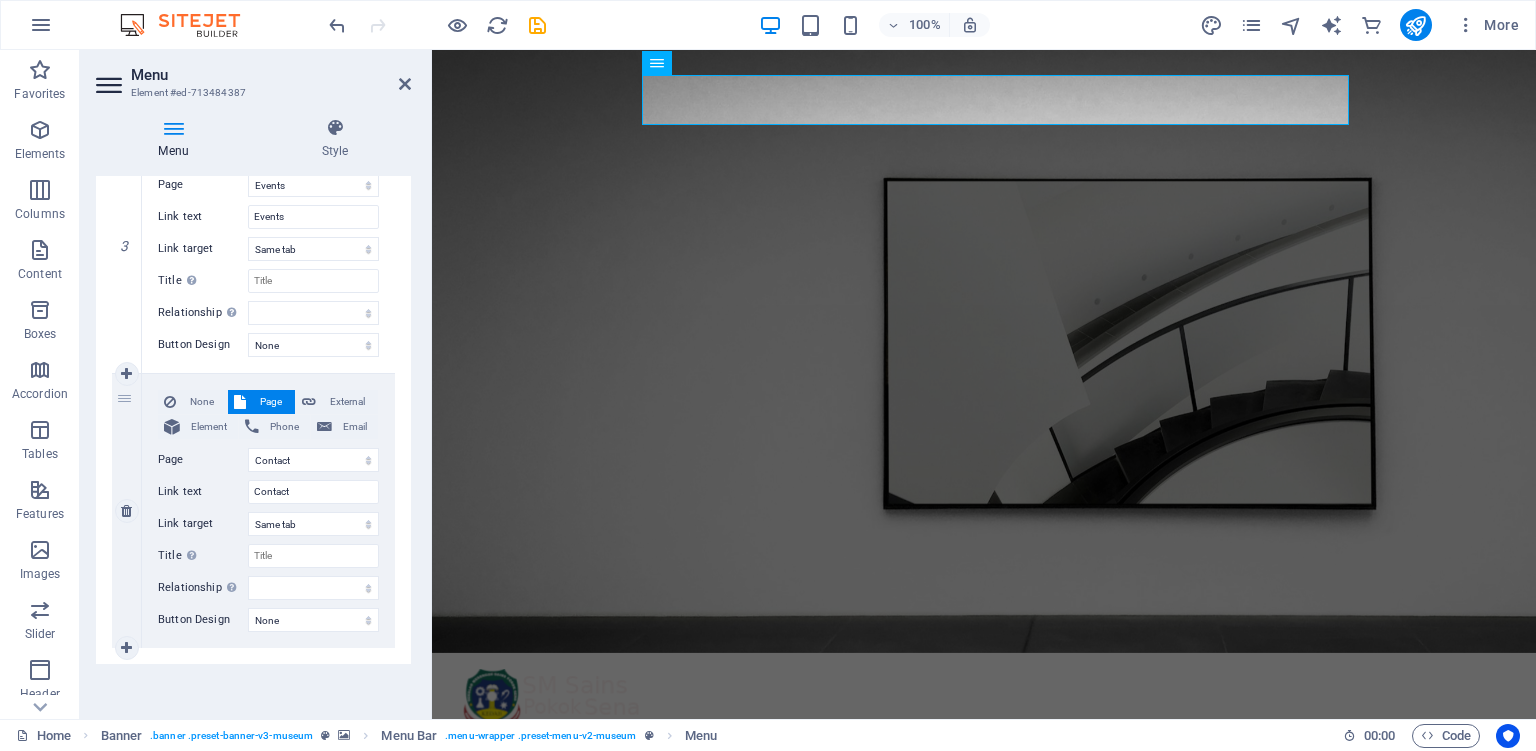 click on "4" at bounding box center [127, 511] 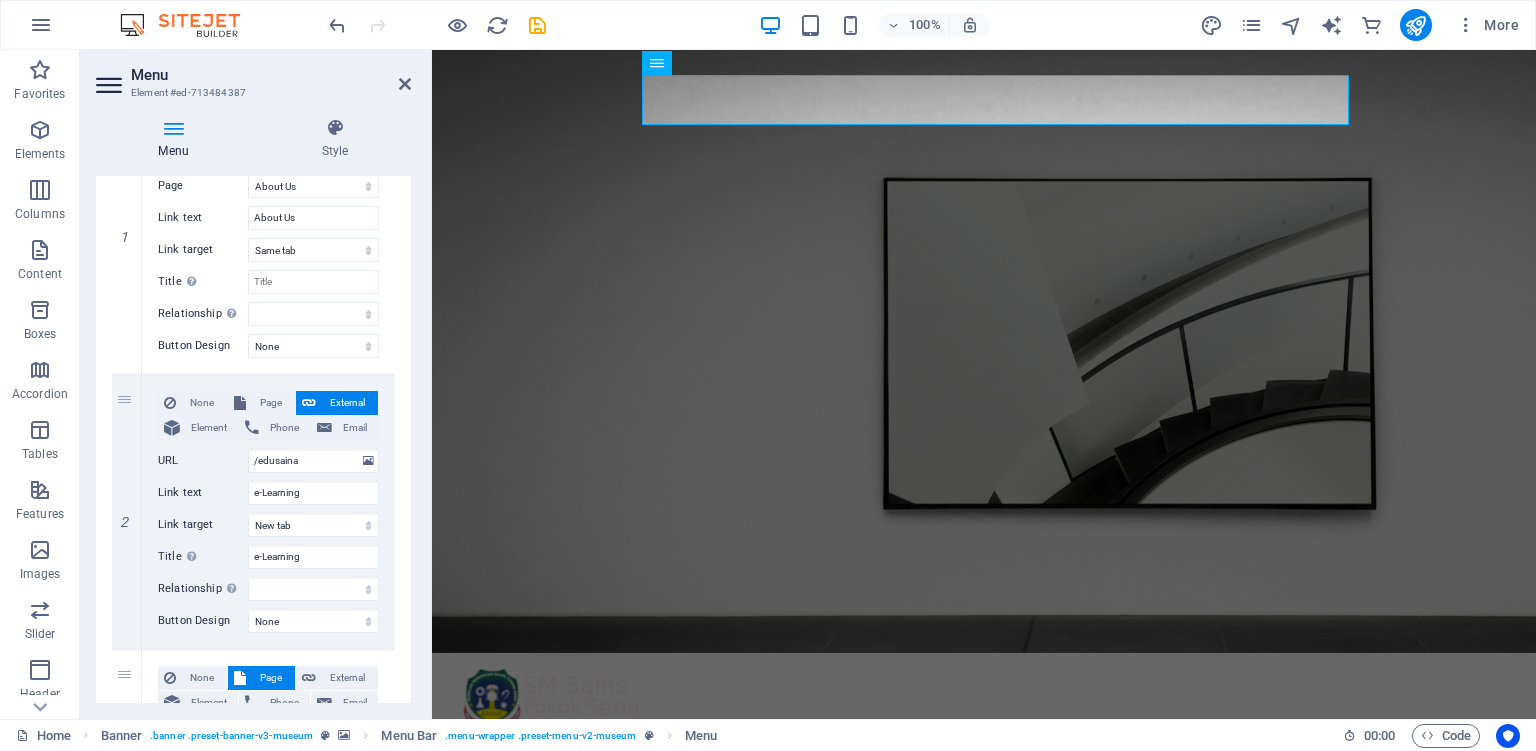 scroll, scrollTop: 273, scrollLeft: 0, axis: vertical 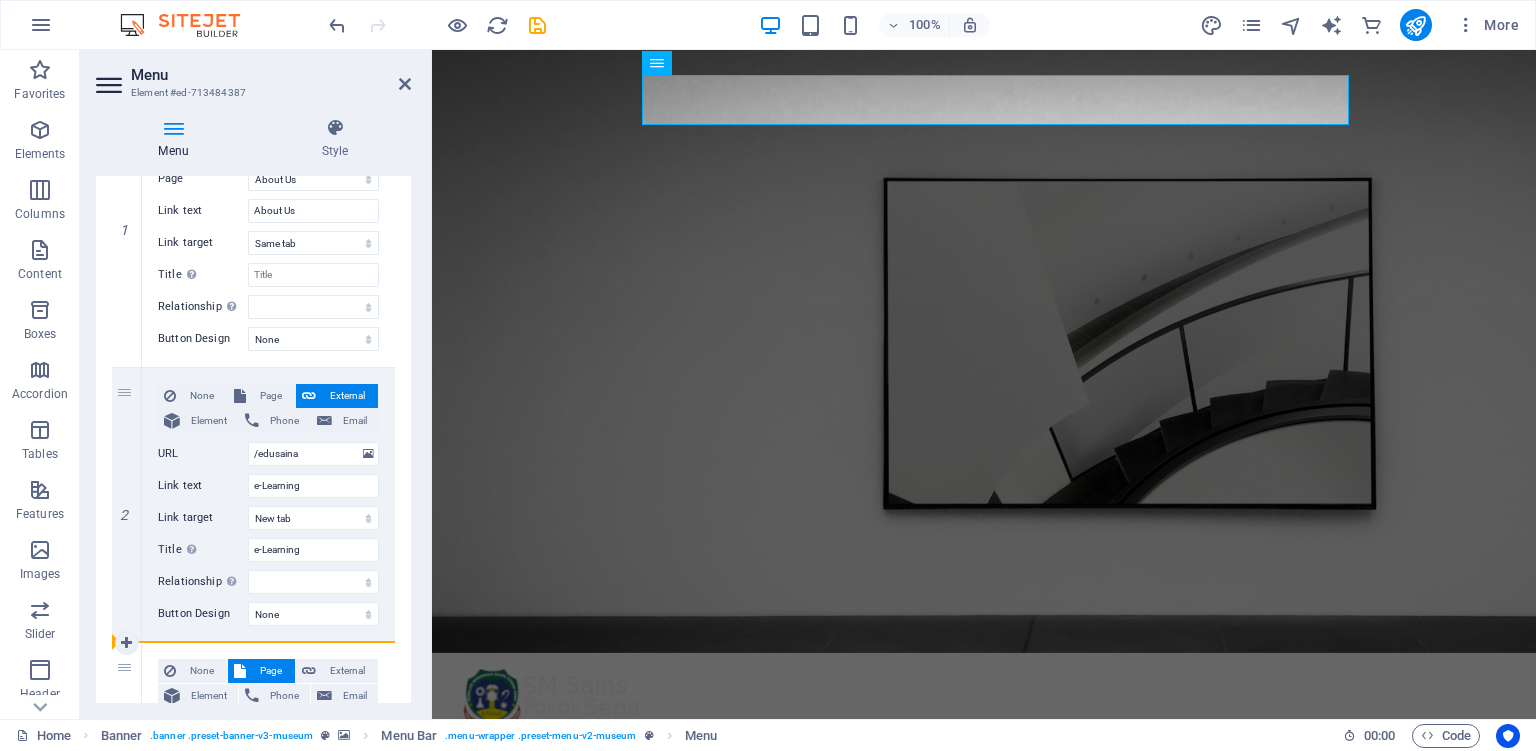 drag, startPoint x: 136, startPoint y: 428, endPoint x: 167, endPoint y: 646, distance: 220.1931 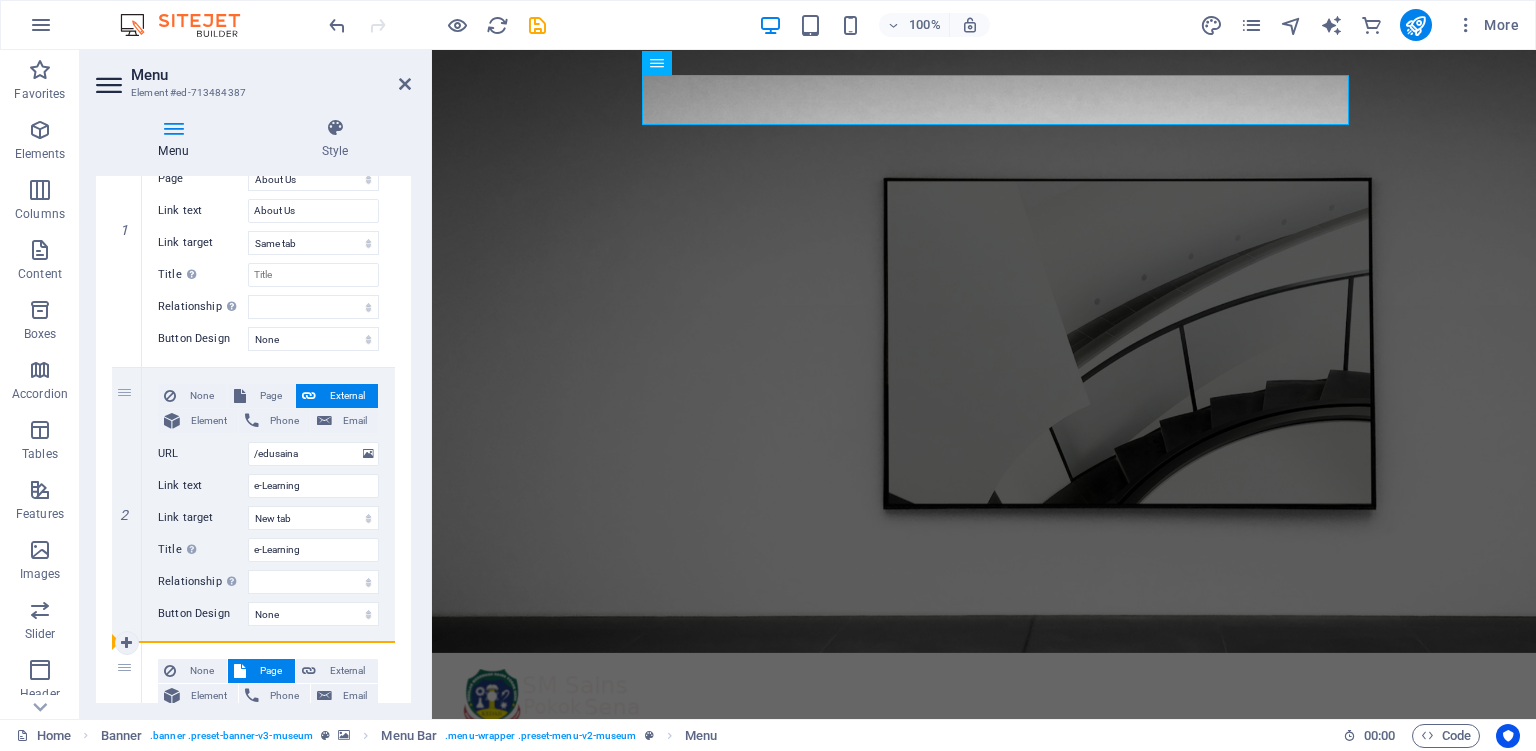 click on "1 None Page External Element Phone Email Page Home About Us Events Contact Privacy Legal Notice Element
URL /13862859 Phone Email Link text About Us Link target New tab Same tab Overlay Title Additional link description, should not be the same as the link text. The title is most often shown as a tooltip text when the mouse moves over the element. Leave empty if uncertain. Relationship Sets the  relationship of this link to the link target . For example, the value "nofollow" instructs search engines not to follow the link. Can be left empty. alternate author bookmark external help license next nofollow noreferrer noopener prev search tag Button Design None Default Primary Secondary 2 None Page External Element Phone Email Page Home About Us Events Contact Privacy Legal Notice Element
URL /edusaina Phone Email Link text e-Learning Link target New tab Same tab Overlay Title e-Learning Relationship Sets the  relationship of this link to the link target alternate tag" at bounding box center (253, 643) 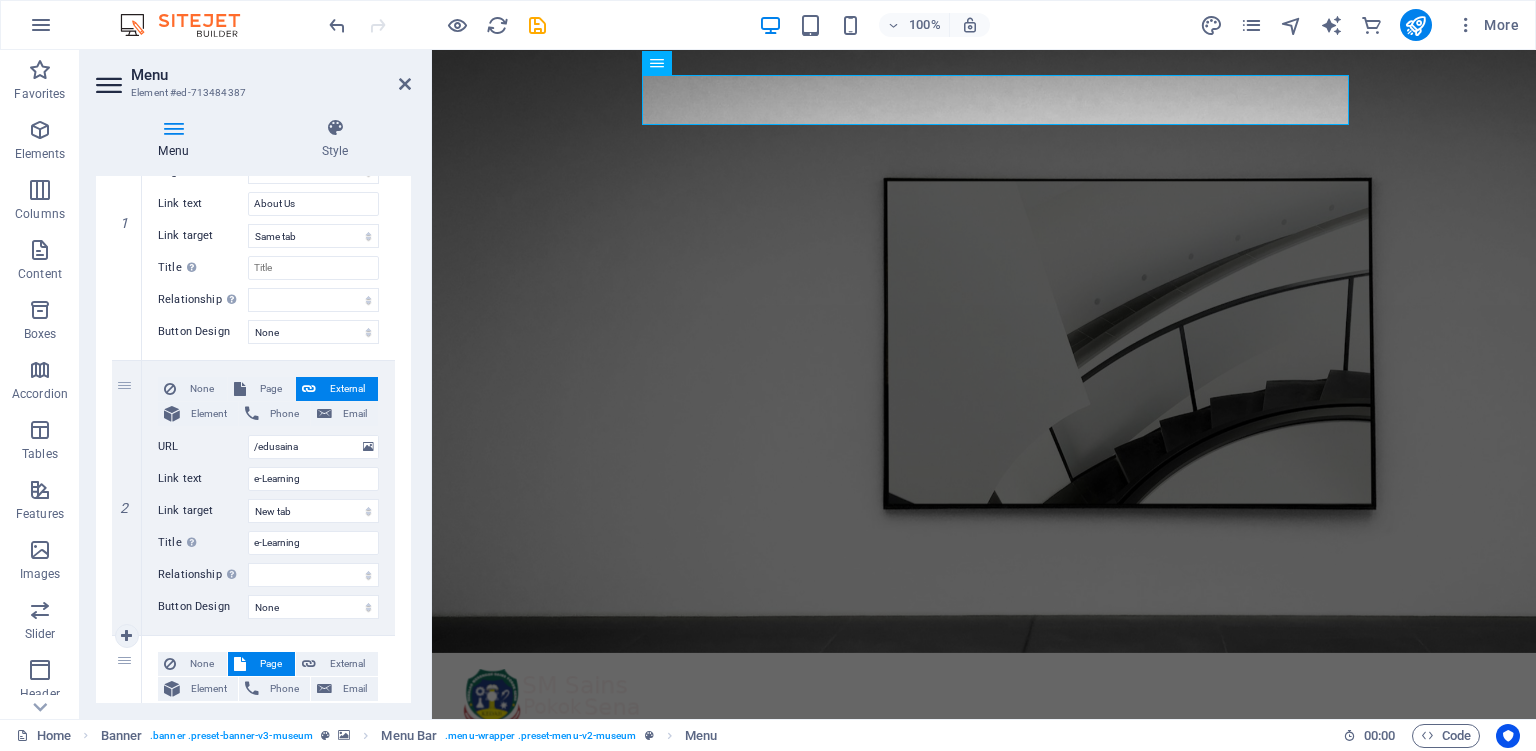 scroll, scrollTop: 273, scrollLeft: 0, axis: vertical 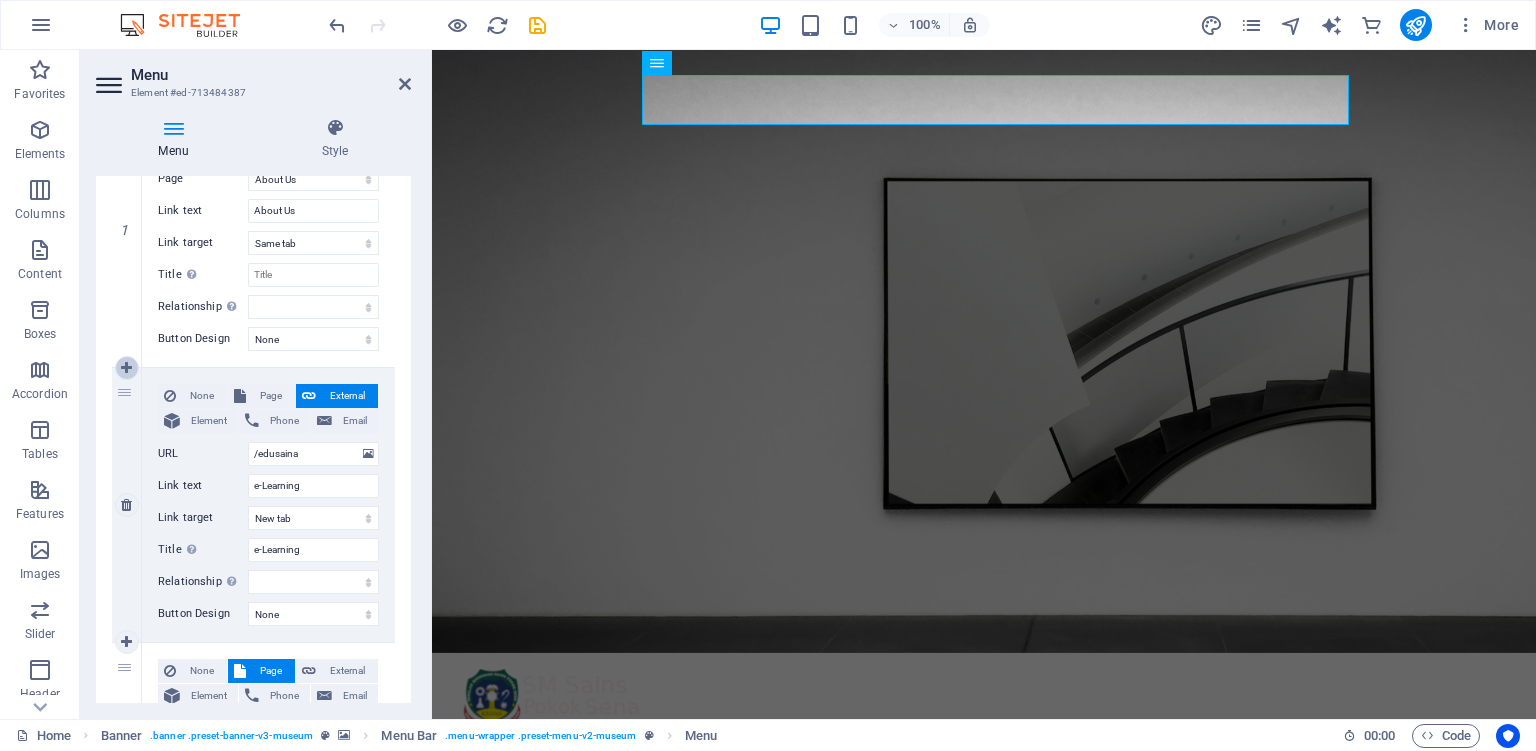 click at bounding box center [126, 368] 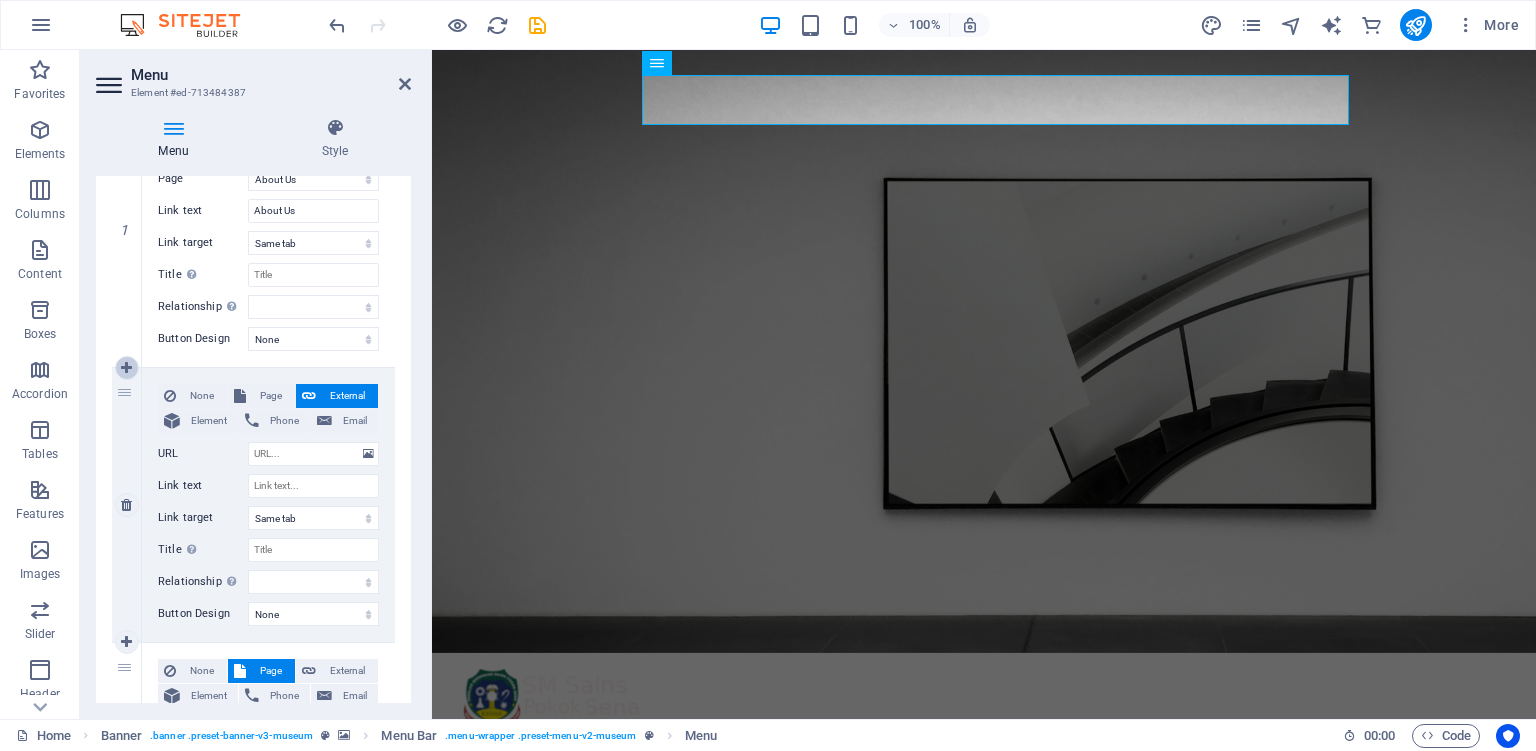 select on "3" 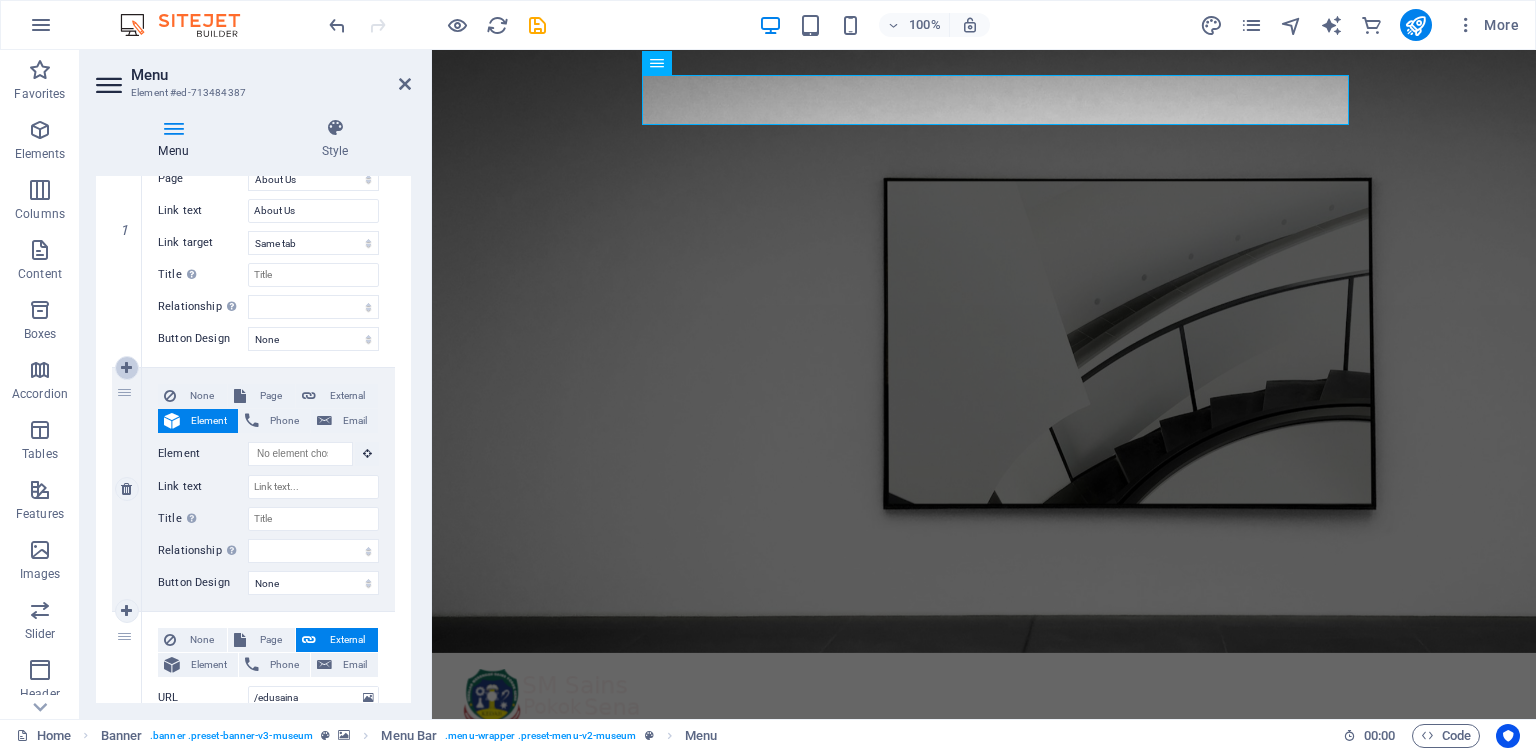 click at bounding box center [126, 368] 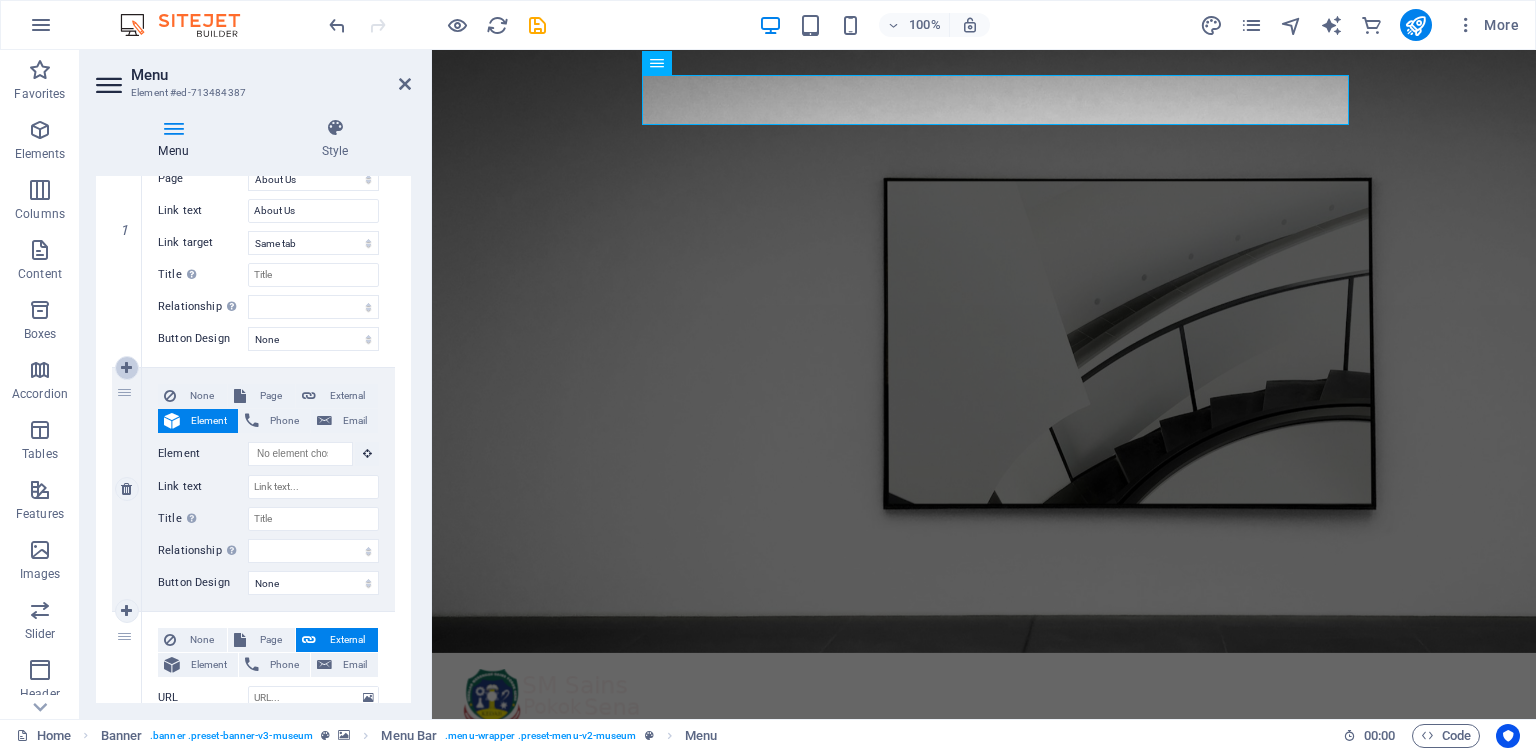 select on "3" 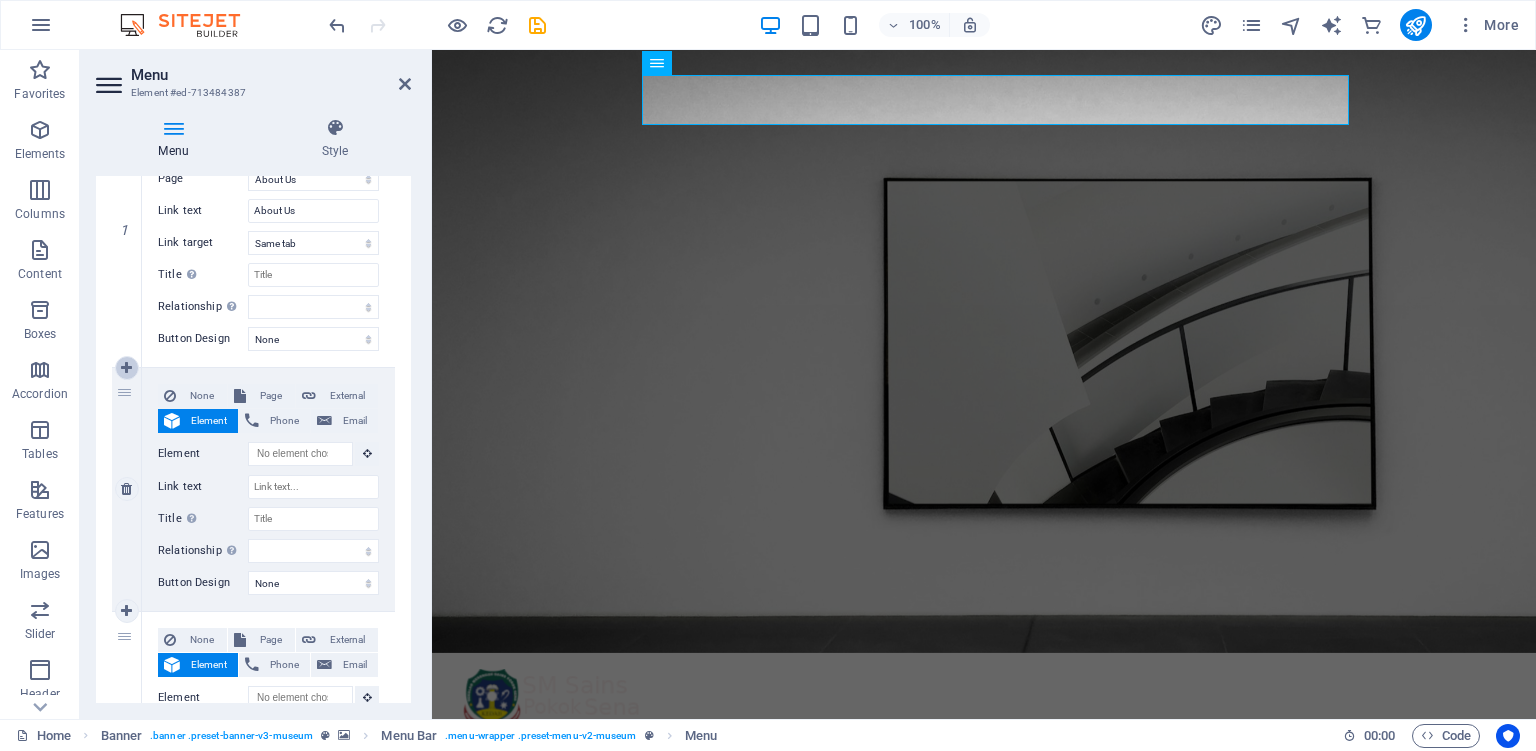 click at bounding box center [126, 368] 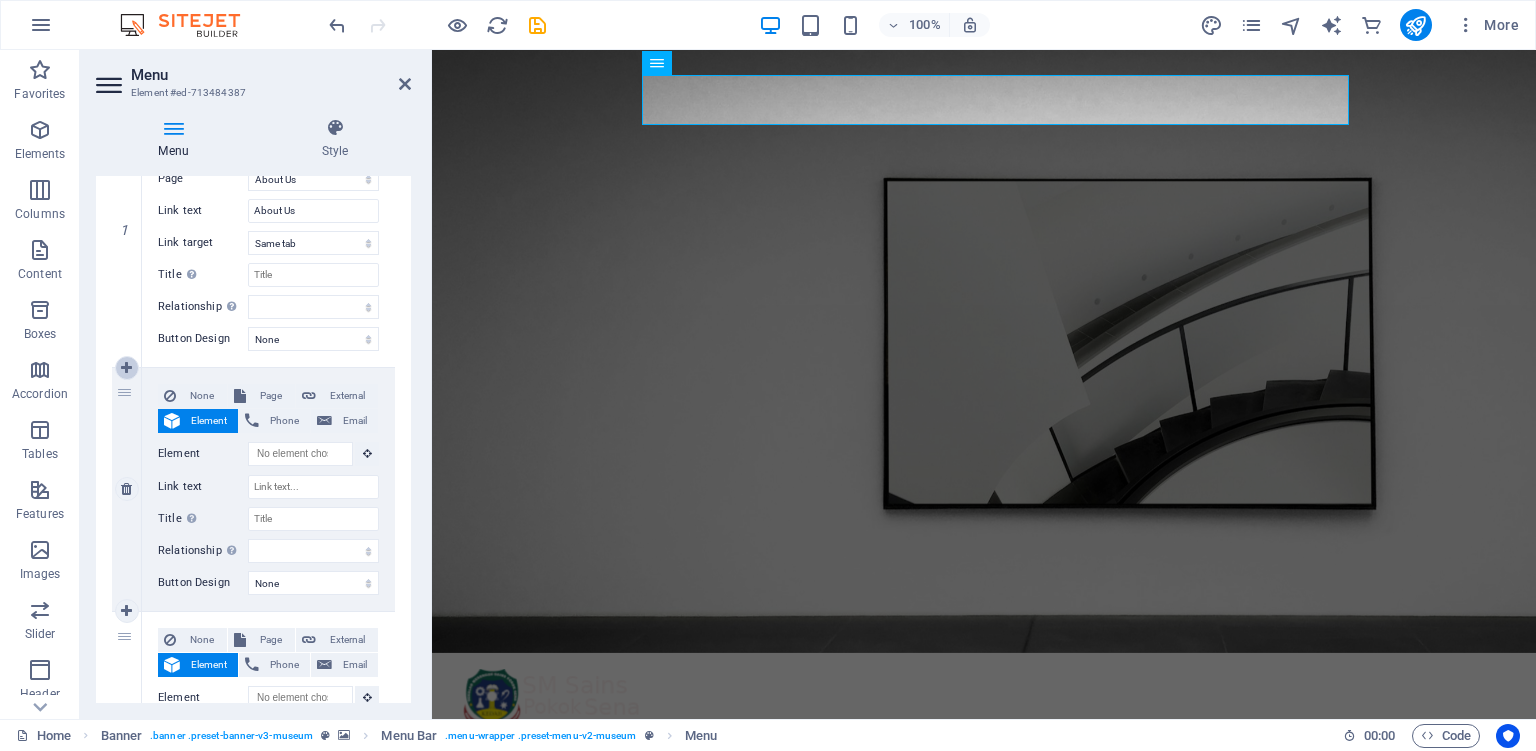 select on "3" 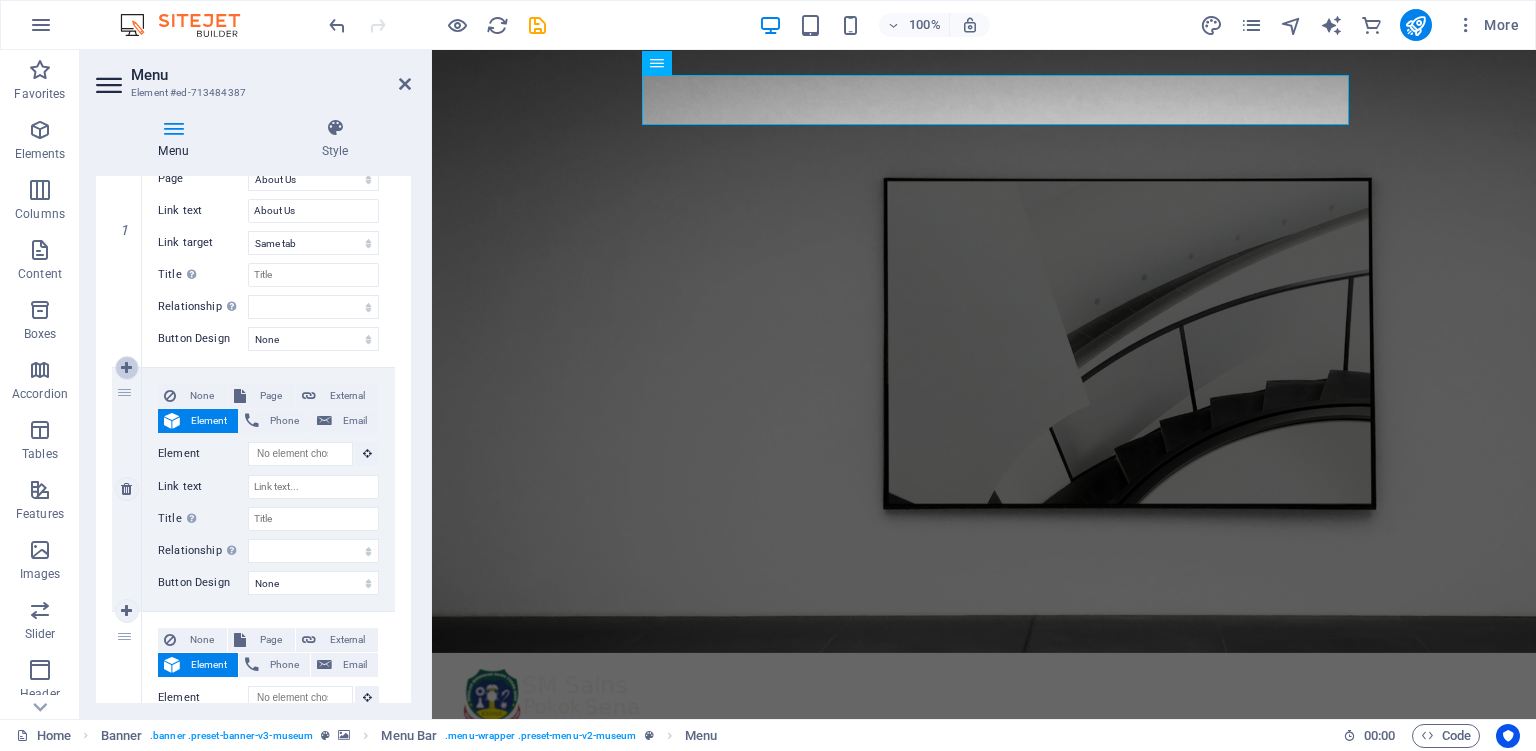 click at bounding box center [126, 368] 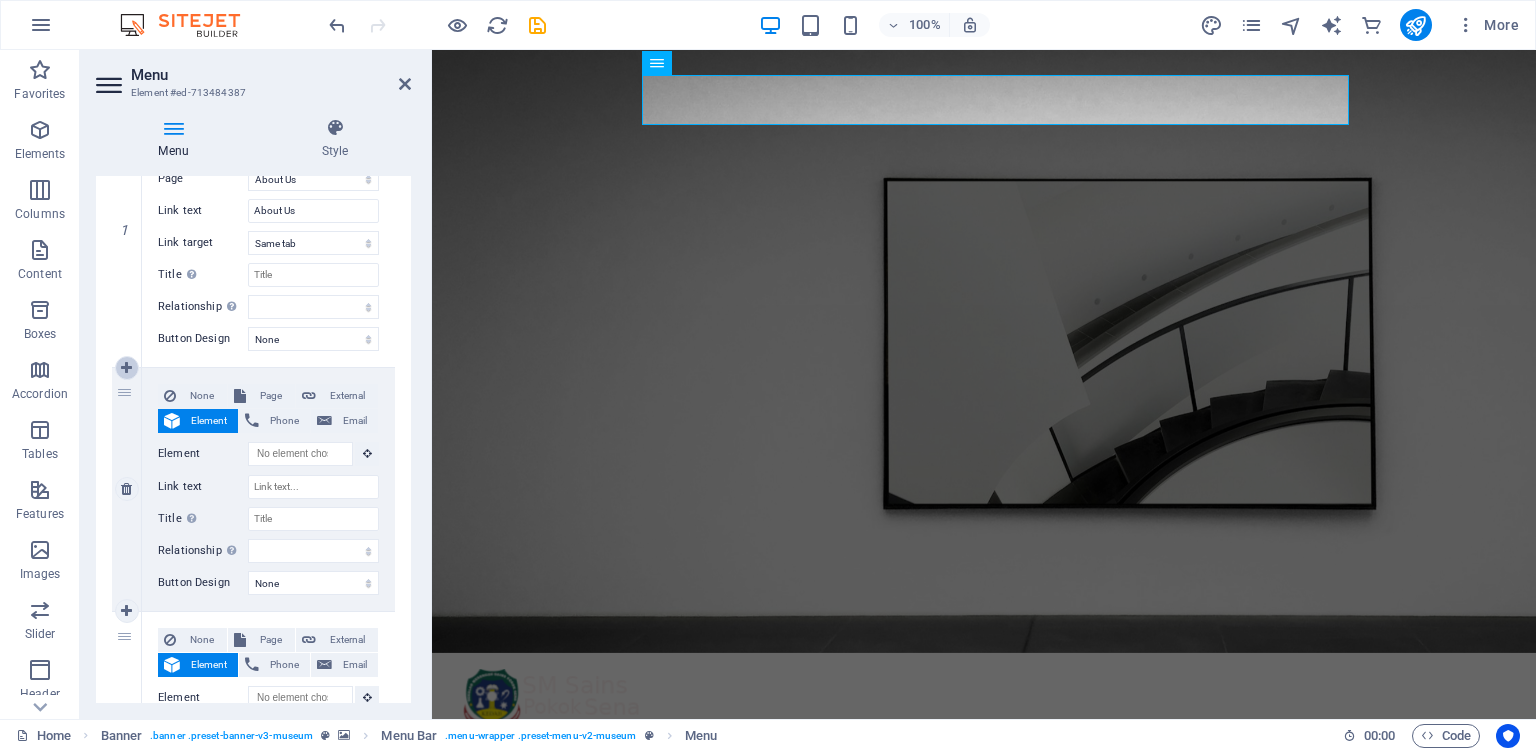 select 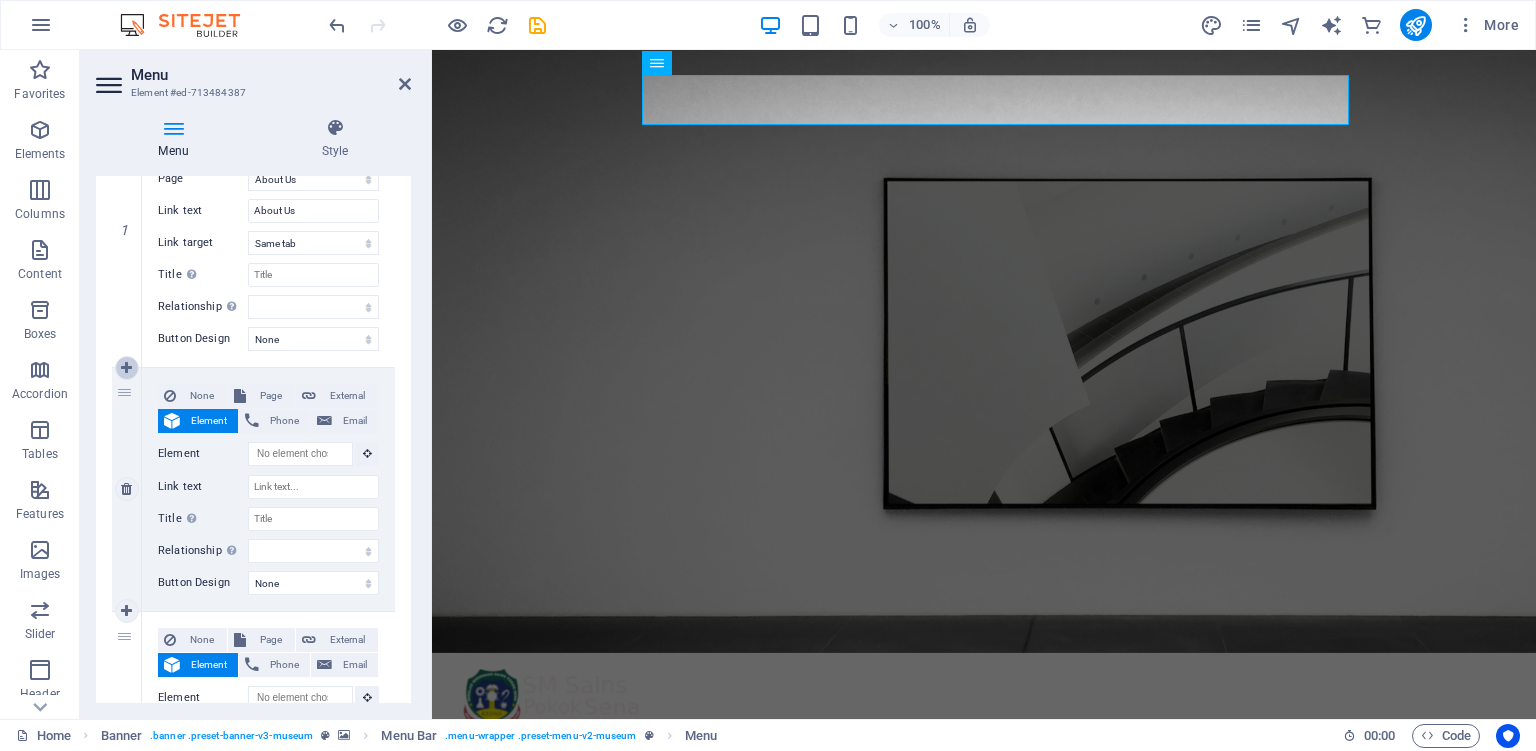 select 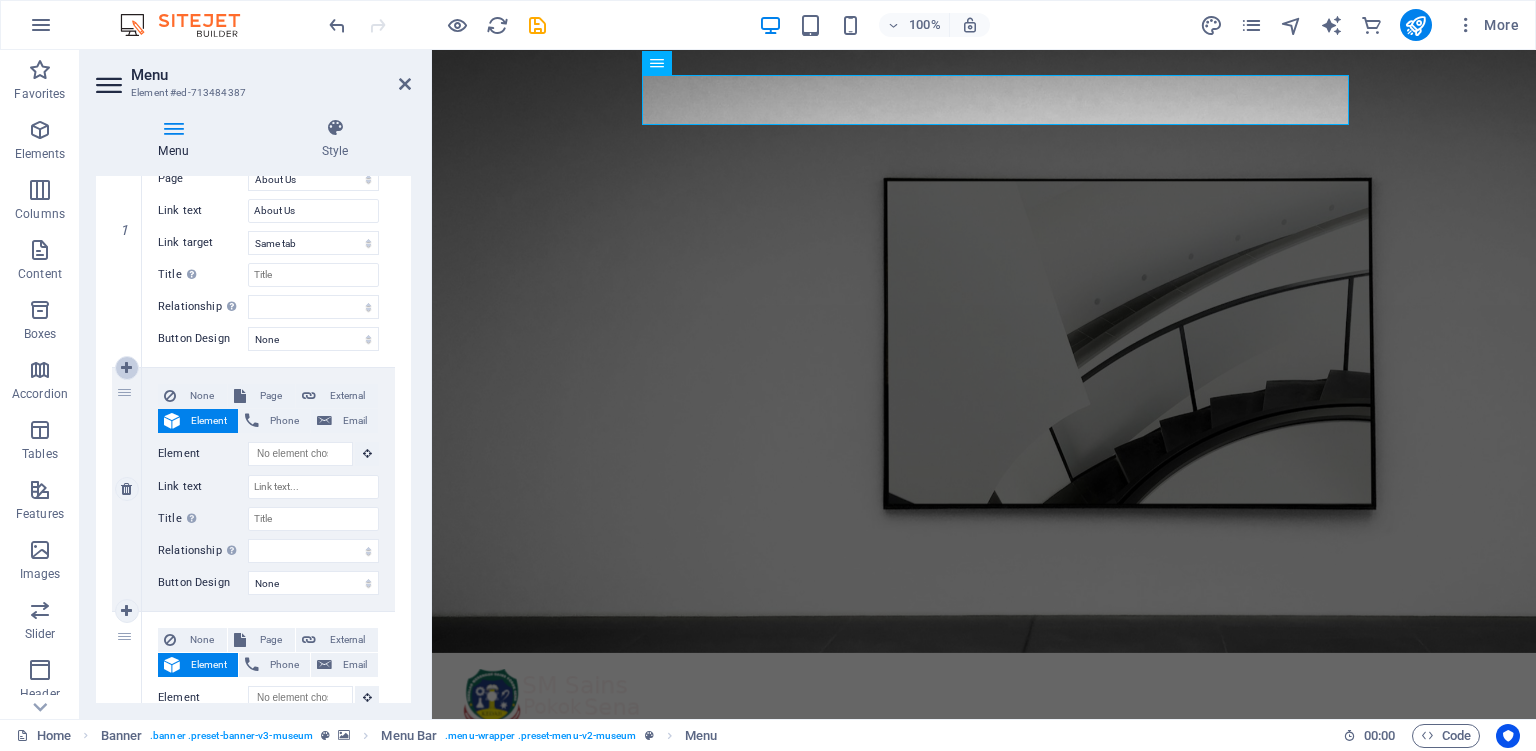 select 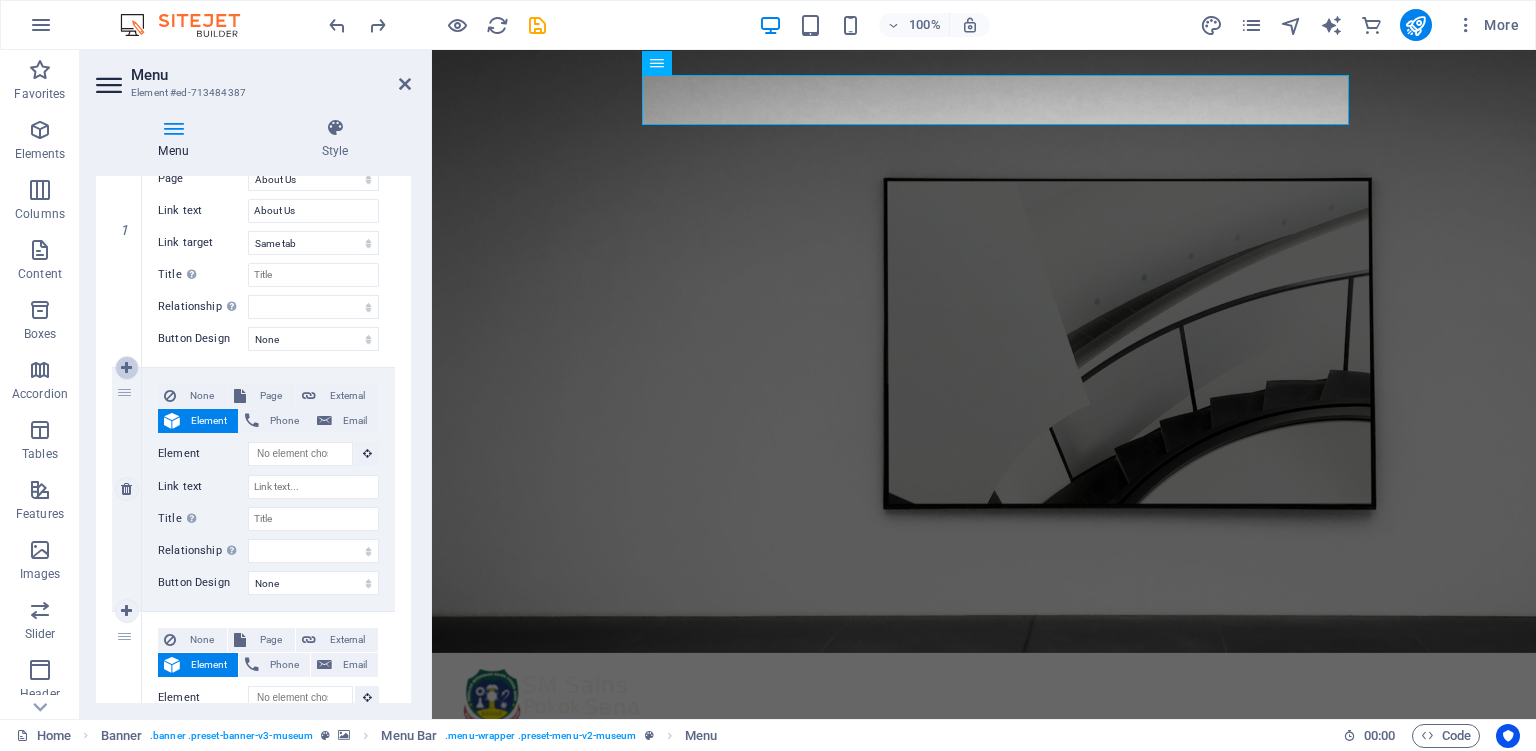 select 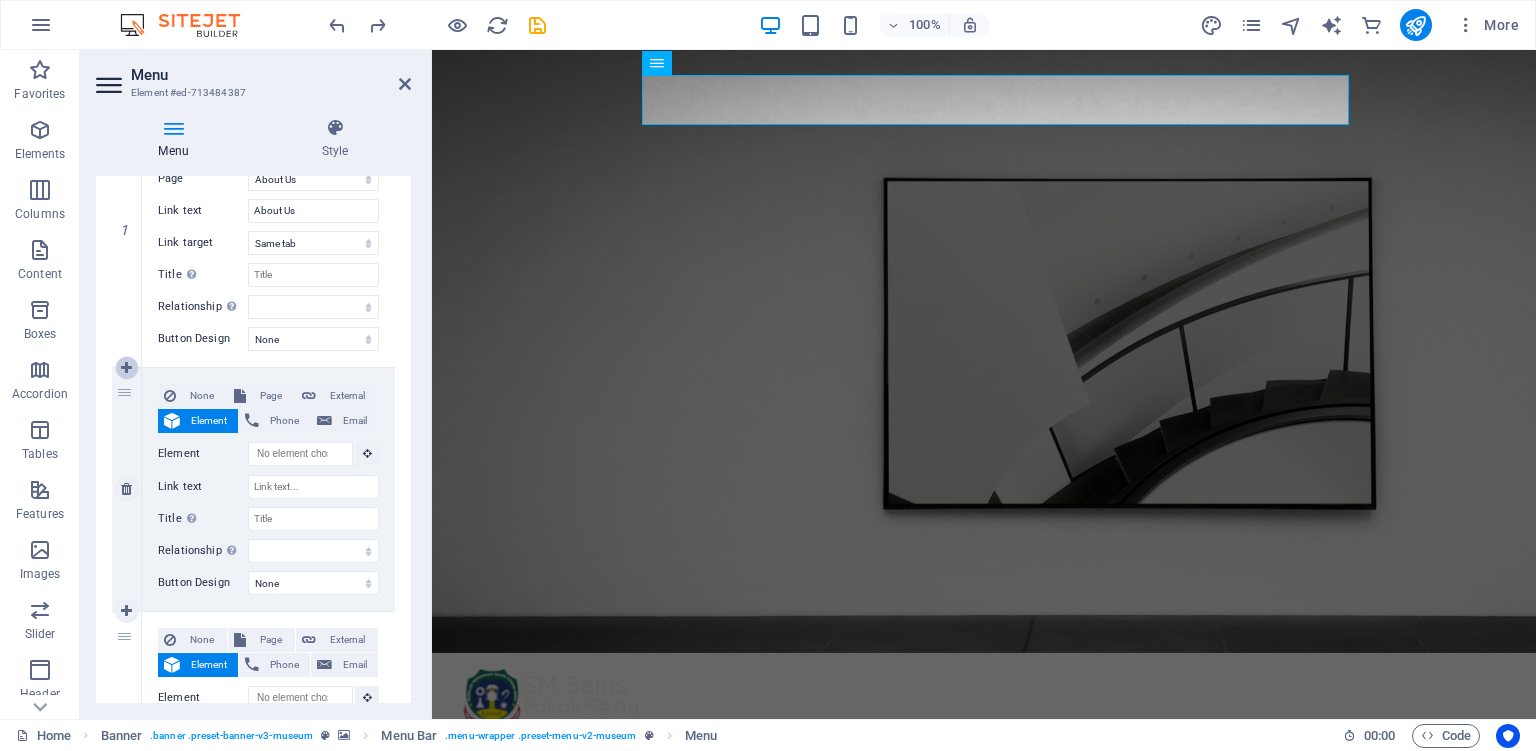 select 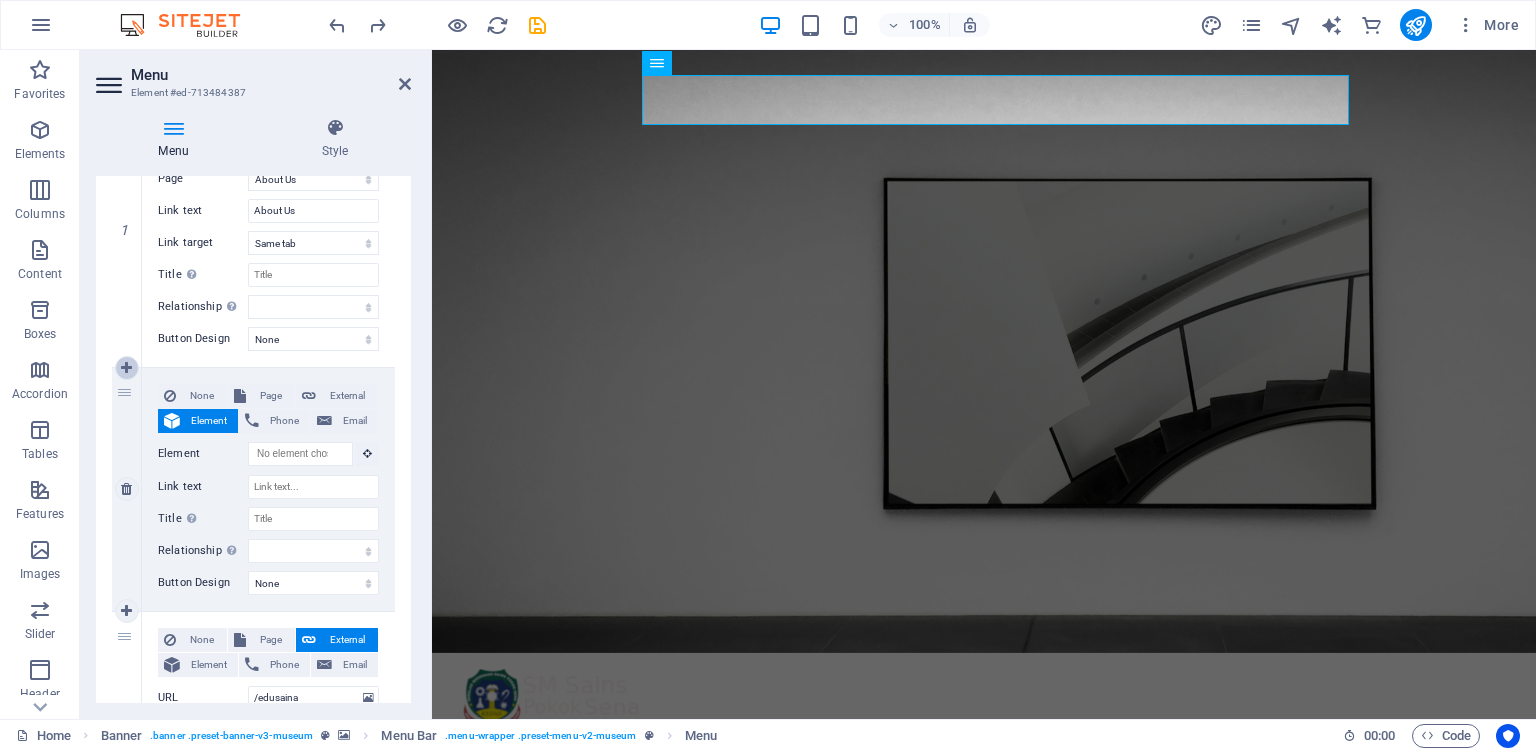 select 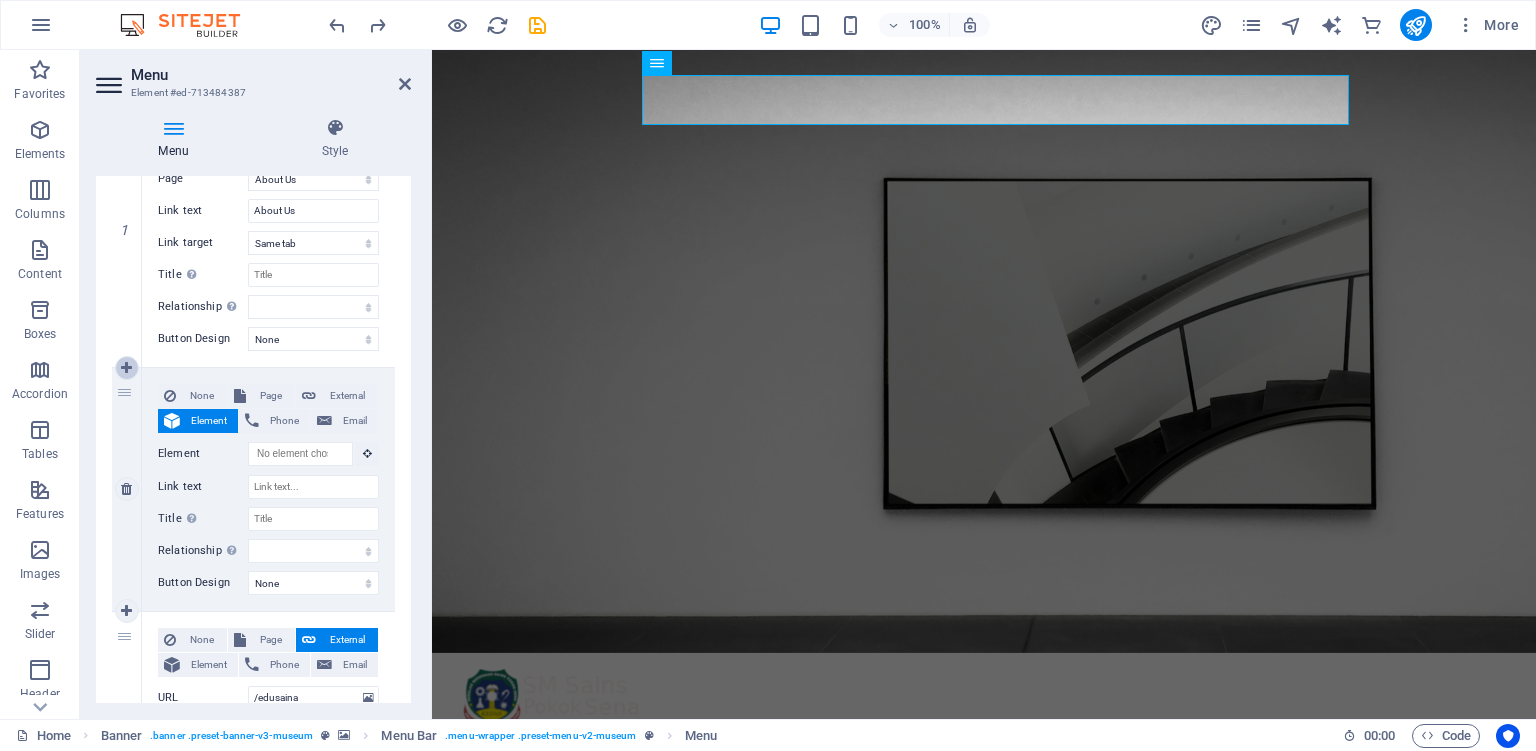 type on "Events" 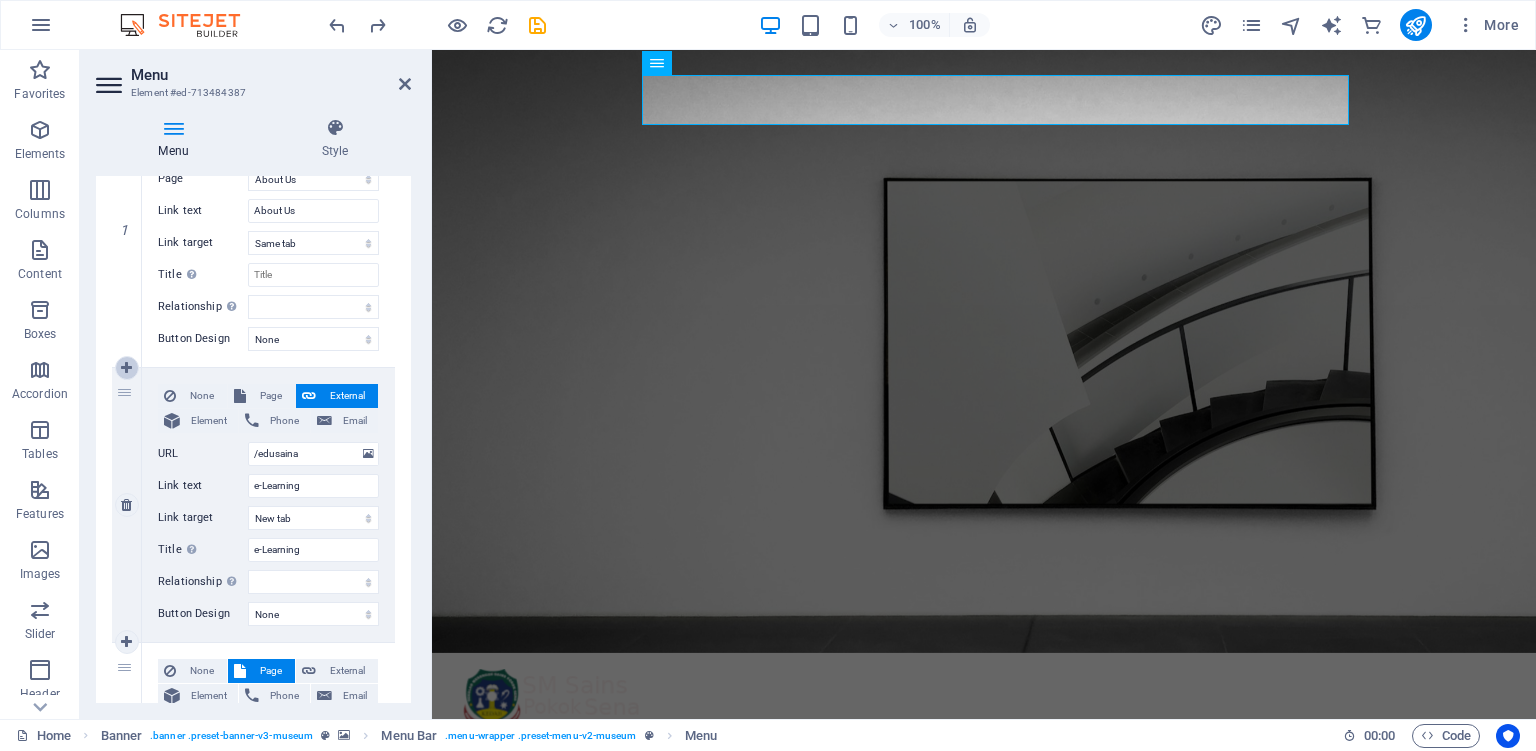 select 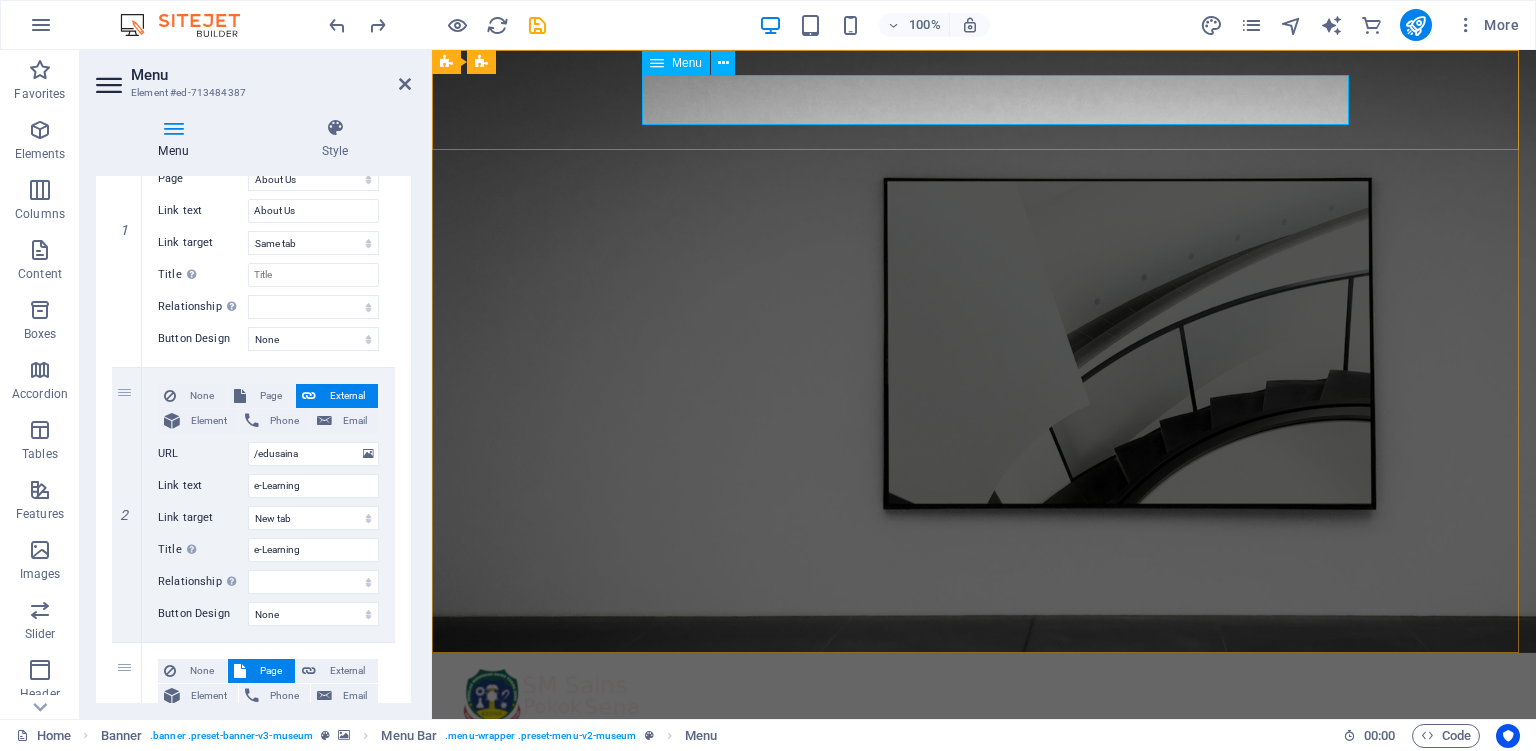 click on "About Us e-Learning Events Contact" at bounding box center (984, 762) 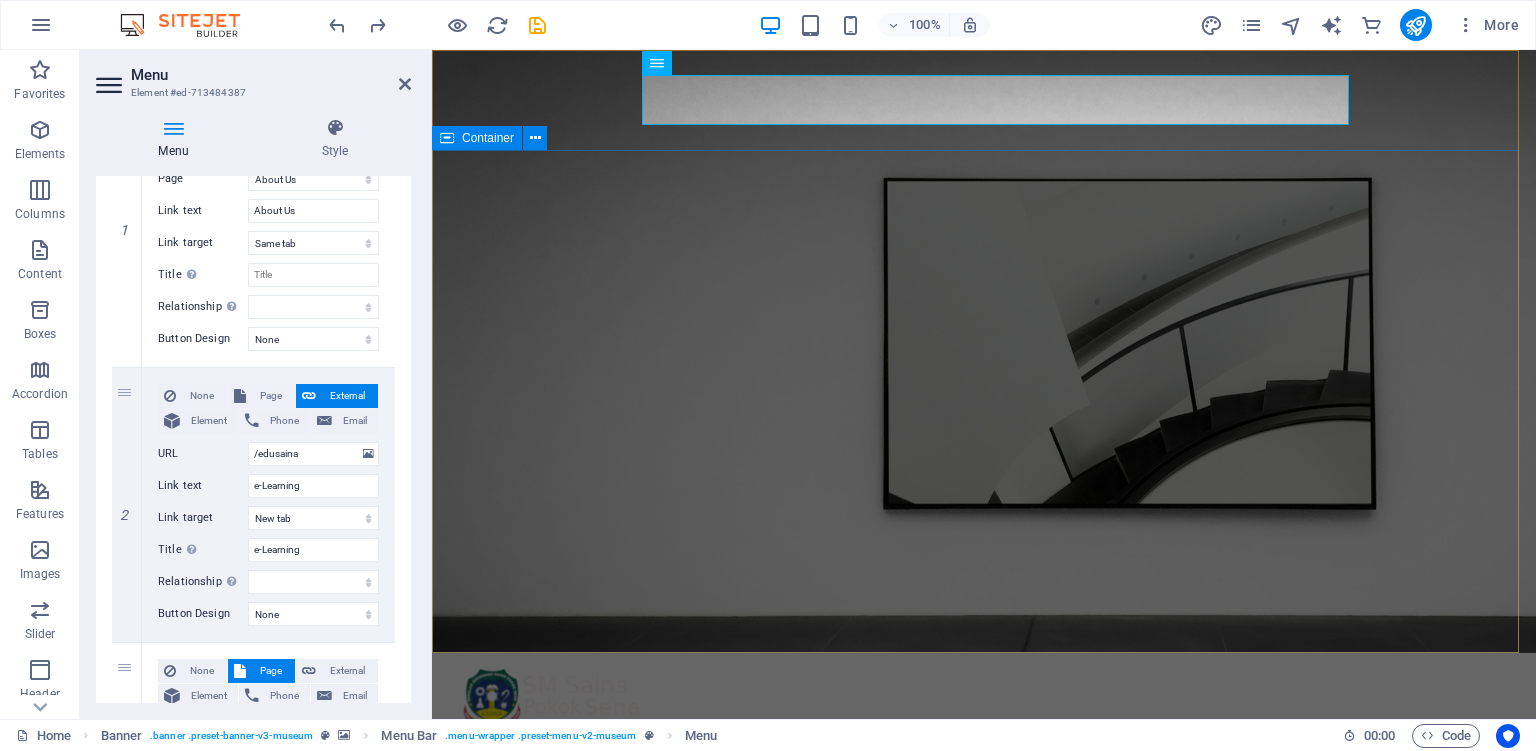 click on "#movingforwardtogether" at bounding box center [984, 1006] 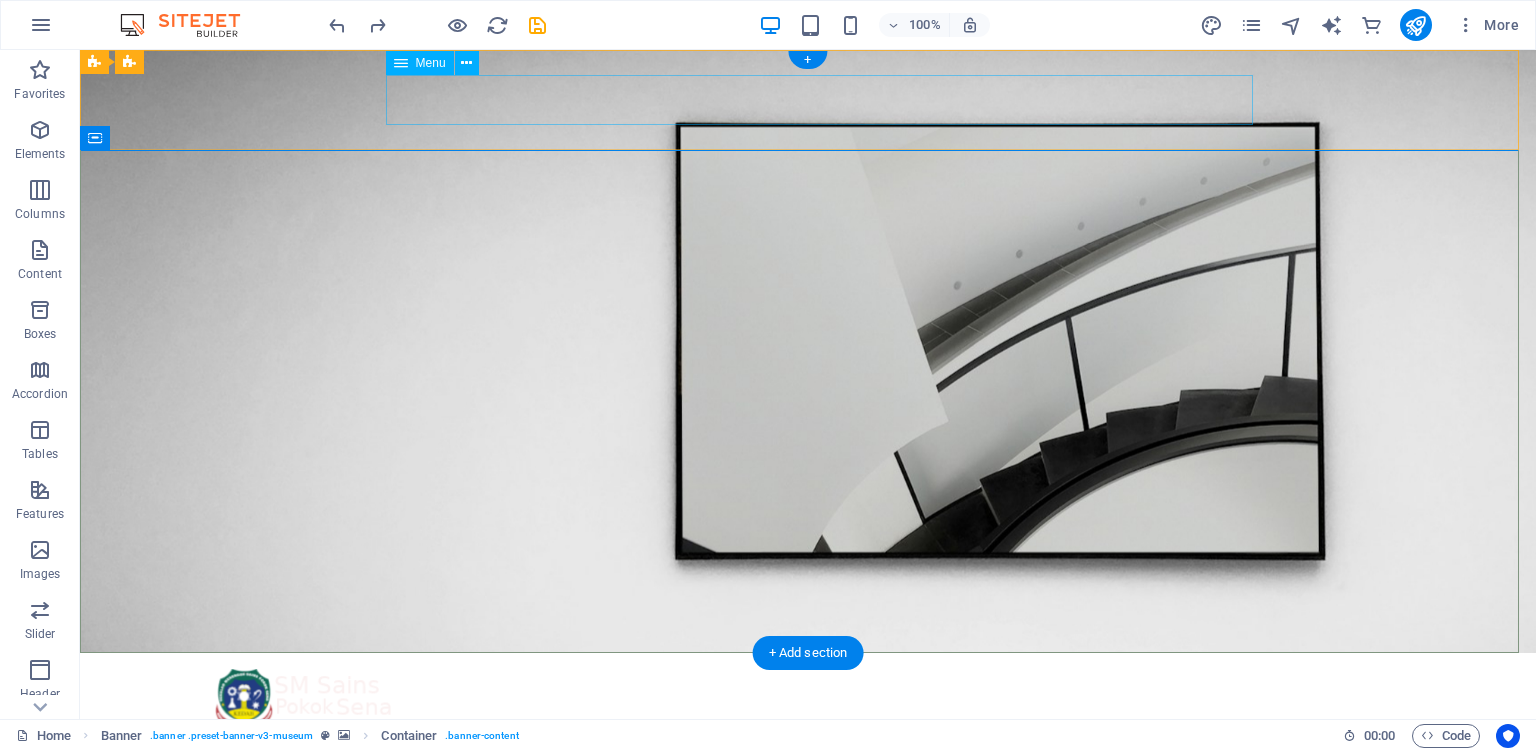 click on "About Us e-Learning Events Contact" at bounding box center [808, 762] 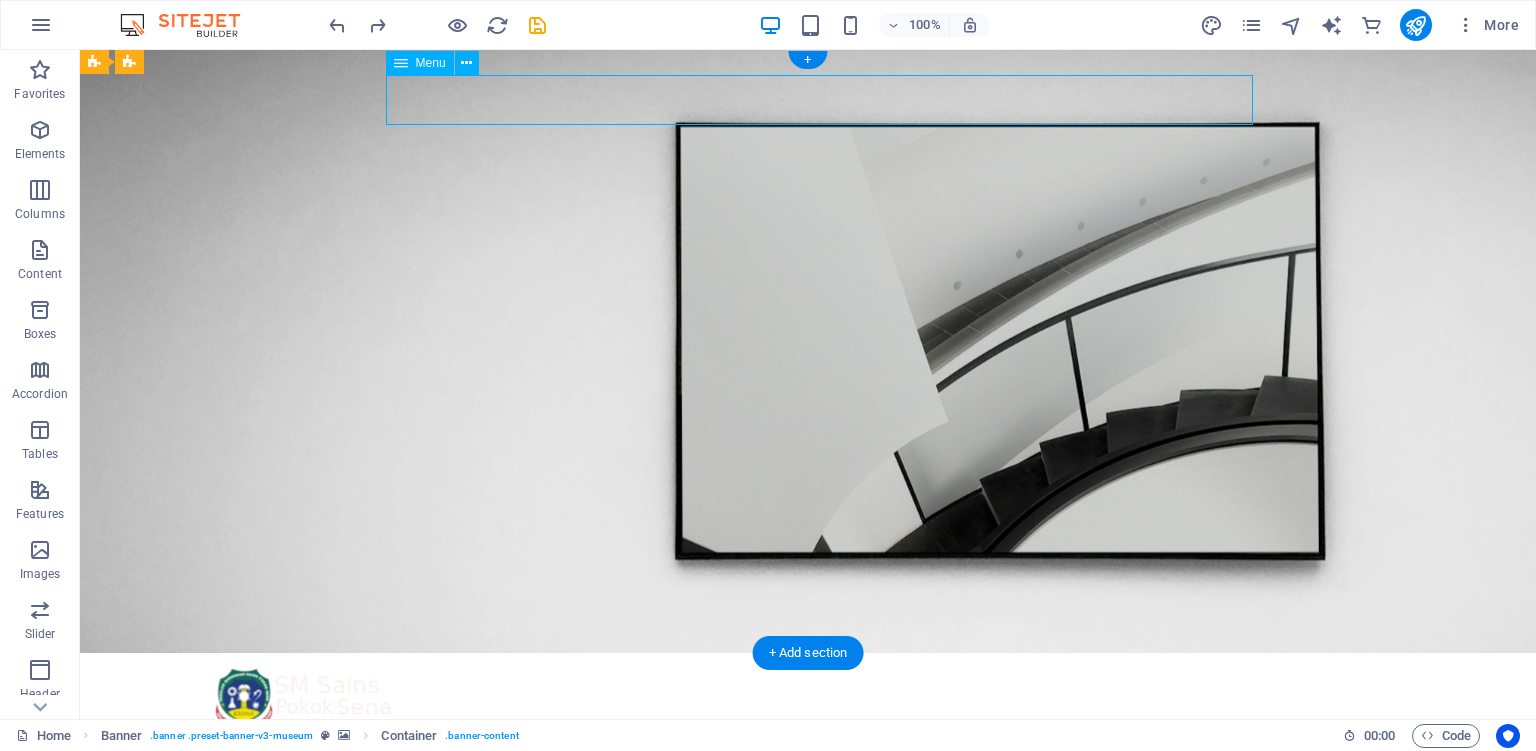 click on "About Us e-Learning Events Contact" at bounding box center [808, 762] 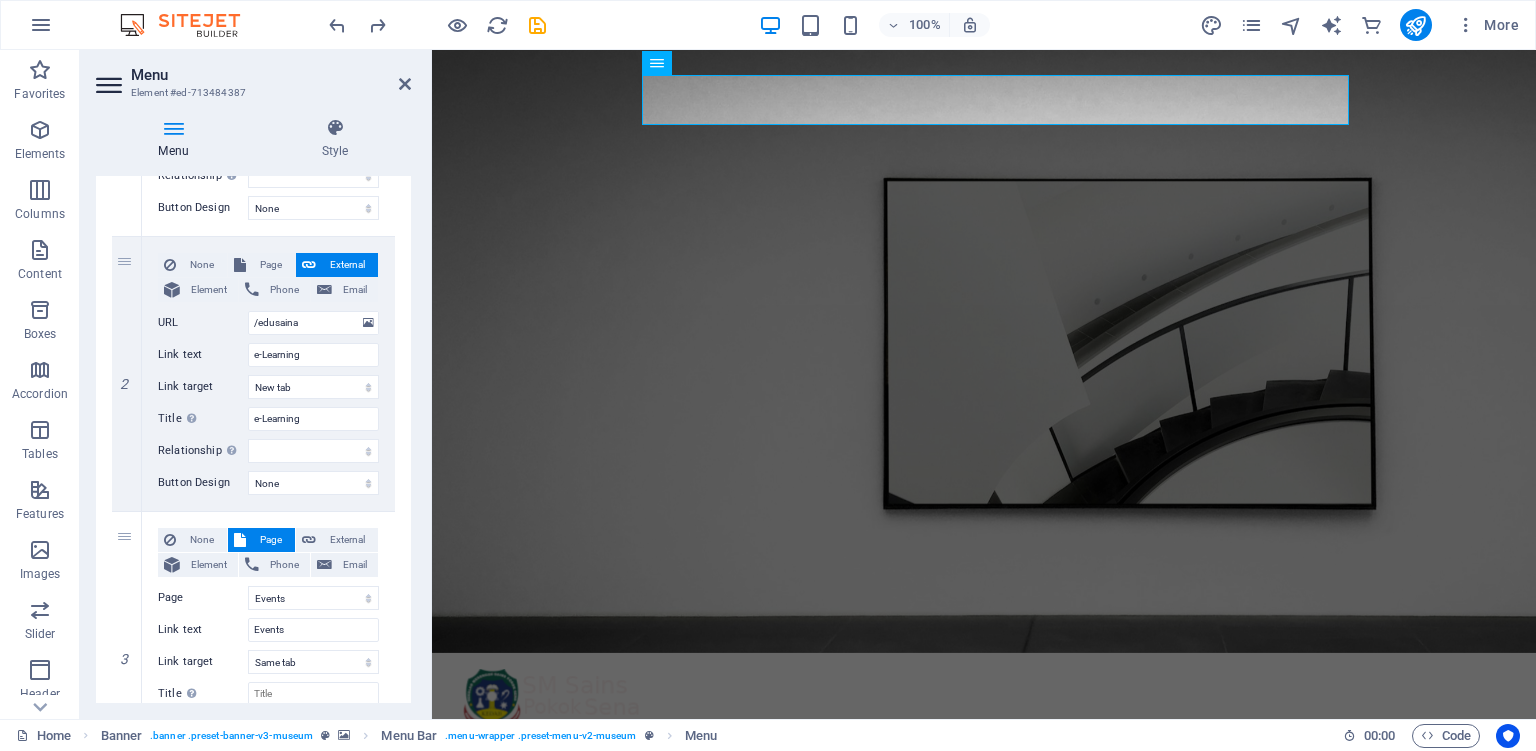 scroll, scrollTop: 408, scrollLeft: 0, axis: vertical 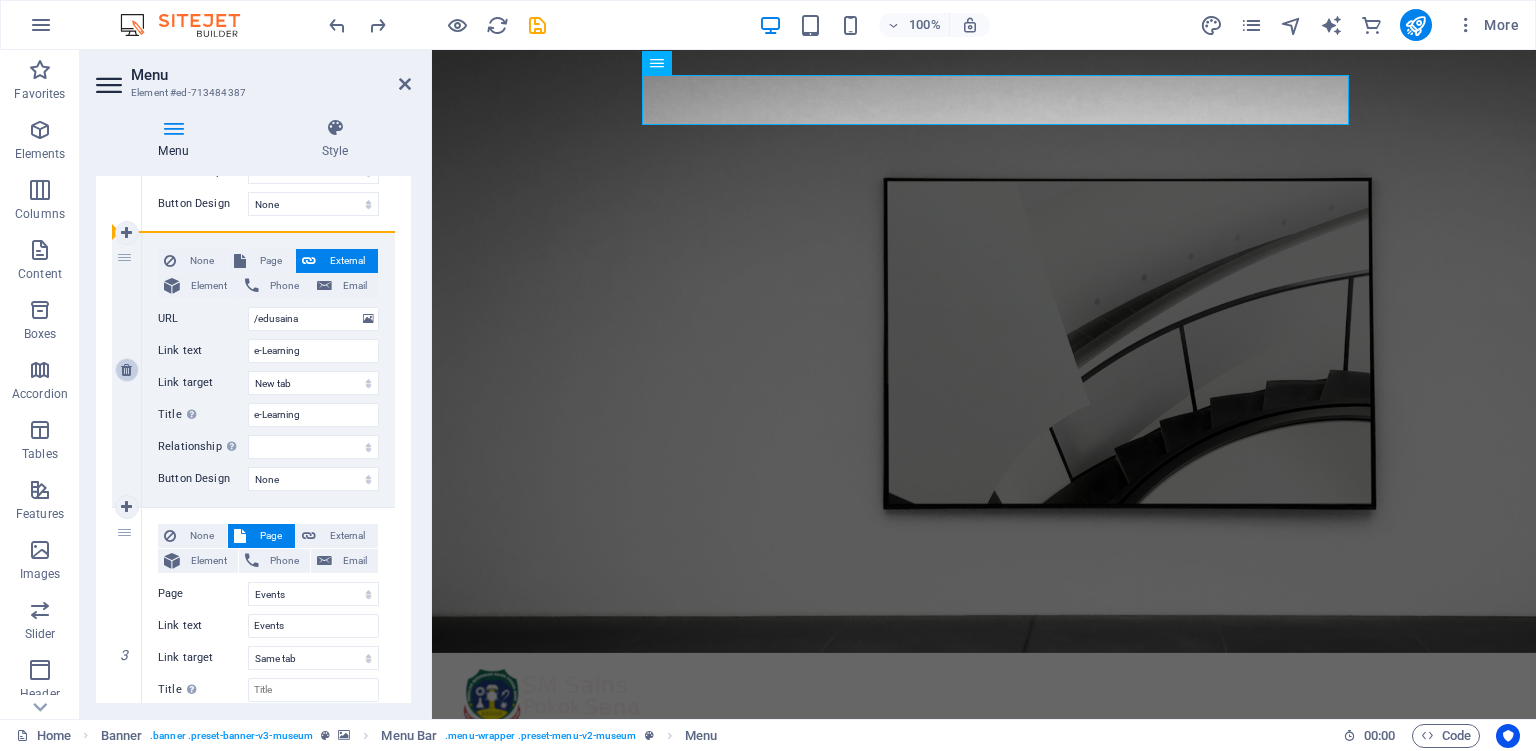 drag, startPoint x: 135, startPoint y: 280, endPoint x: 127, endPoint y: 371, distance: 91.350975 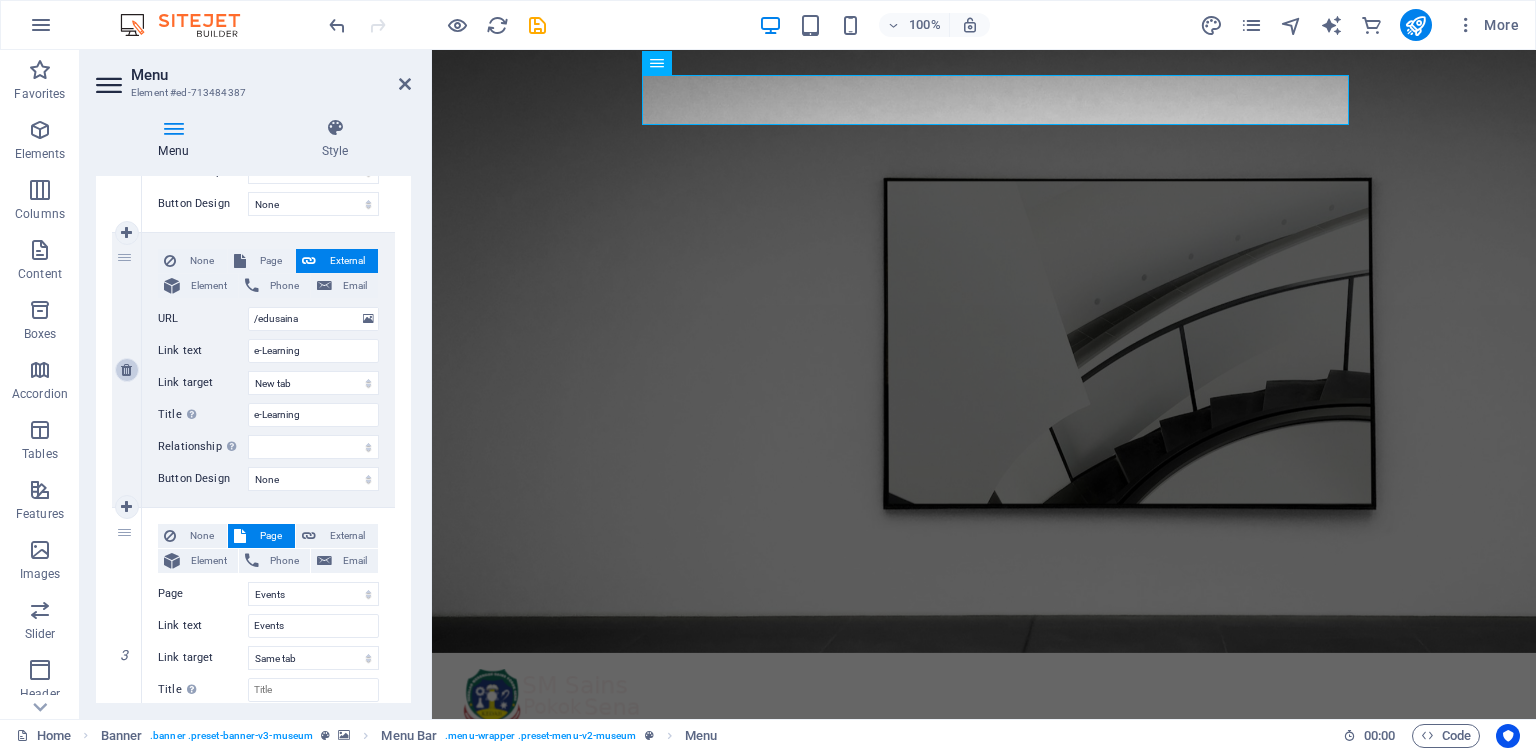click at bounding box center (126, 370) 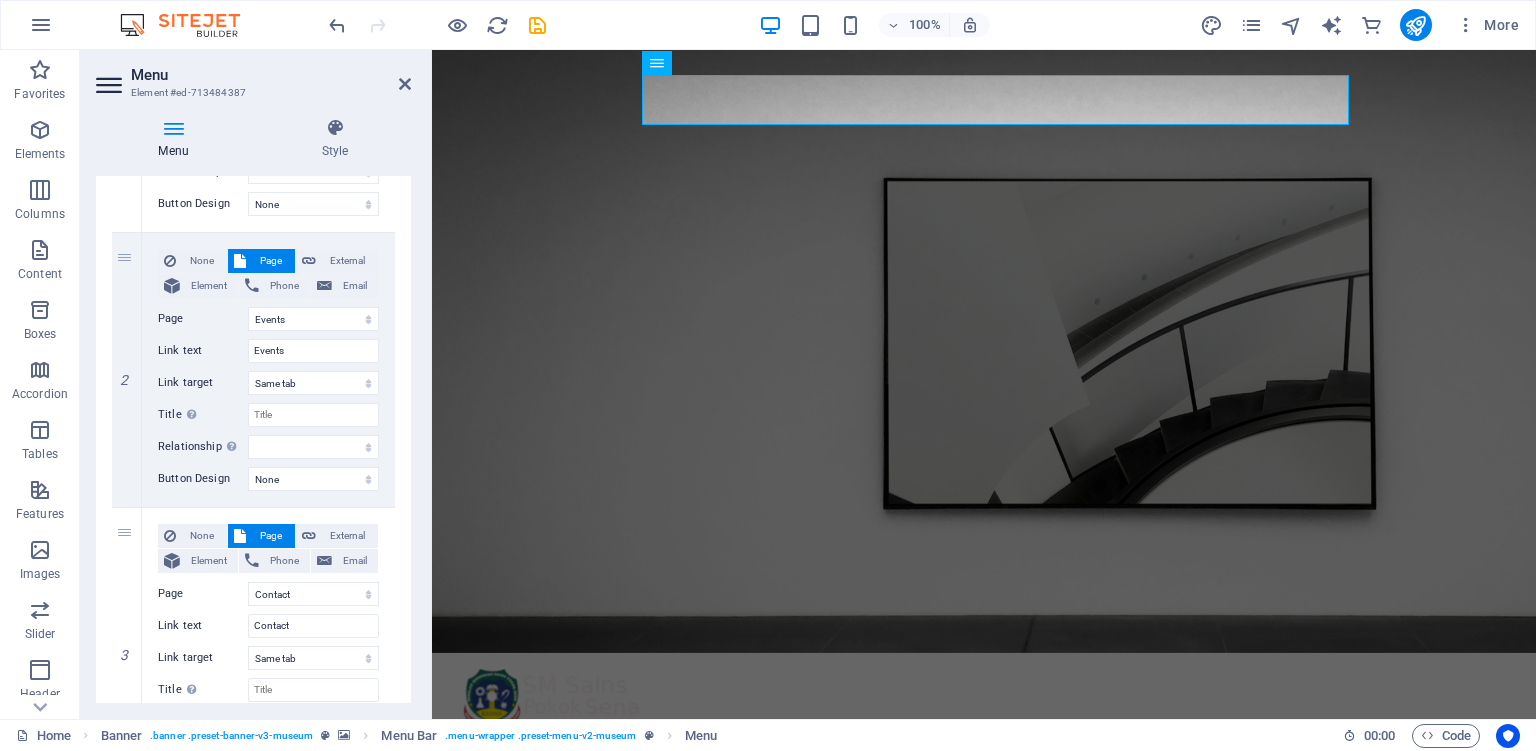 click on "Menu Style Menu Auto Custom Create custom menu items for this menu. Recommended for one-page websites. Manage pages Menu items 1 None Page External Element Phone Email Page Home About Us Events Contact Privacy Legal Notice Element
URL /13862859 Phone Email Link text About Us Link target New tab Same tab Overlay Title Additional link description, should not be the same as the link text. The title is most often shown as a tooltip text when the mouse moves over the element. Leave empty if uncertain. Relationship Sets the  relationship of this link to the link target . For example, the value "nofollow" instructs search engines not to follow the link. Can be left empty. alternate author bookmark external help license next nofollow noreferrer noopener prev search tag Button Design None Default Primary Secondary 2 None Page External Element Phone Email Page Home About Us Events Contact Privacy Legal Notice Element
URL /13862865 Phone Email Link text Events Link target" at bounding box center [253, 410] 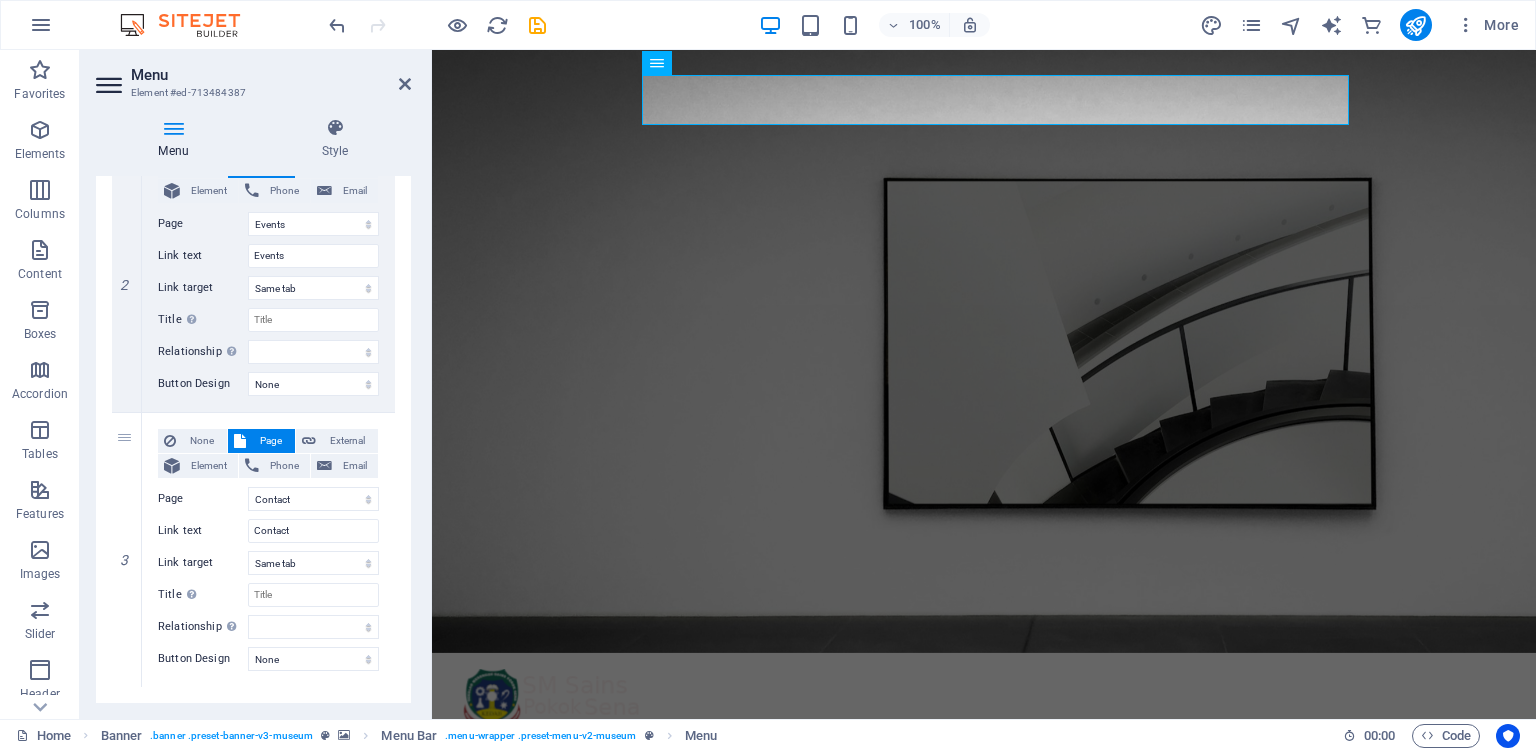 scroll, scrollTop: 542, scrollLeft: 0, axis: vertical 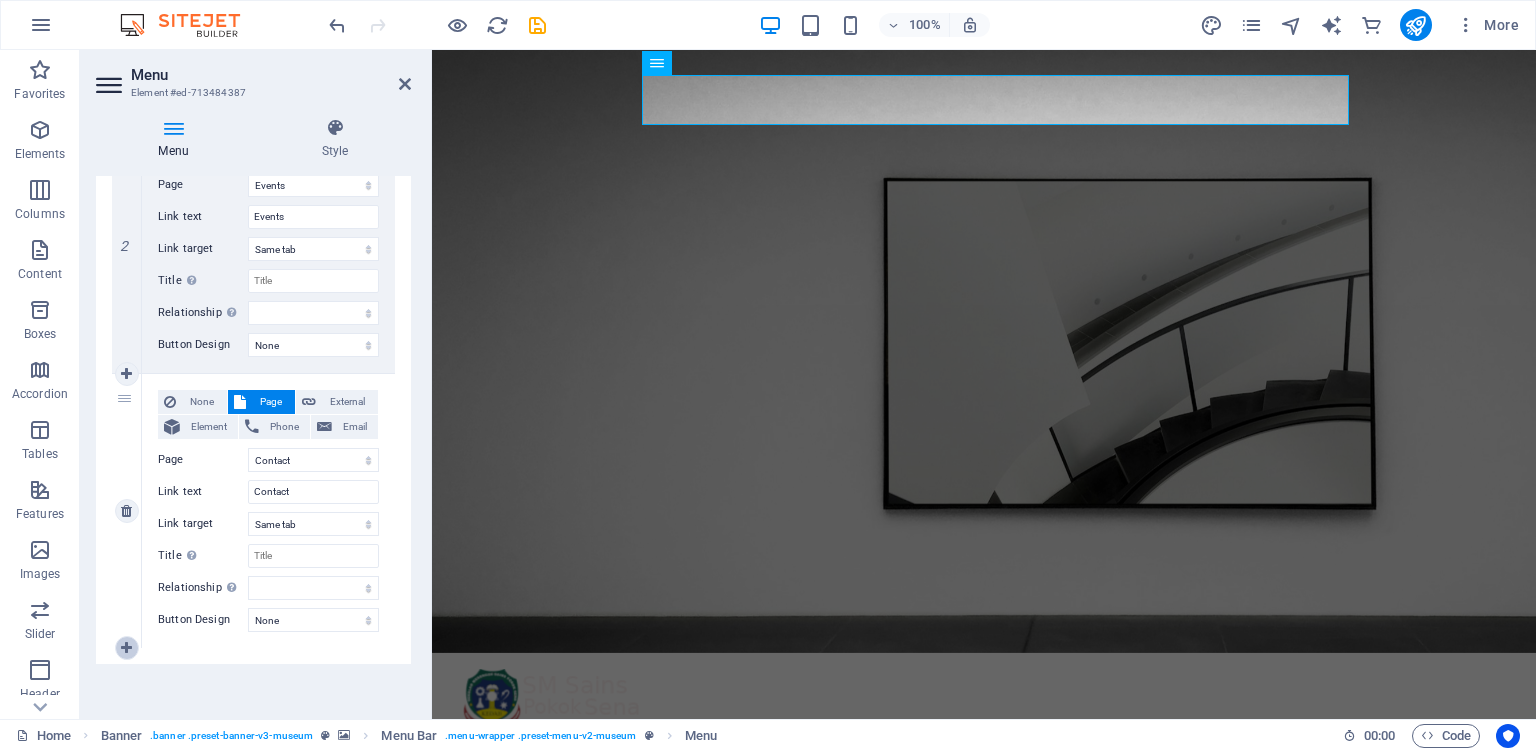 click at bounding box center [126, 648] 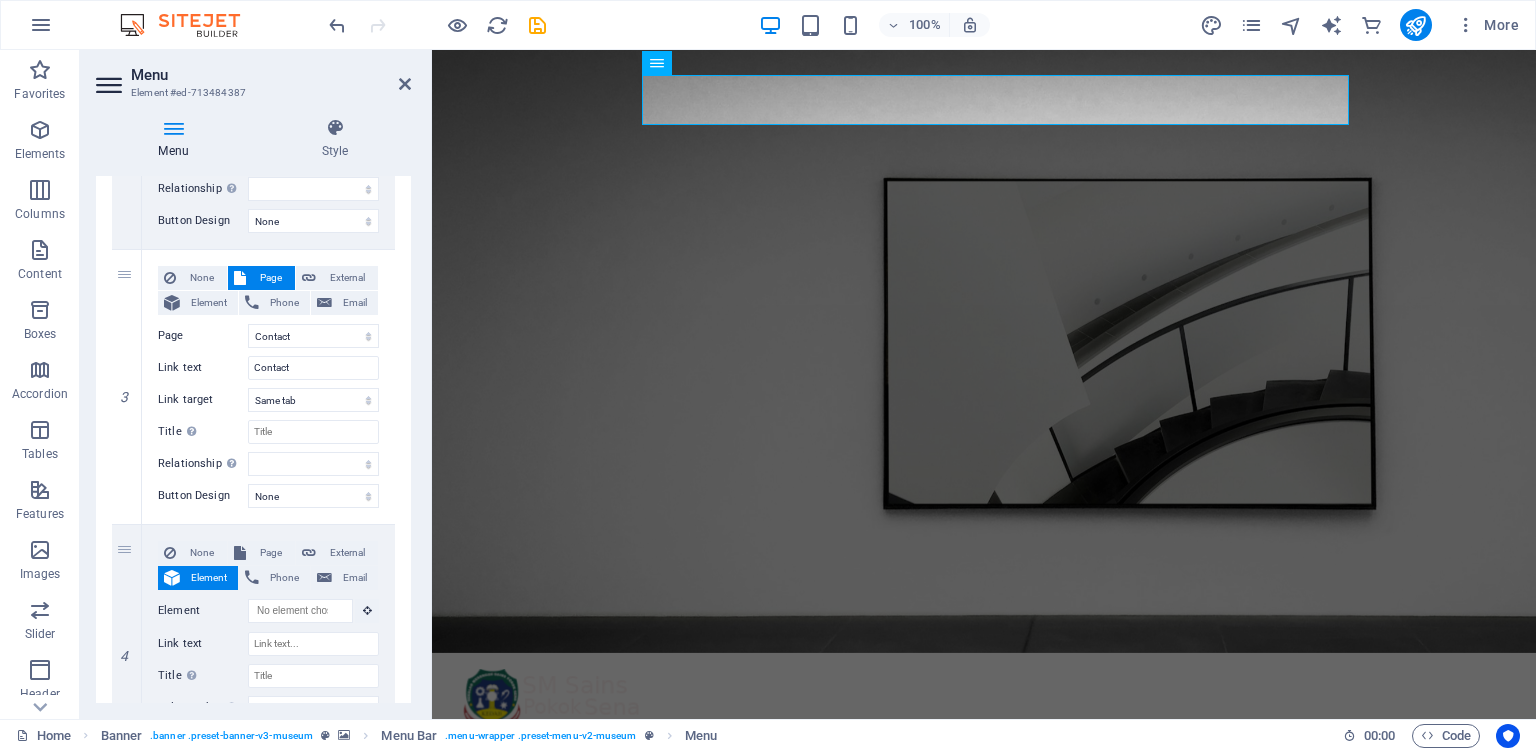 scroll, scrollTop: 786, scrollLeft: 0, axis: vertical 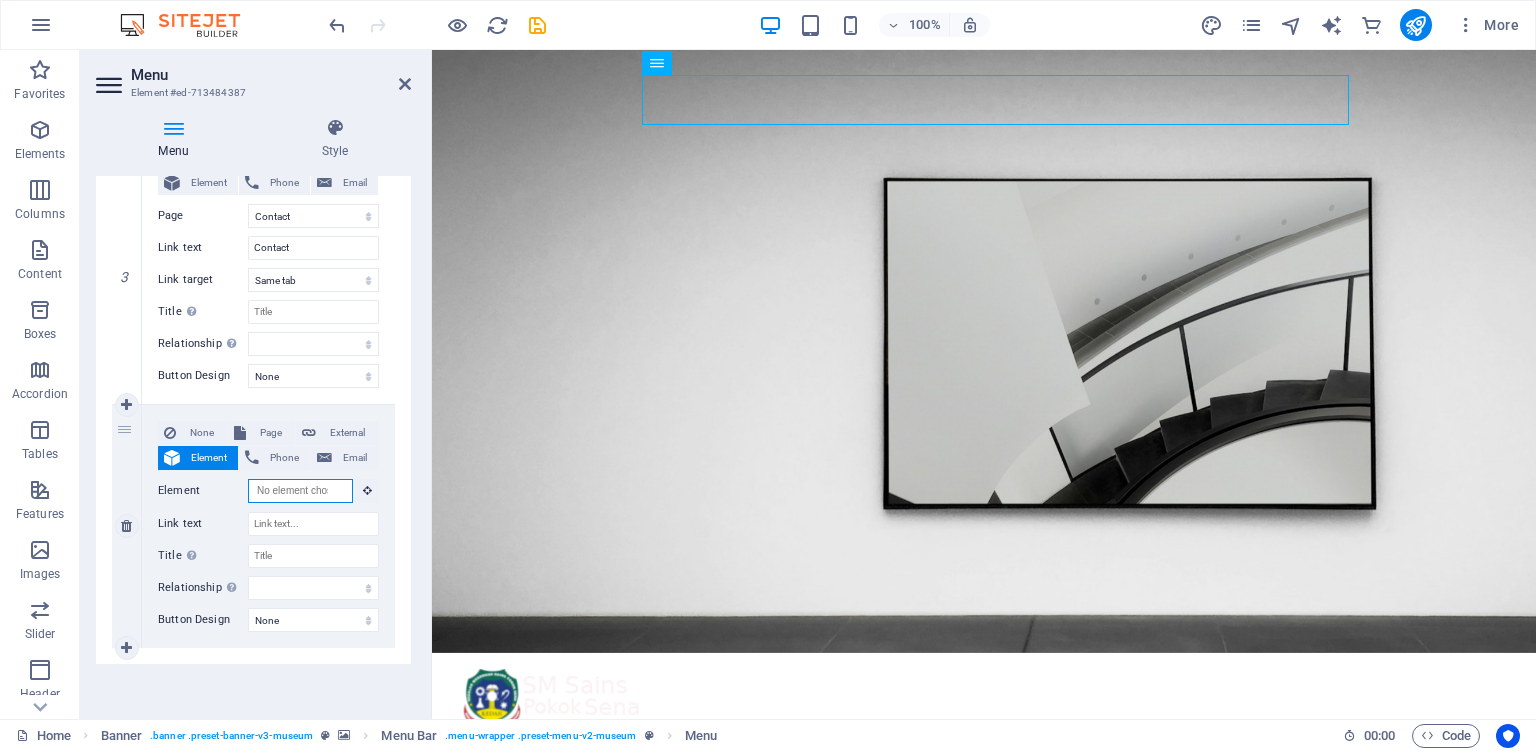 click on "Element" at bounding box center (300, 491) 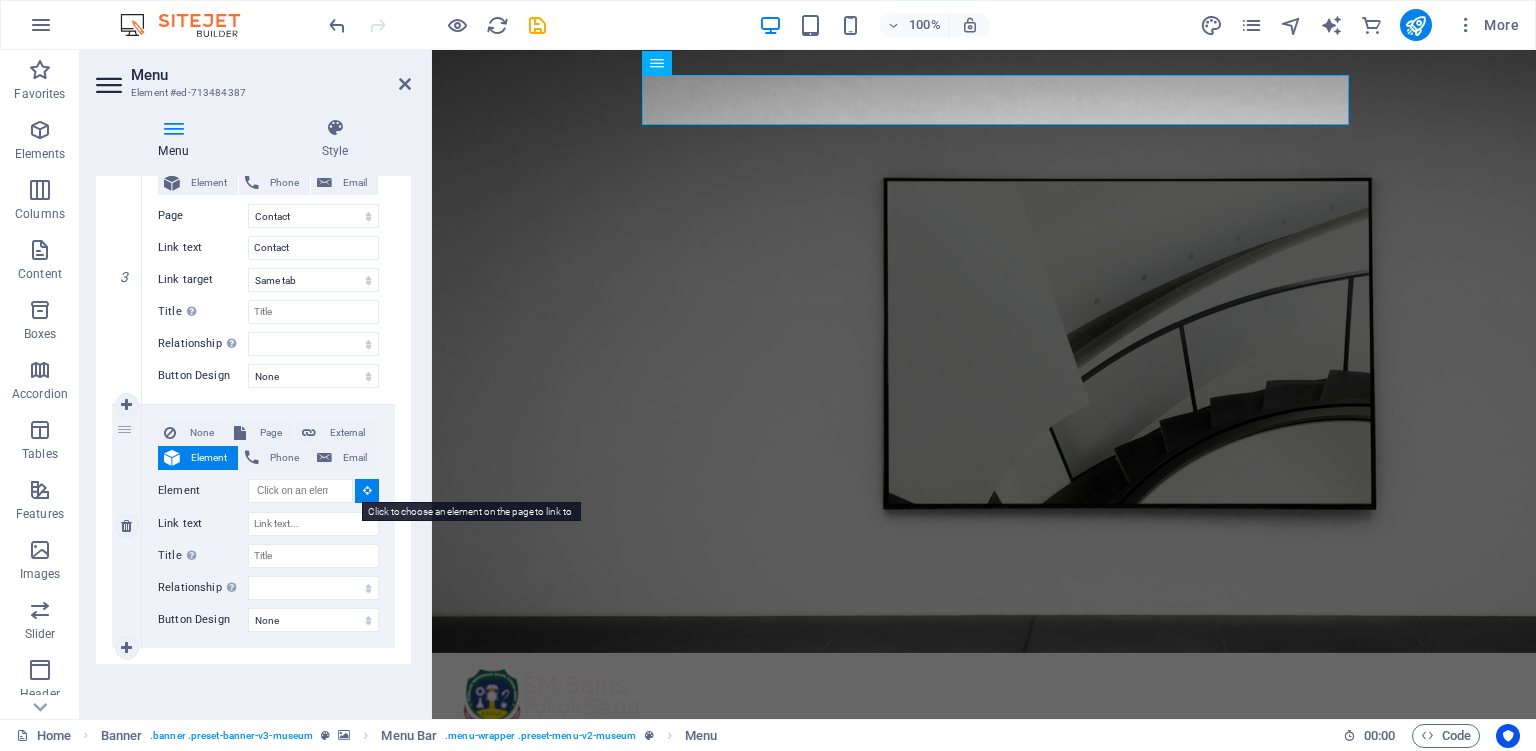 click at bounding box center [367, 490] 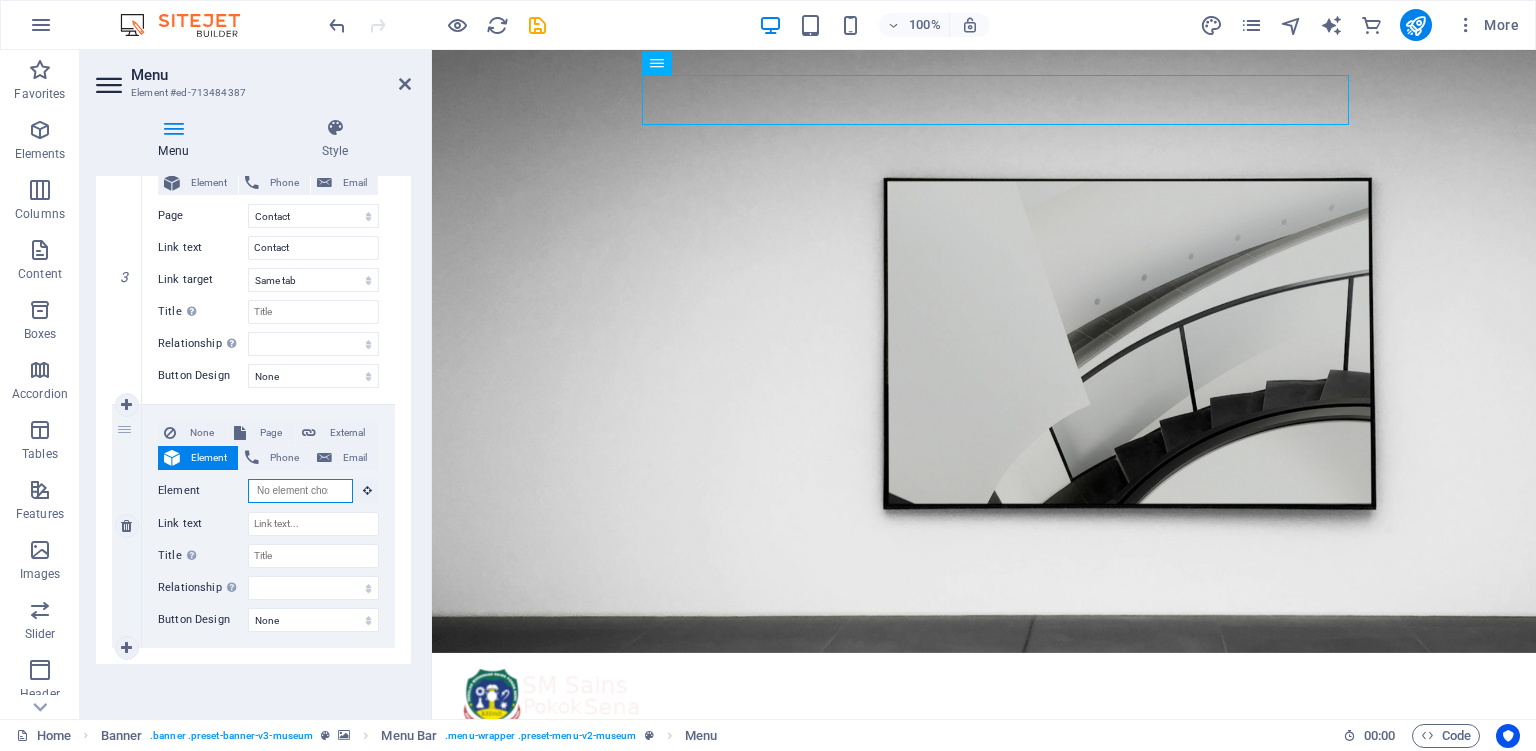 click on "Element" at bounding box center [300, 491] 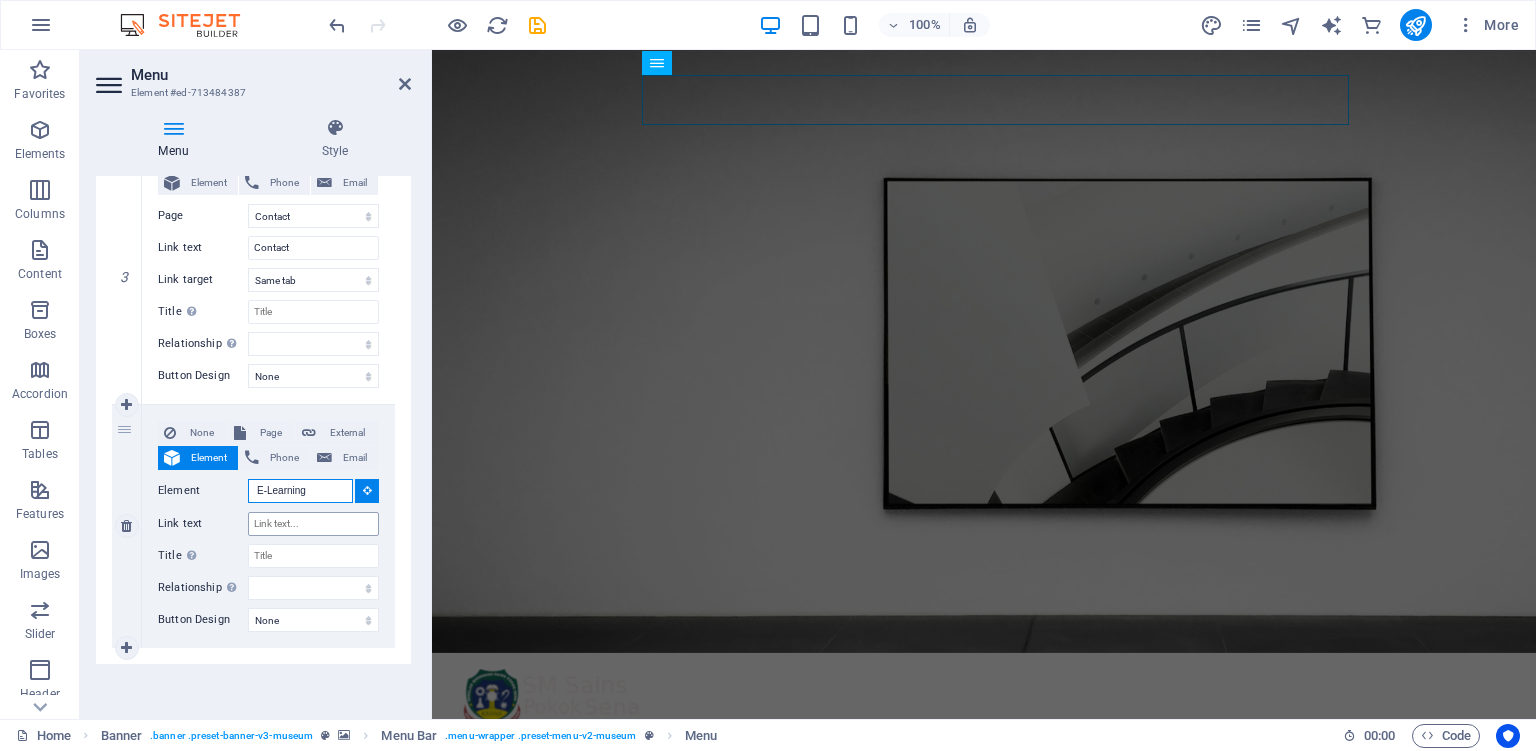 type on "E-Learning" 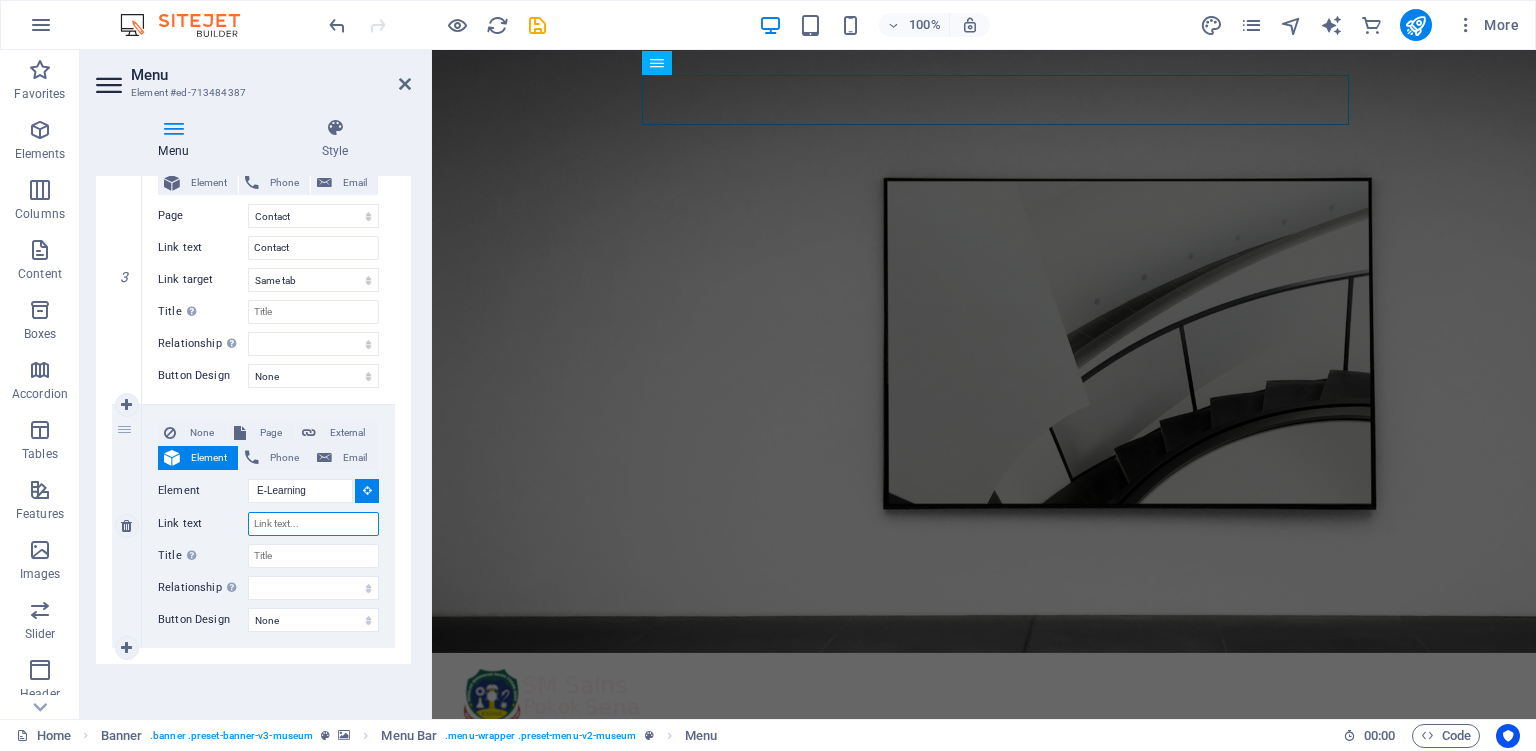 type 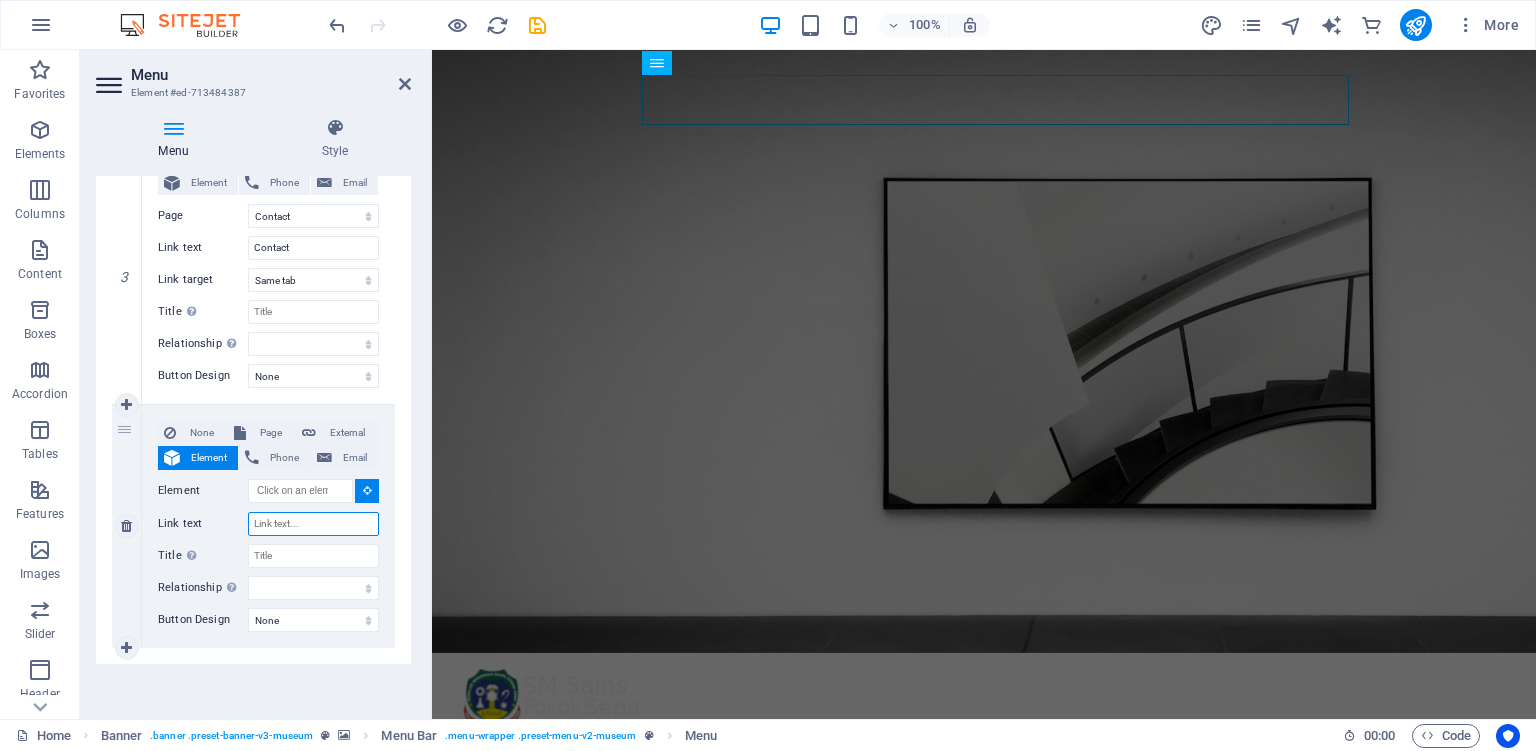 click on "Link text" at bounding box center (313, 524) 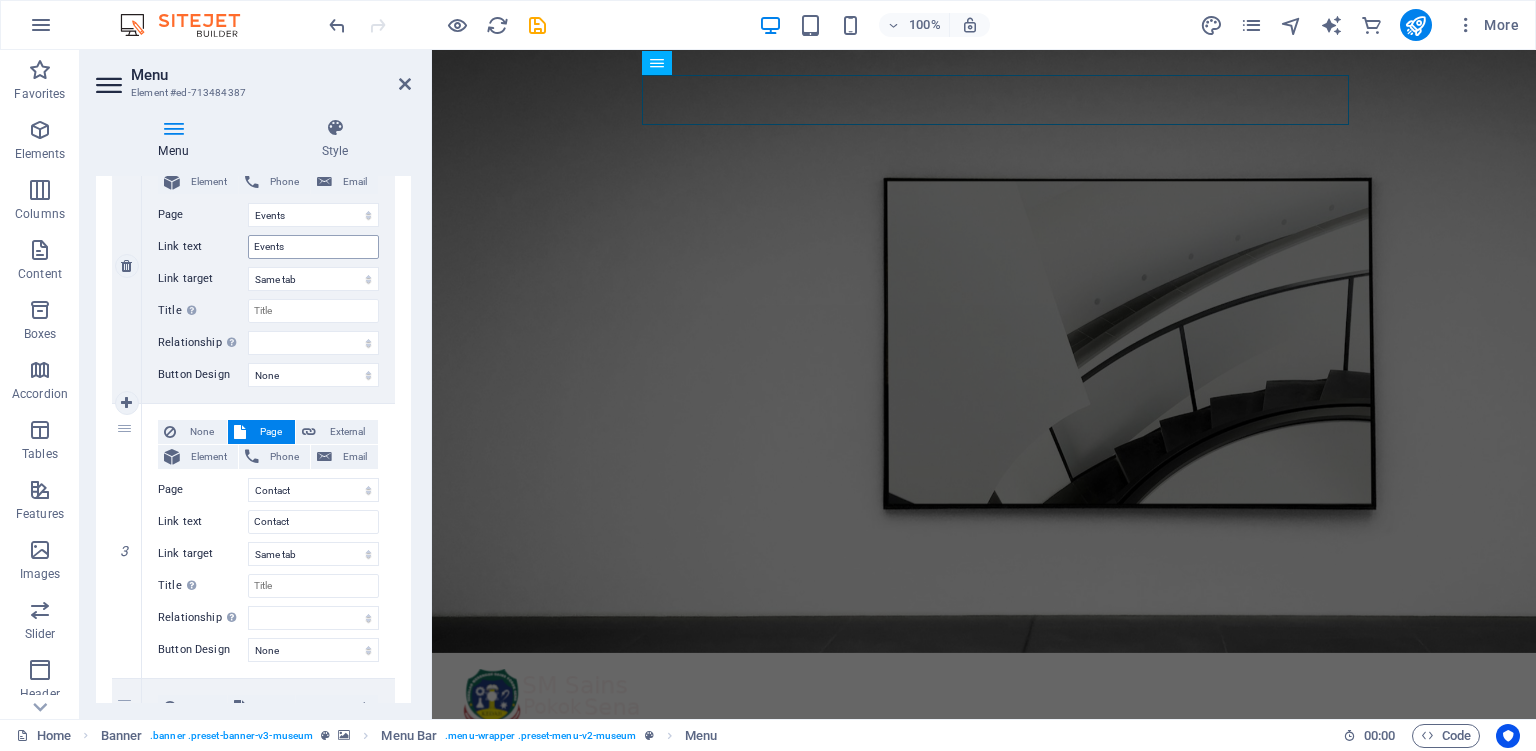 scroll, scrollTop: 786, scrollLeft: 0, axis: vertical 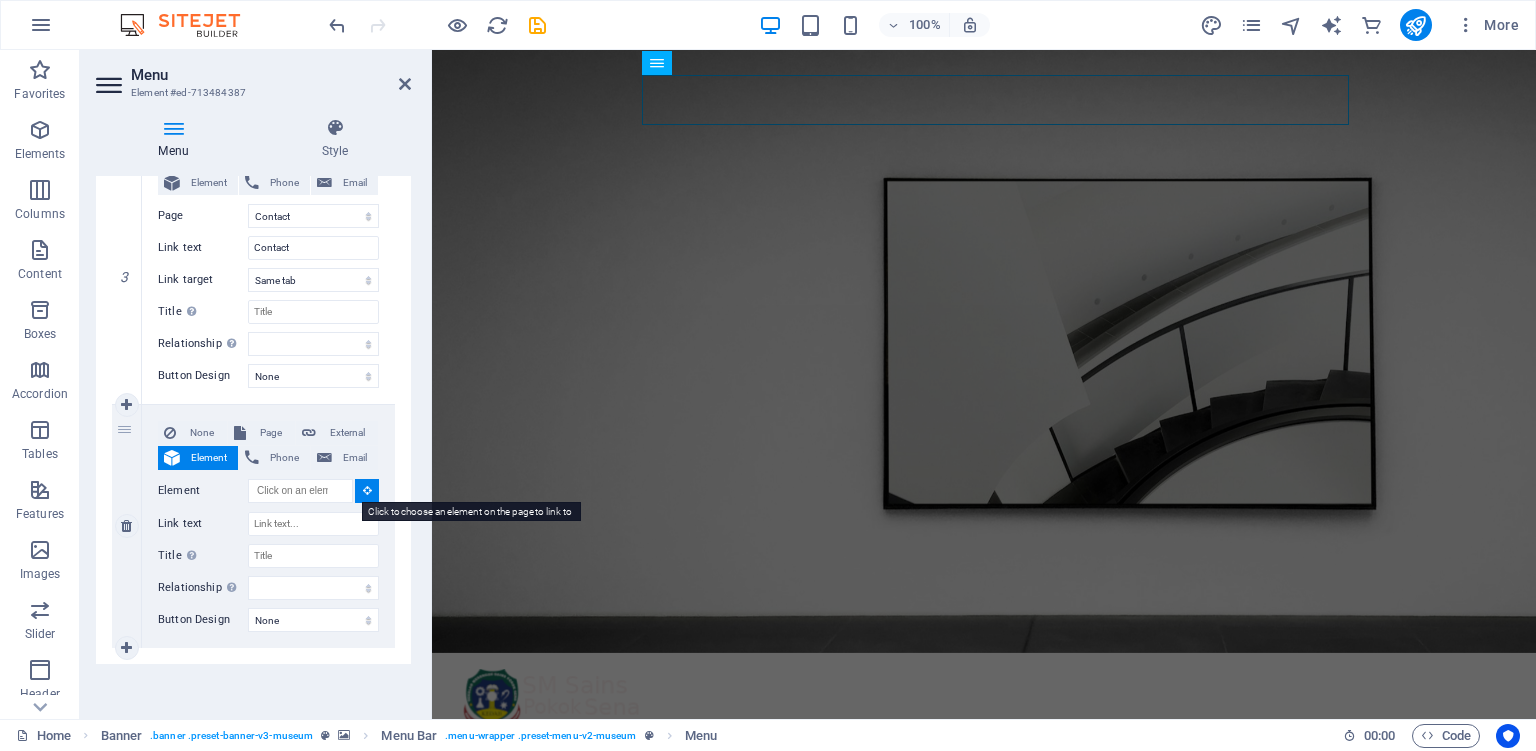 click at bounding box center (367, 491) 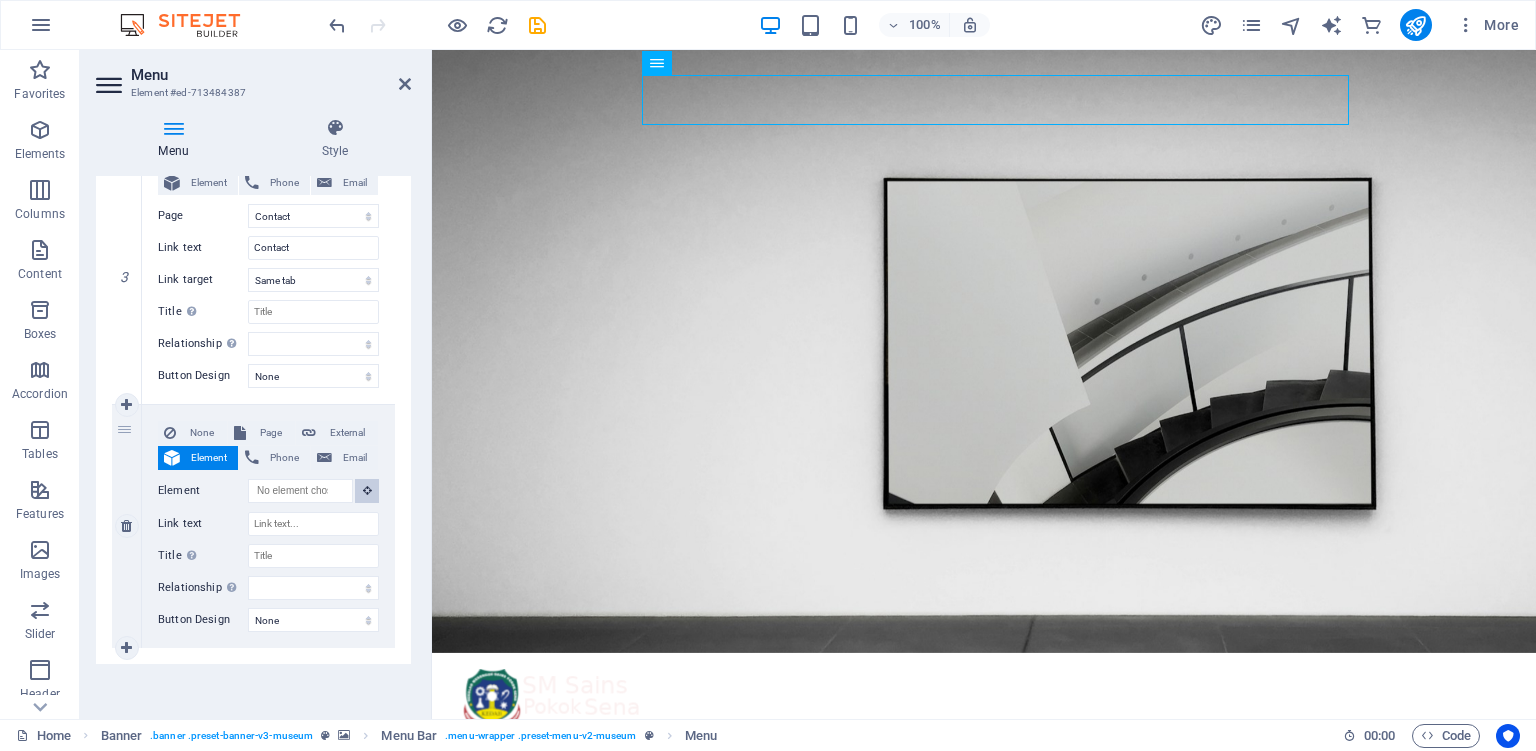 click at bounding box center [367, 491] 